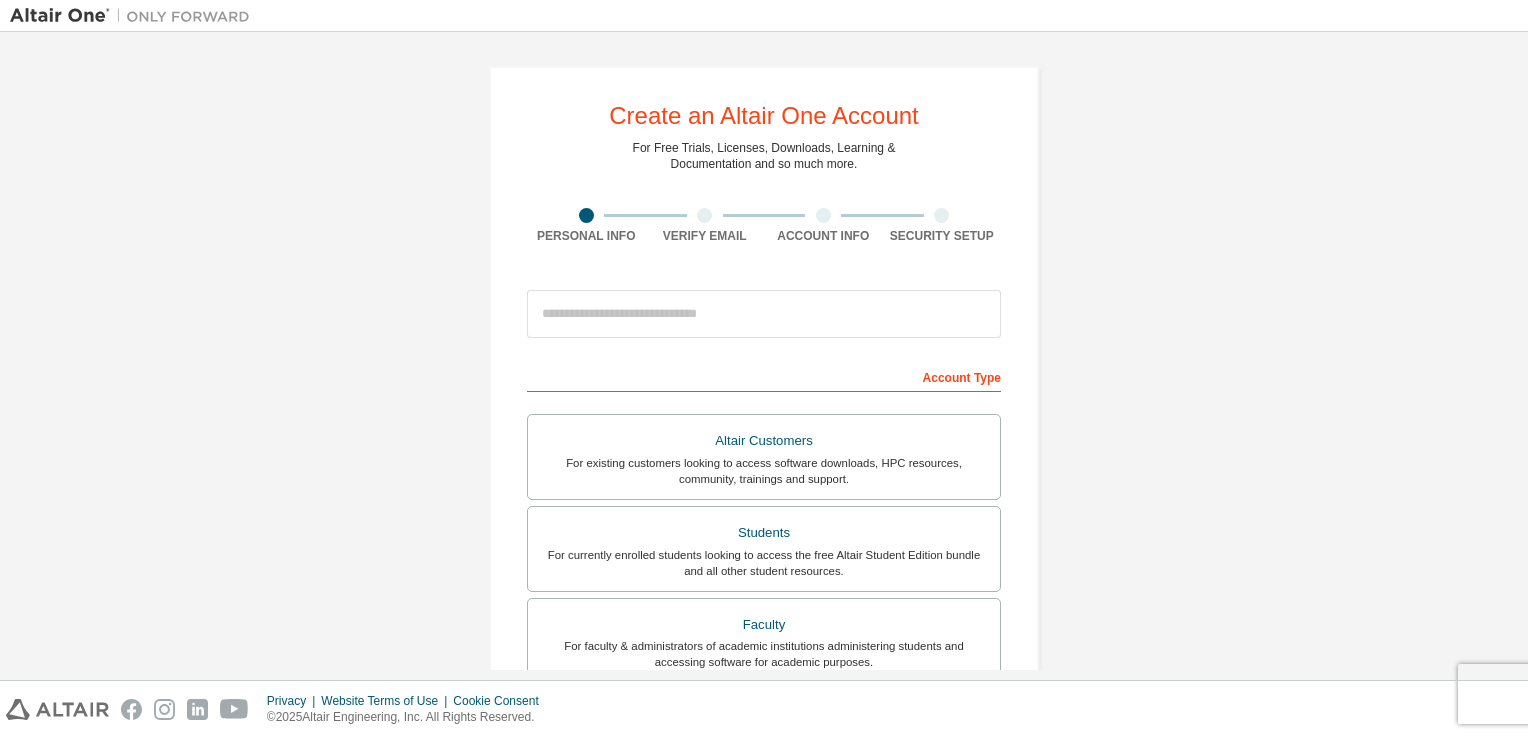 scroll, scrollTop: 0, scrollLeft: 0, axis: both 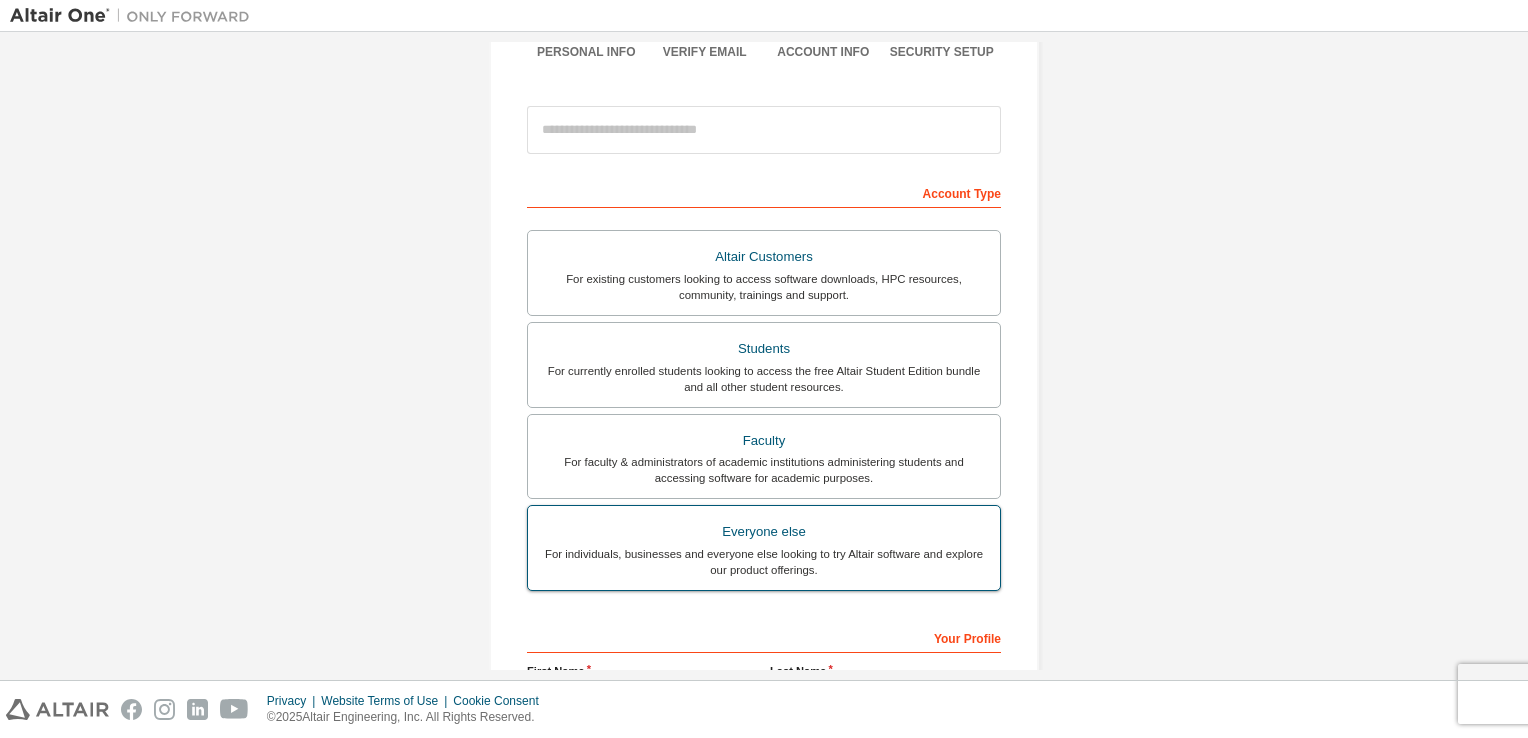 click on "For individuals, businesses and everyone else looking to try Altair software and explore our product offerings." at bounding box center (764, 562) 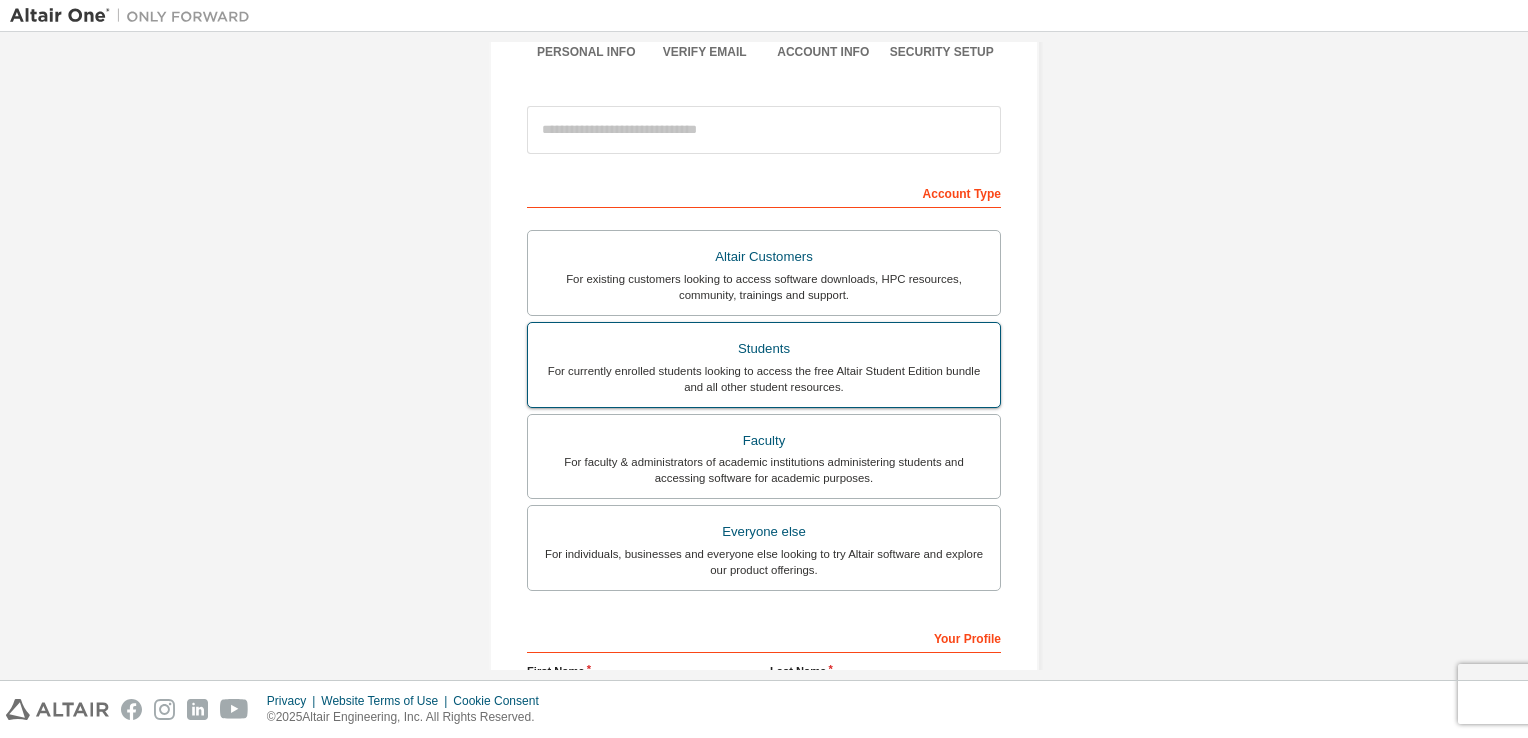 click on "For currently enrolled students looking to access the free Altair Student Edition bundle and all other student resources." at bounding box center [764, 379] 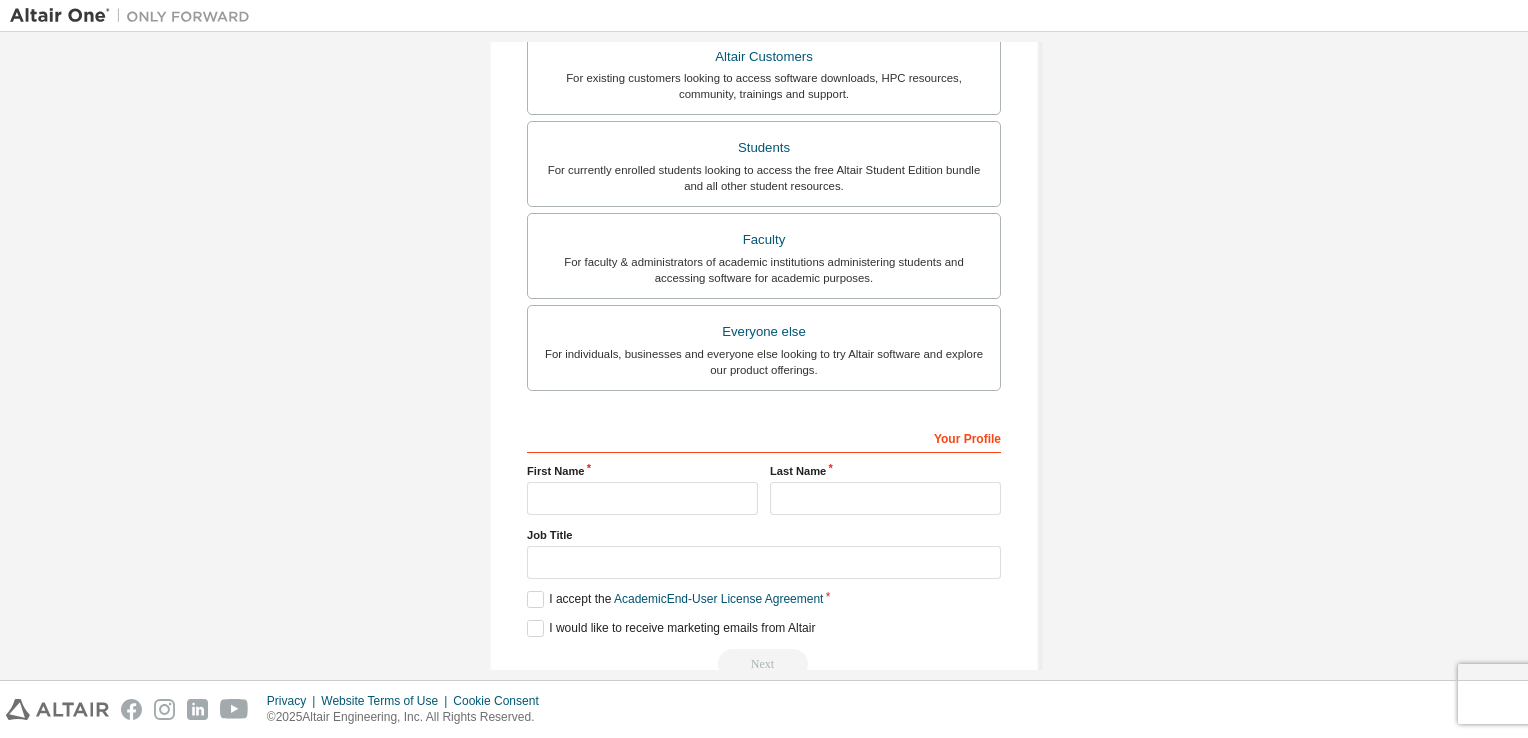 scroll, scrollTop: 450, scrollLeft: 0, axis: vertical 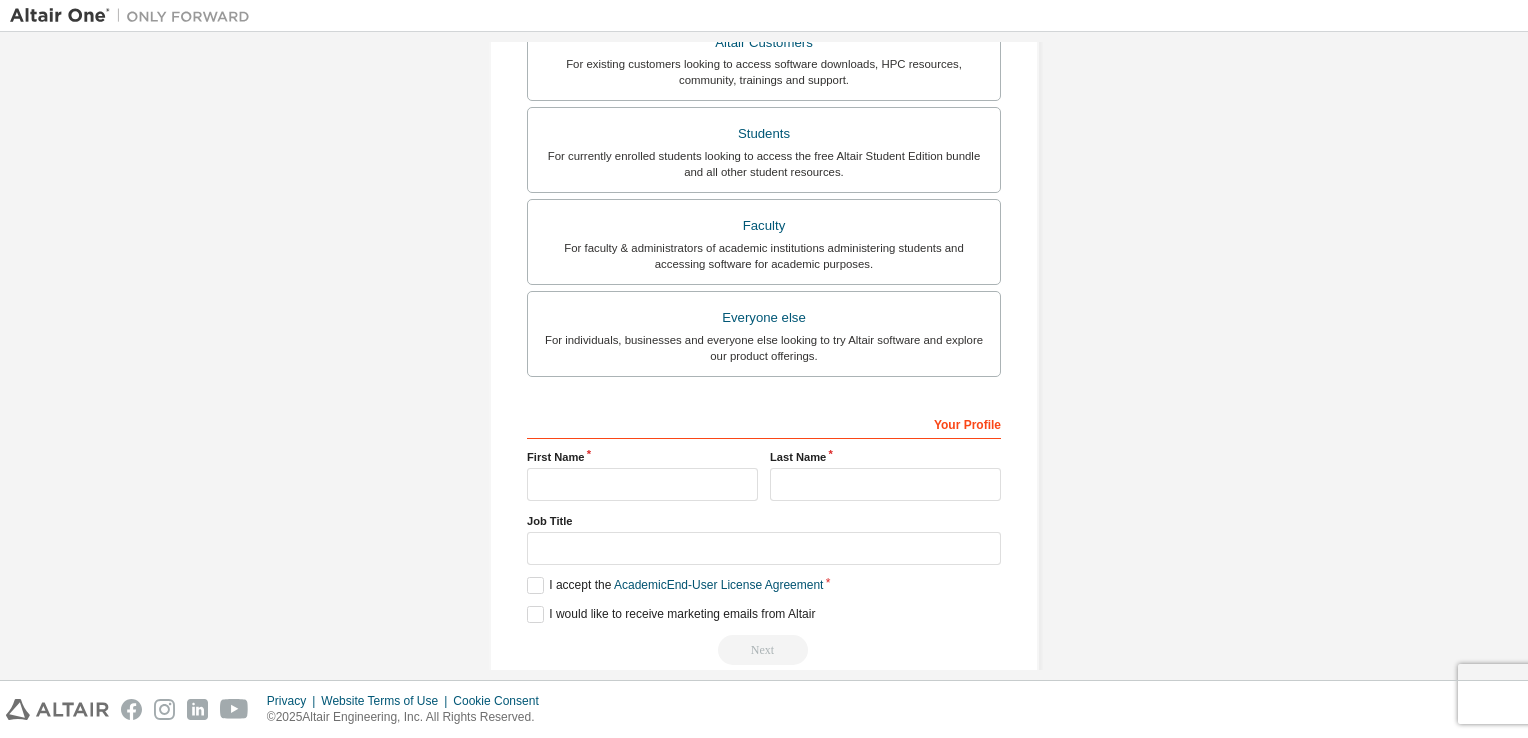 click on "Create an Altair One Account For Free Trials, Licenses, Downloads, Learning &  Documentation and so much more. Personal Info Verify Email Account Info Security Setup This is a federated email. No need to register a new account. You should be able to  login  by using your company's SSO credentials. Email already exists. Please try to  login  instead. Account Type Academic emails outside our recognised list will require manual verification. You must enter a valid email address provided by your academic institution (e.g.,   name@youruniversity.edu ).   What if I cannot get one? Altair Customers For existing customers looking to access software downloads, HPC resources, community, trainings and support. Students For currently enrolled students looking to access the free Altair Student Edition bundle and all other student resources. Faculty For faculty & administrators of academic institutions administering students and accessing software for academic purposes. Everyone else Your Profile First Name Last Name" at bounding box center [764, 147] 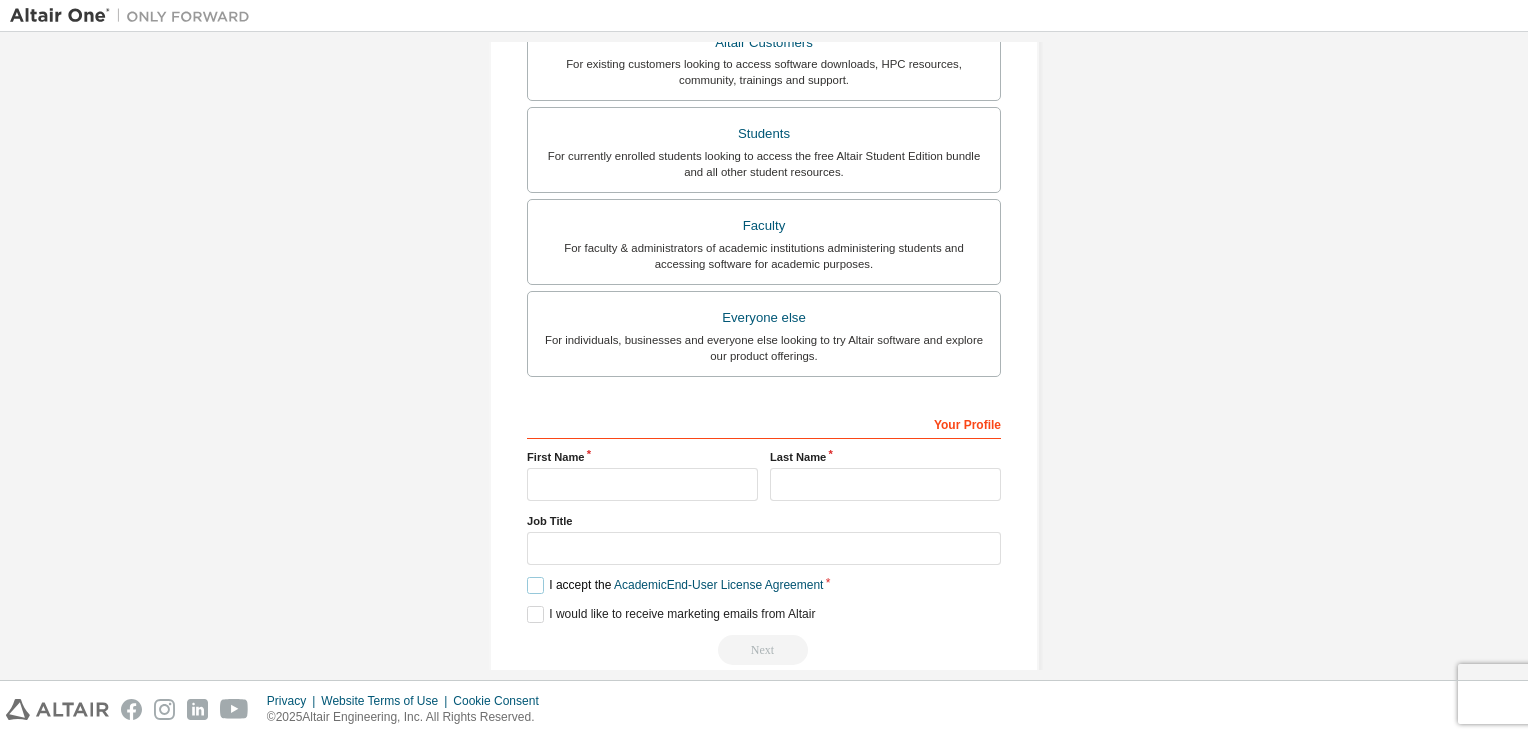 drag, startPoint x: 531, startPoint y: 582, endPoint x: 546, endPoint y: 581, distance: 15.033297 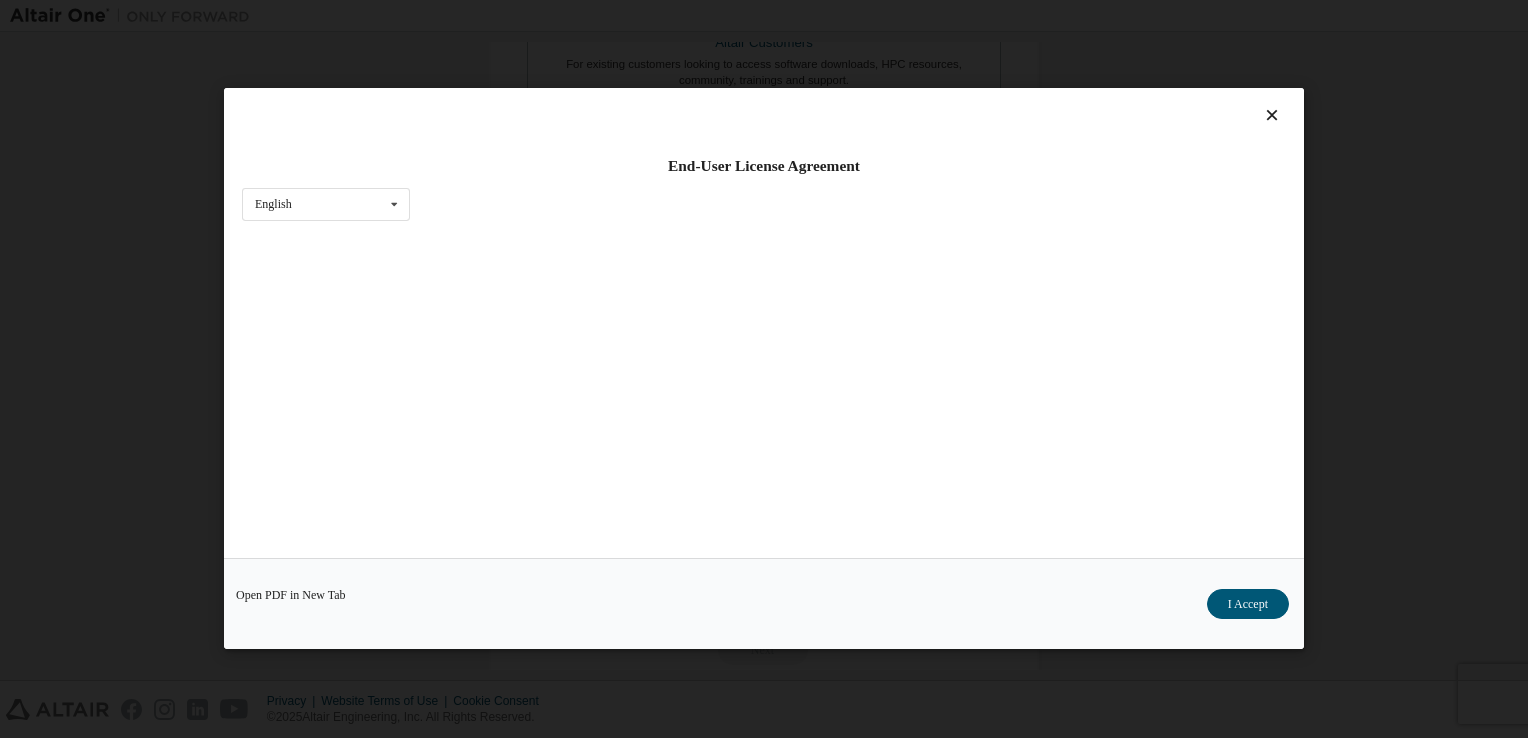 click on "Open PDF in New Tab I Accept" at bounding box center (764, 604) 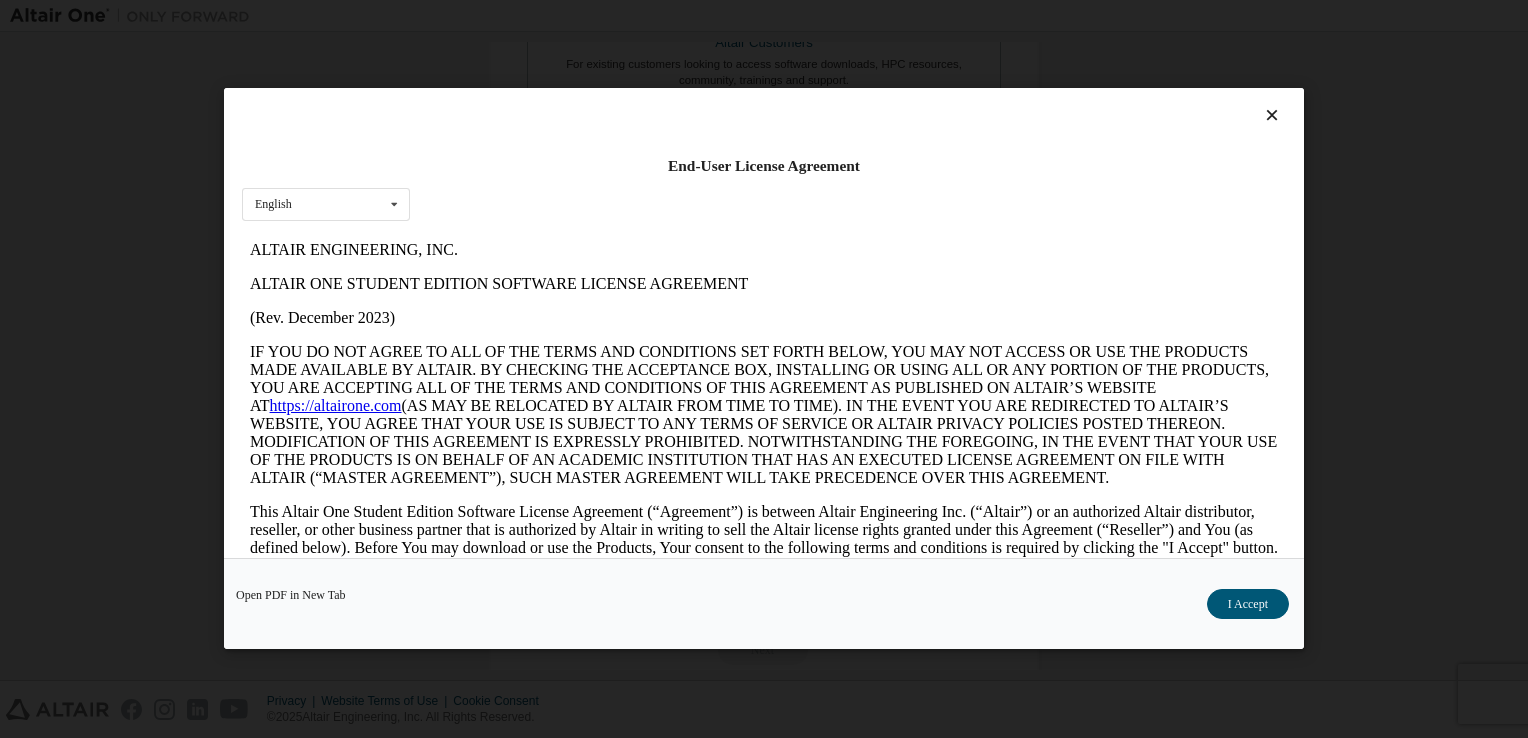 scroll, scrollTop: 0, scrollLeft: 0, axis: both 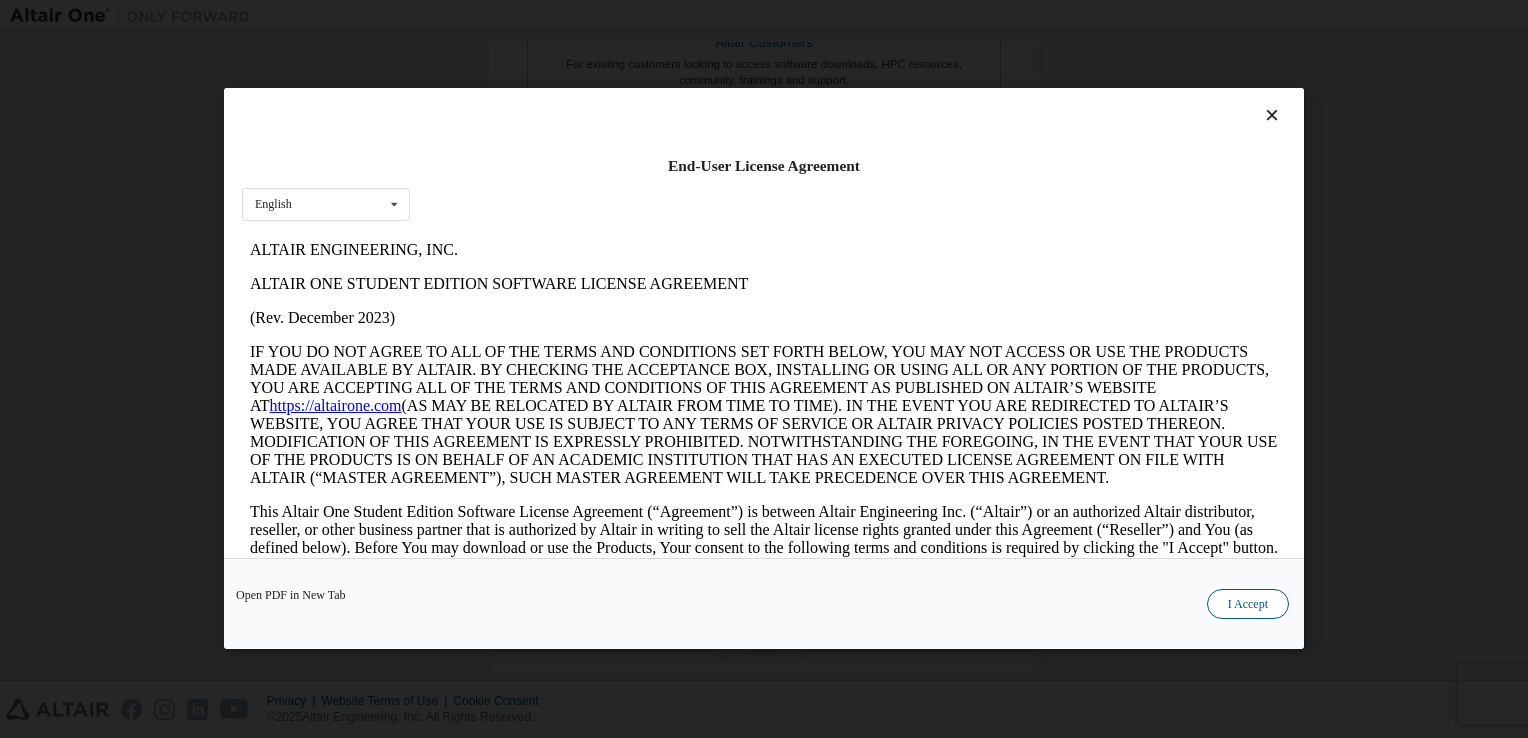 click on "I Accept" at bounding box center (1248, 605) 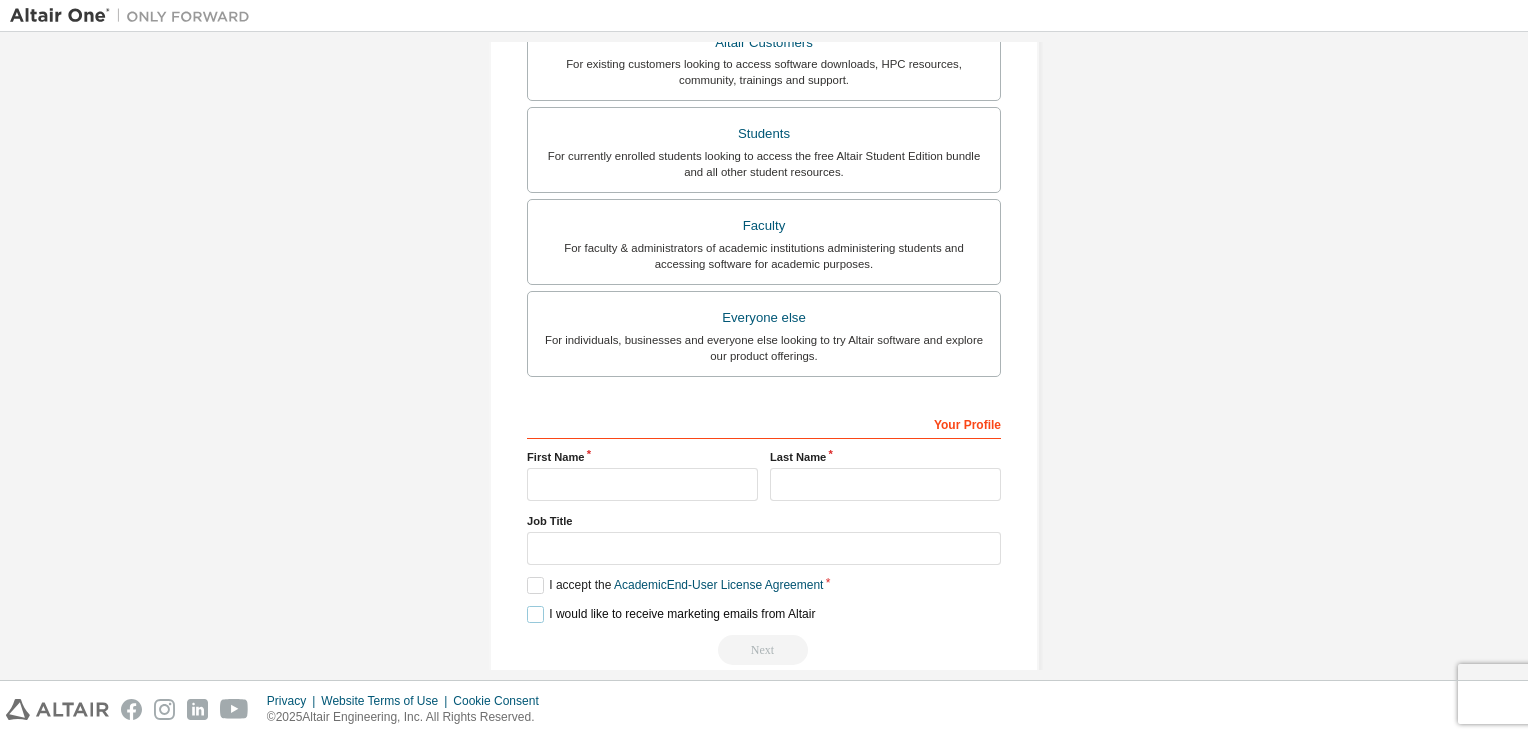 click on "I would like to receive marketing emails from Altair" at bounding box center [671, 614] 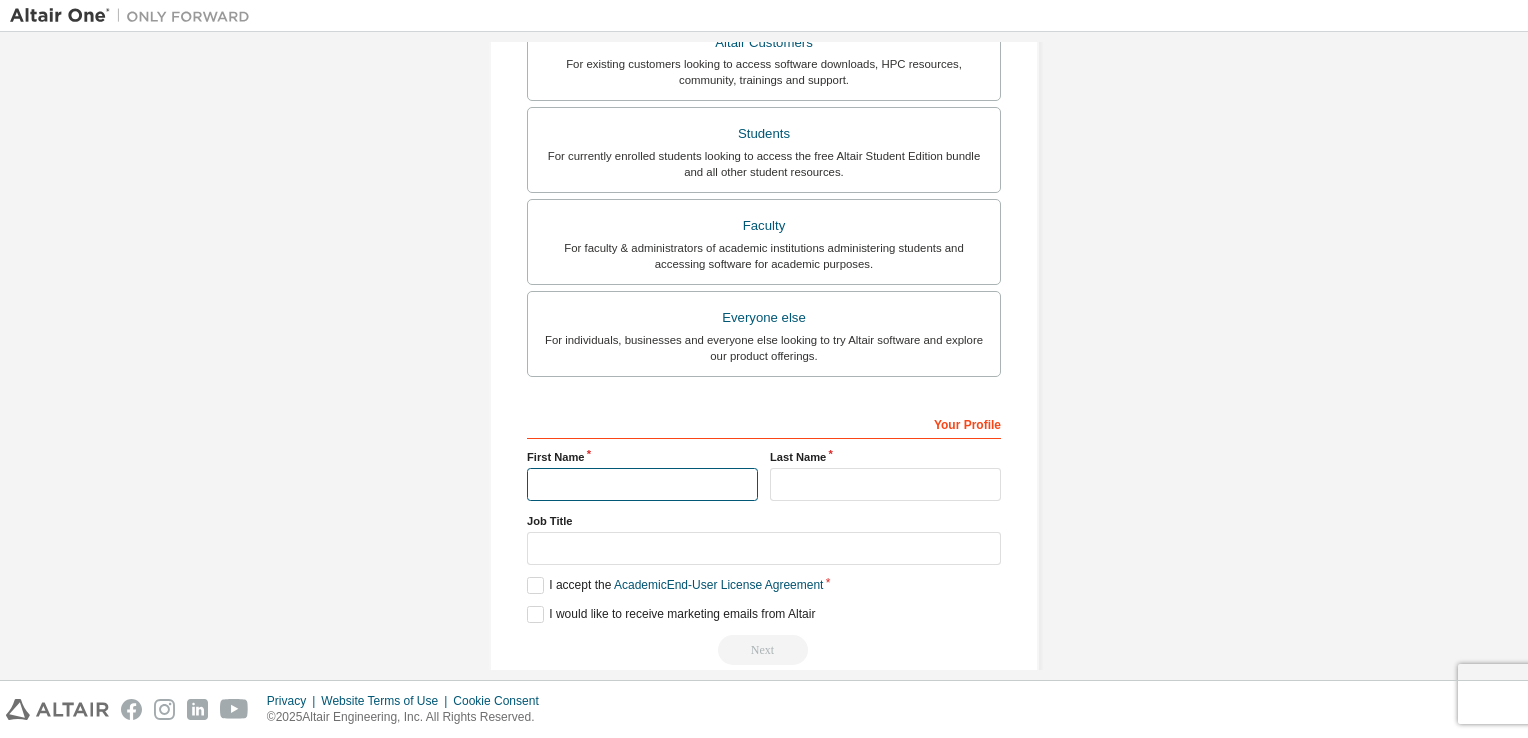 click at bounding box center (642, 484) 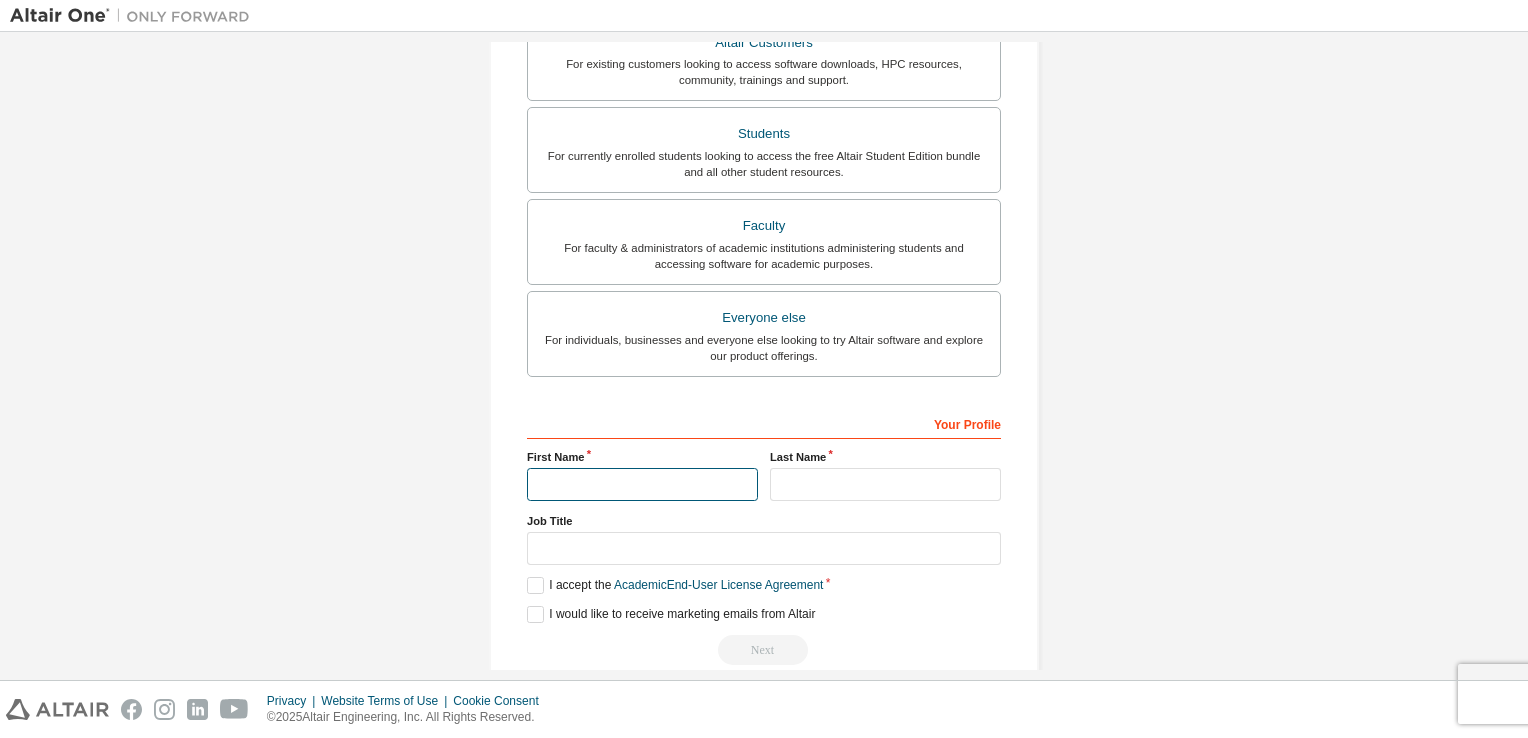 click at bounding box center [642, 484] 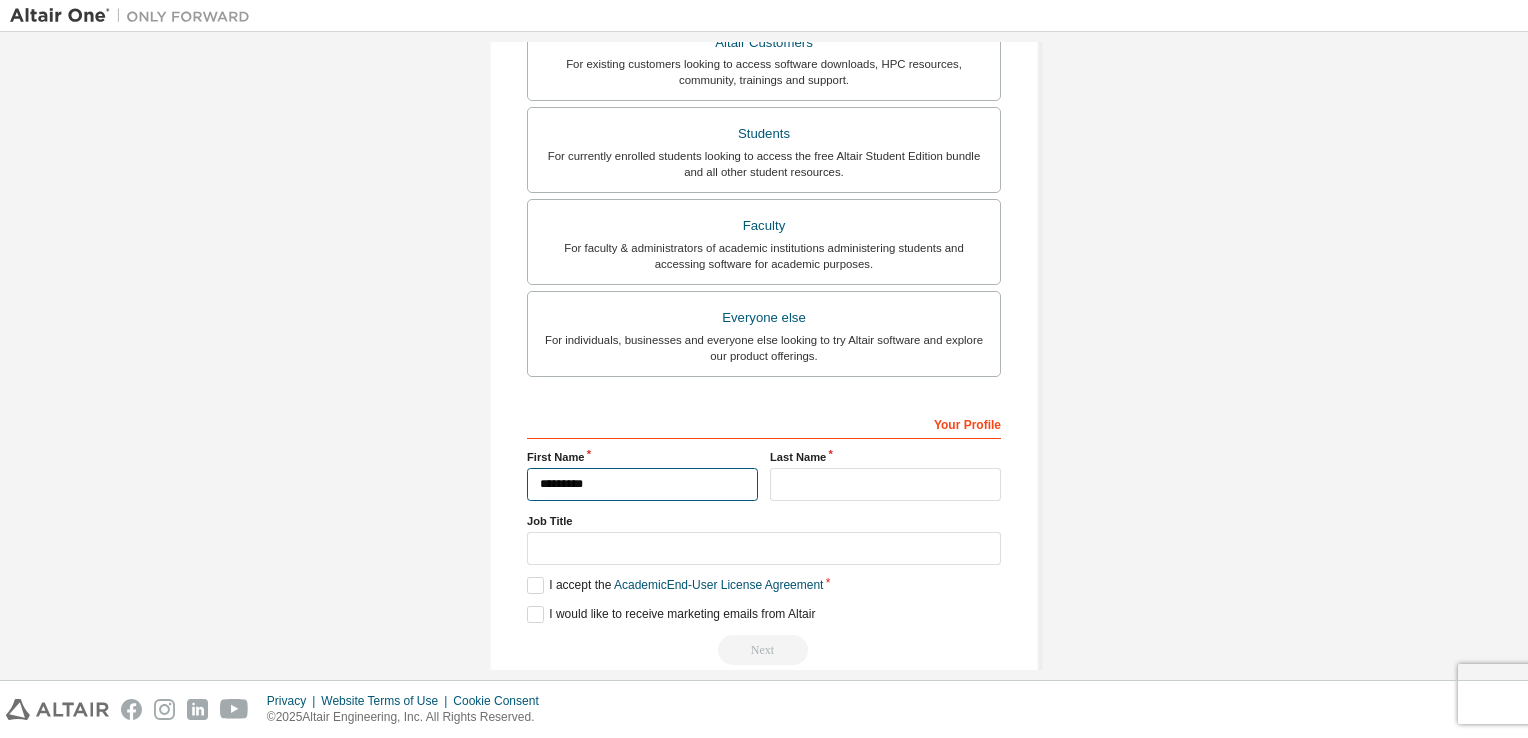 type on "*********" 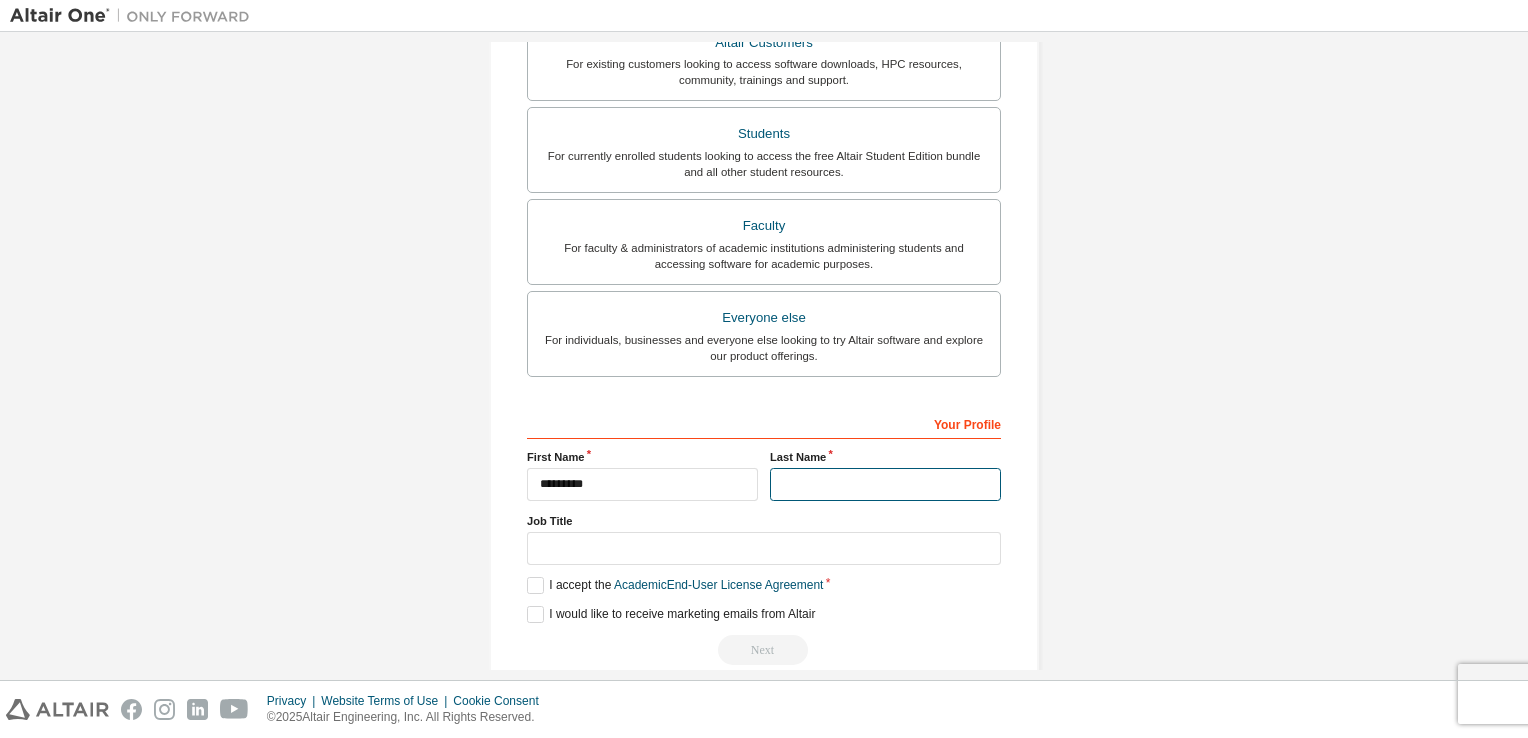 click at bounding box center [885, 484] 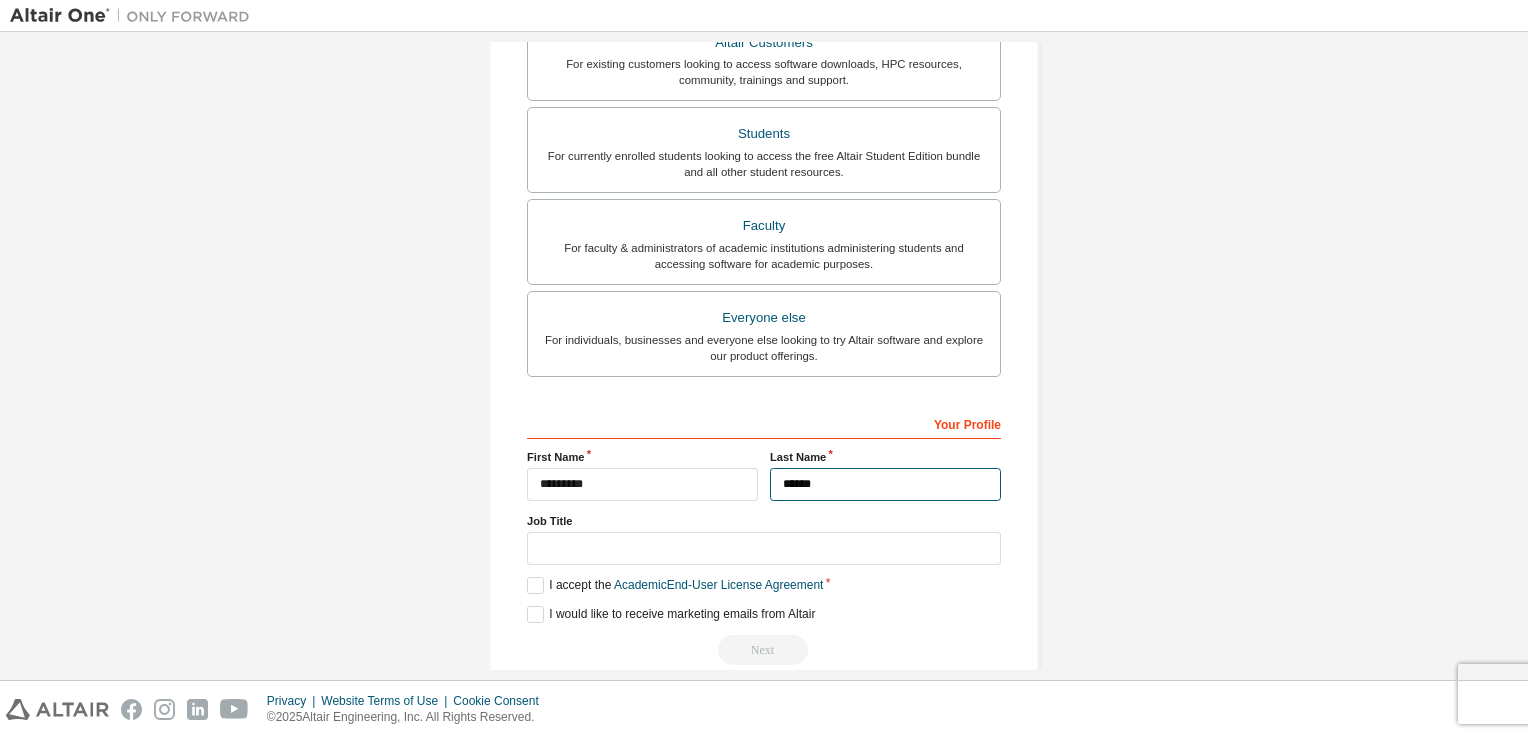 type on "******" 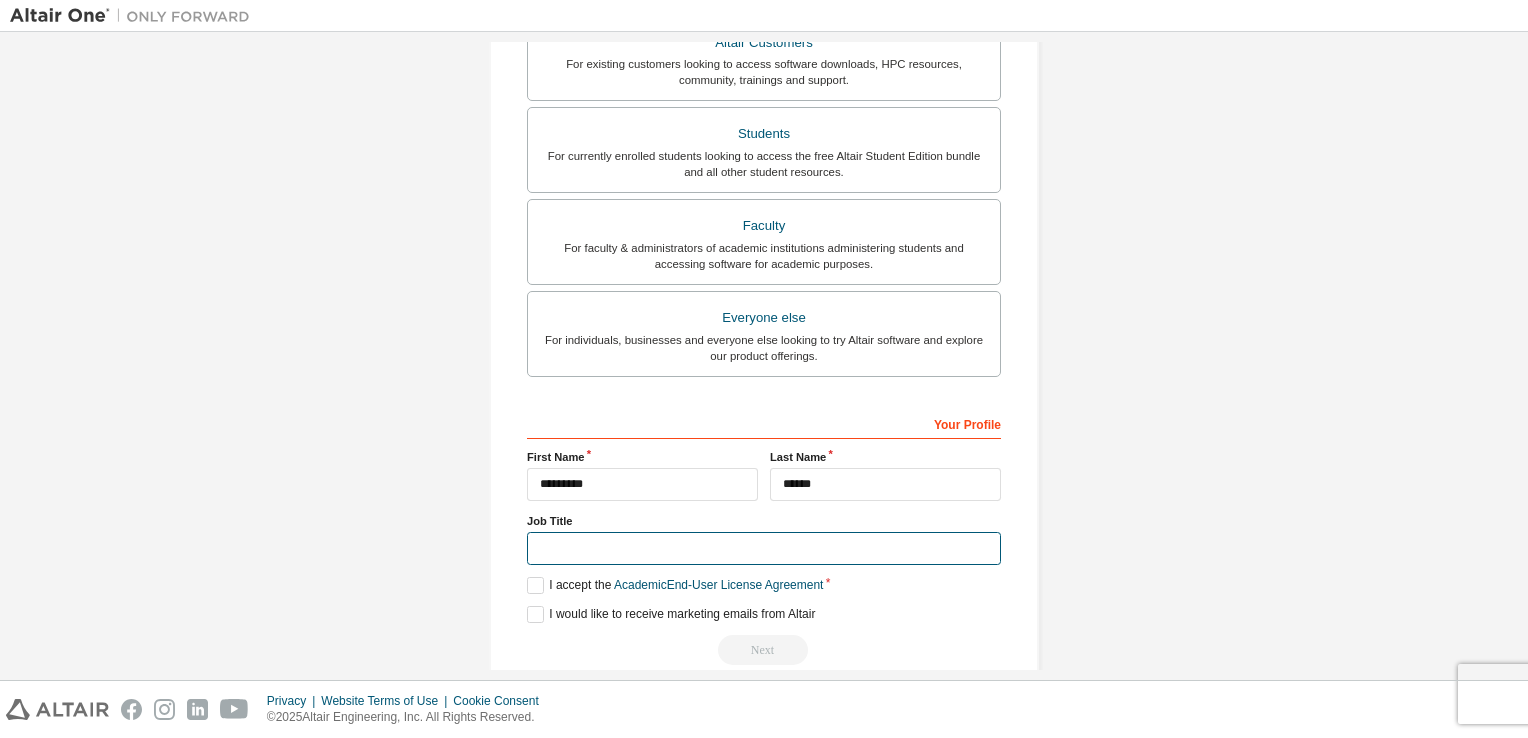 click at bounding box center [764, 548] 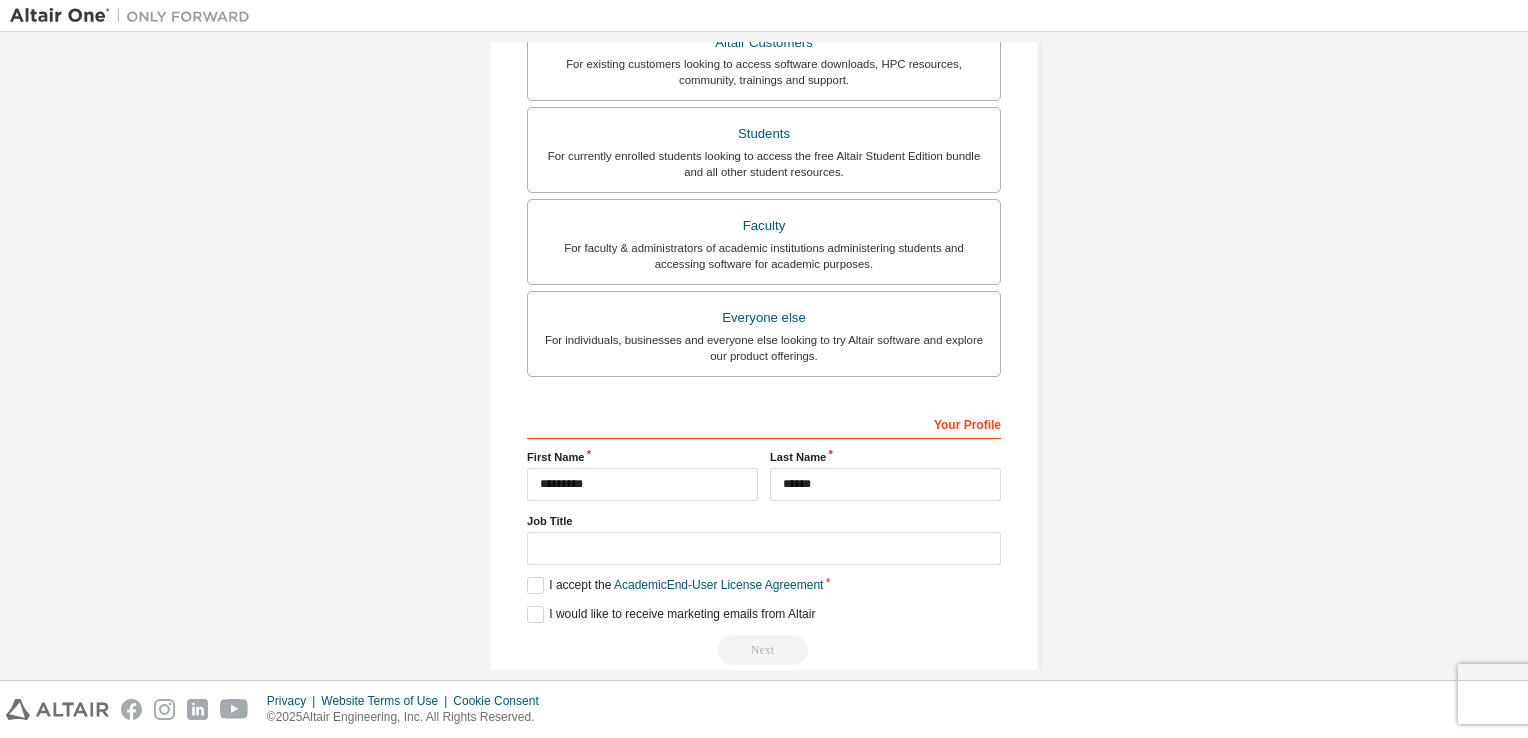 click on "Job Title" at bounding box center (764, 521) 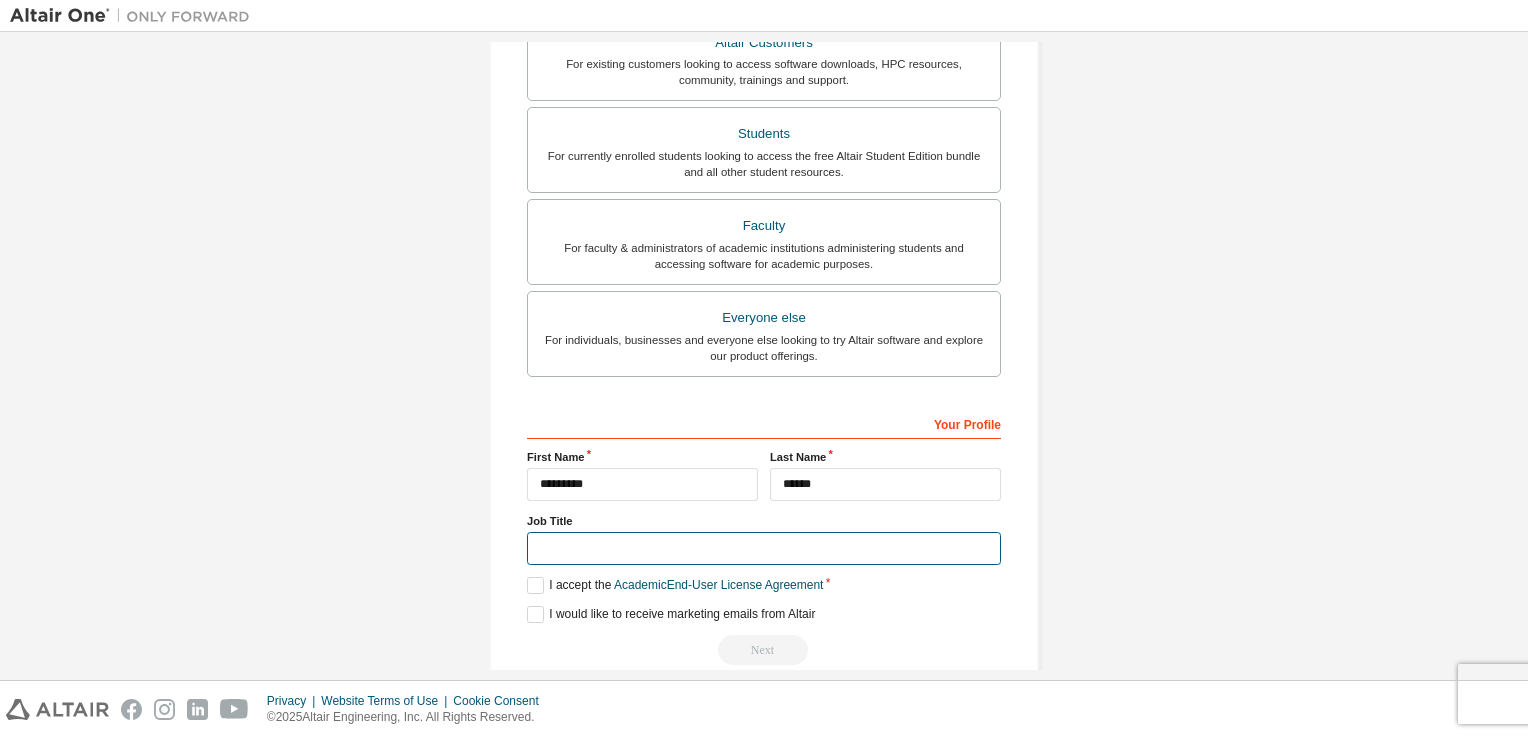 click at bounding box center [764, 548] 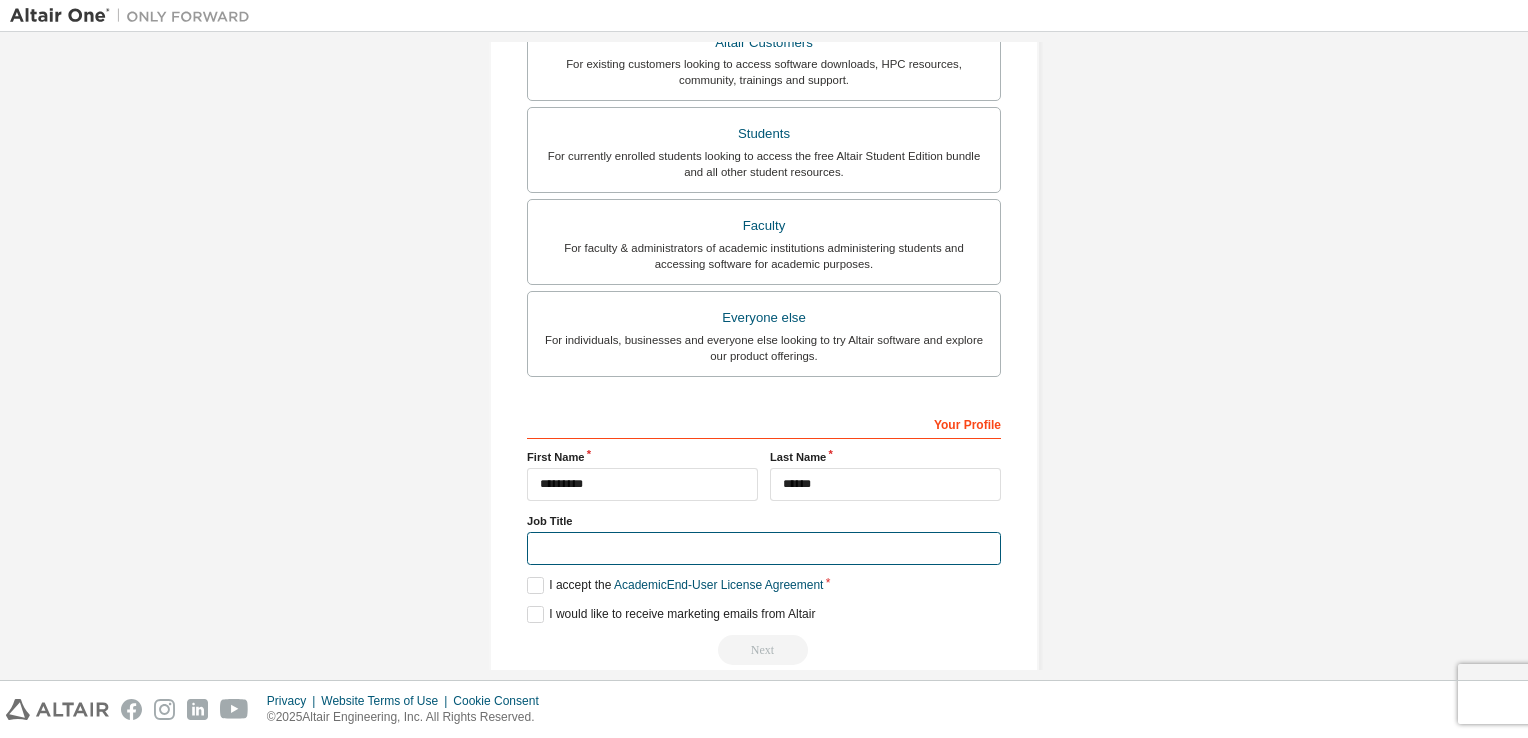type on "*" 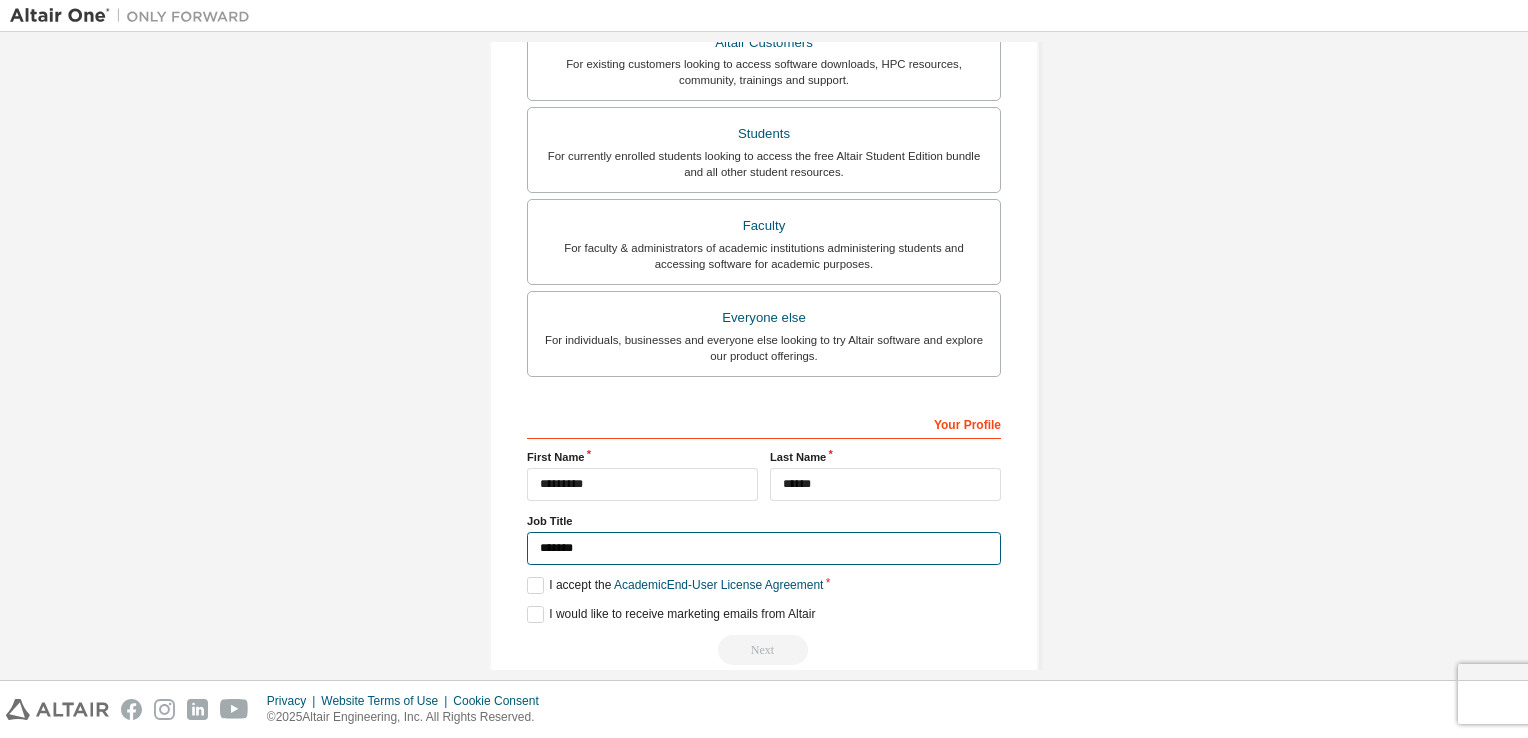 type on "*******" 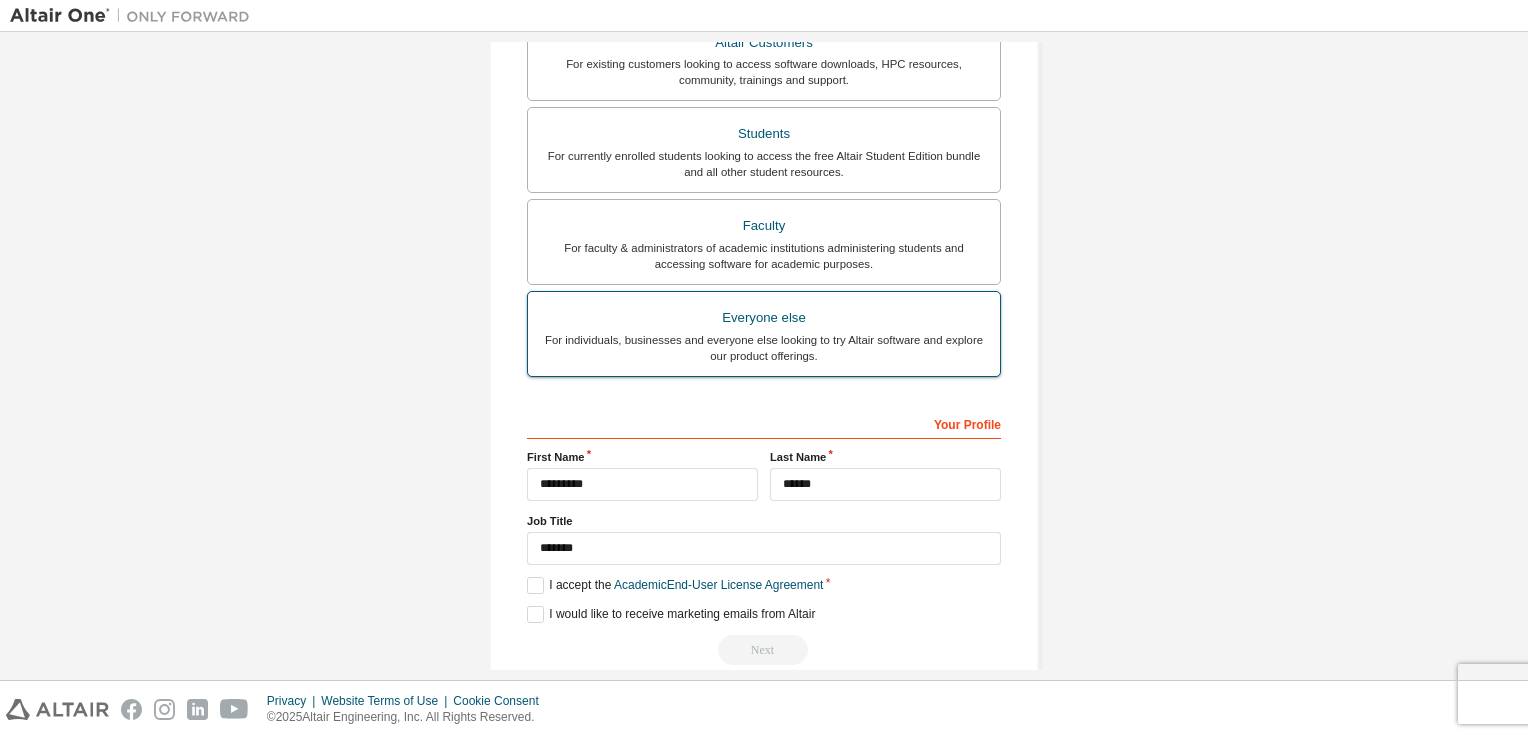 click on "Everyone else" at bounding box center (764, 318) 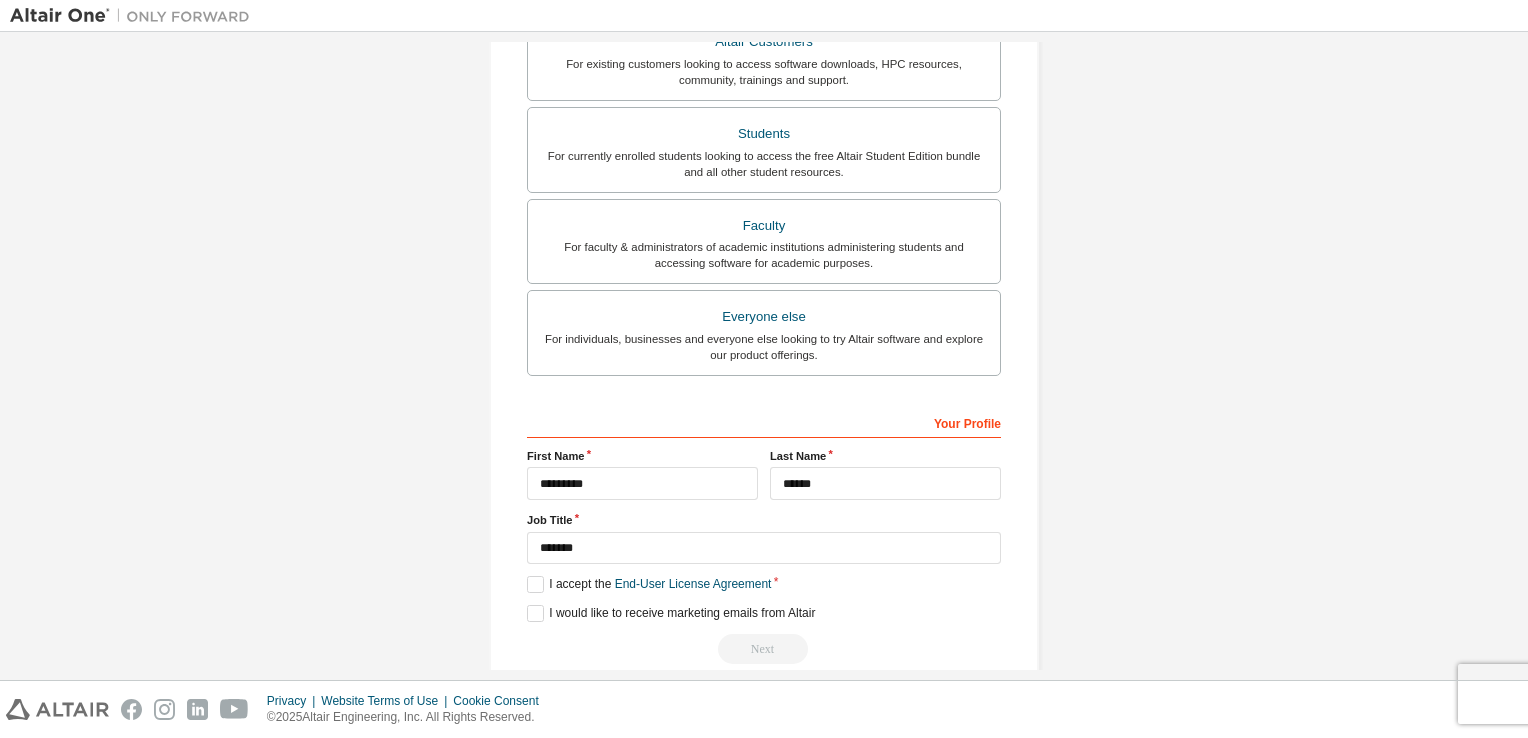 click on "**********" at bounding box center [764, 535] 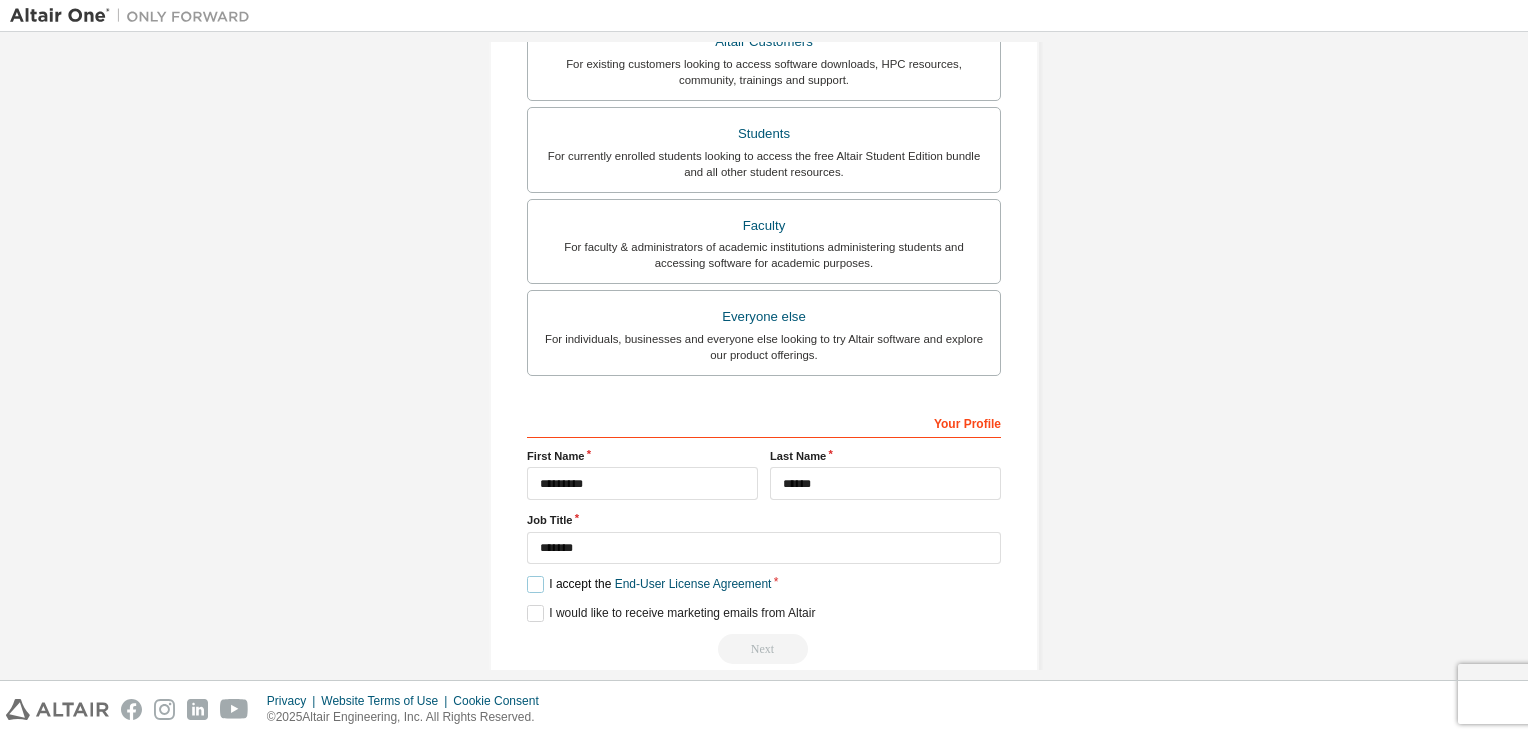 click on "I accept the    End-User License Agreement" at bounding box center [649, 584] 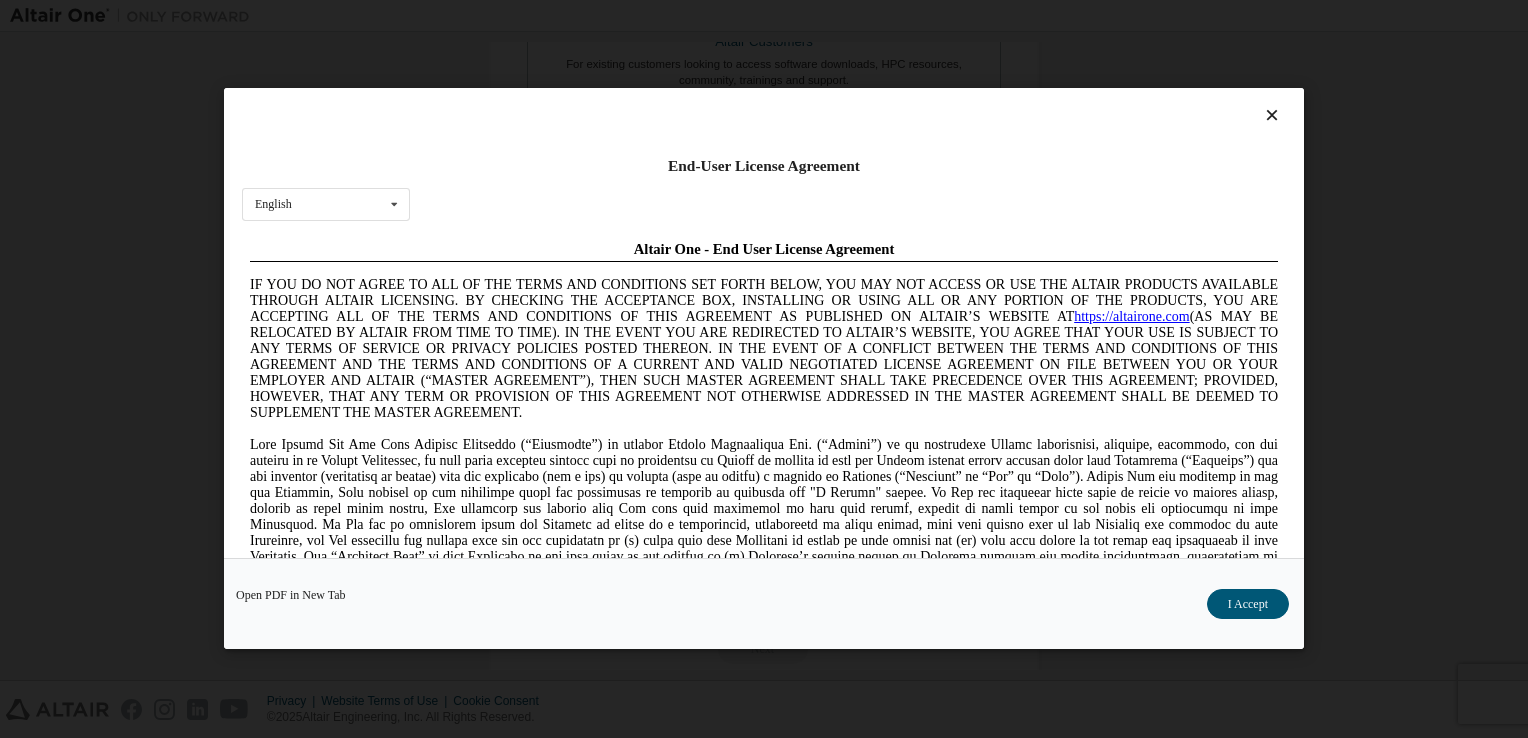scroll, scrollTop: 0, scrollLeft: 0, axis: both 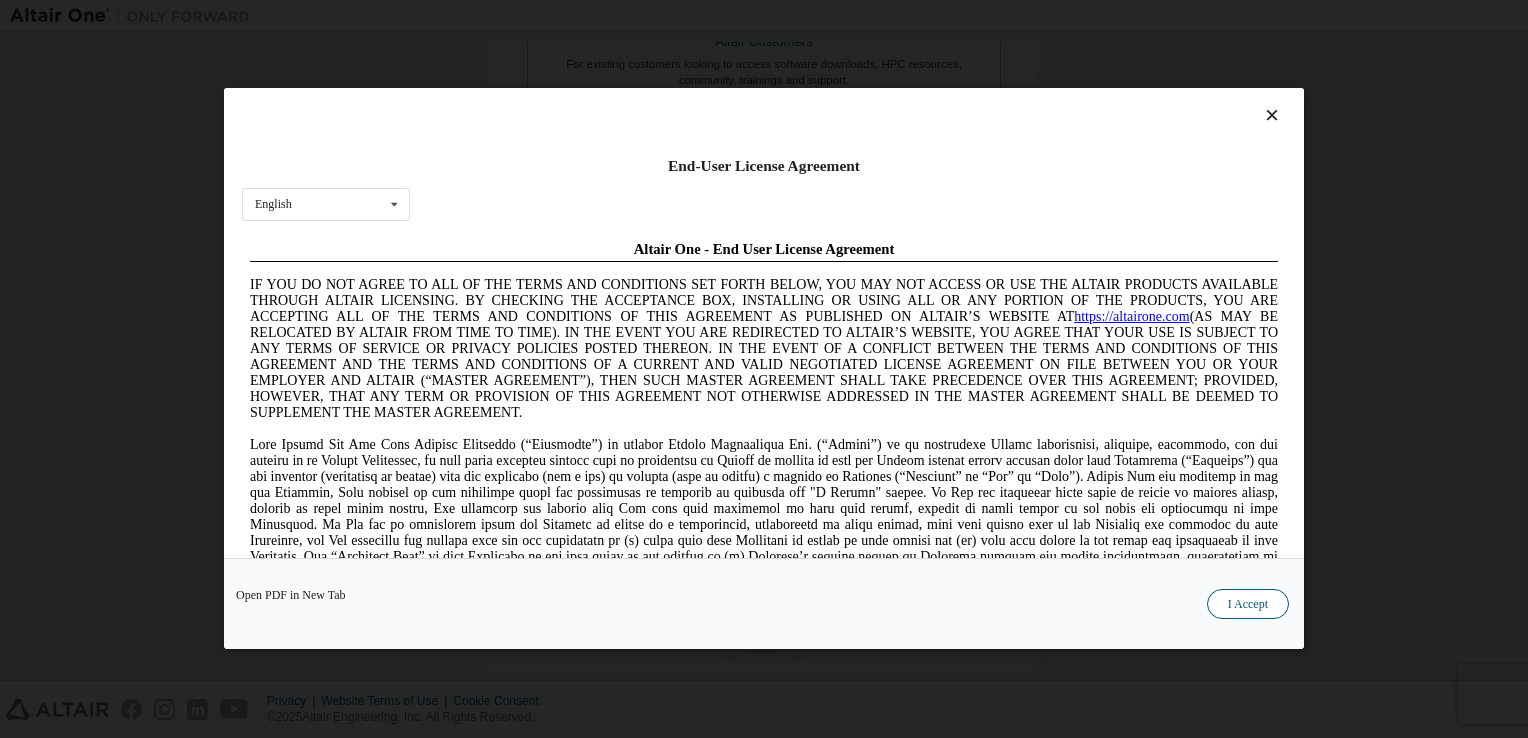 click on "I Accept" at bounding box center [1248, 605] 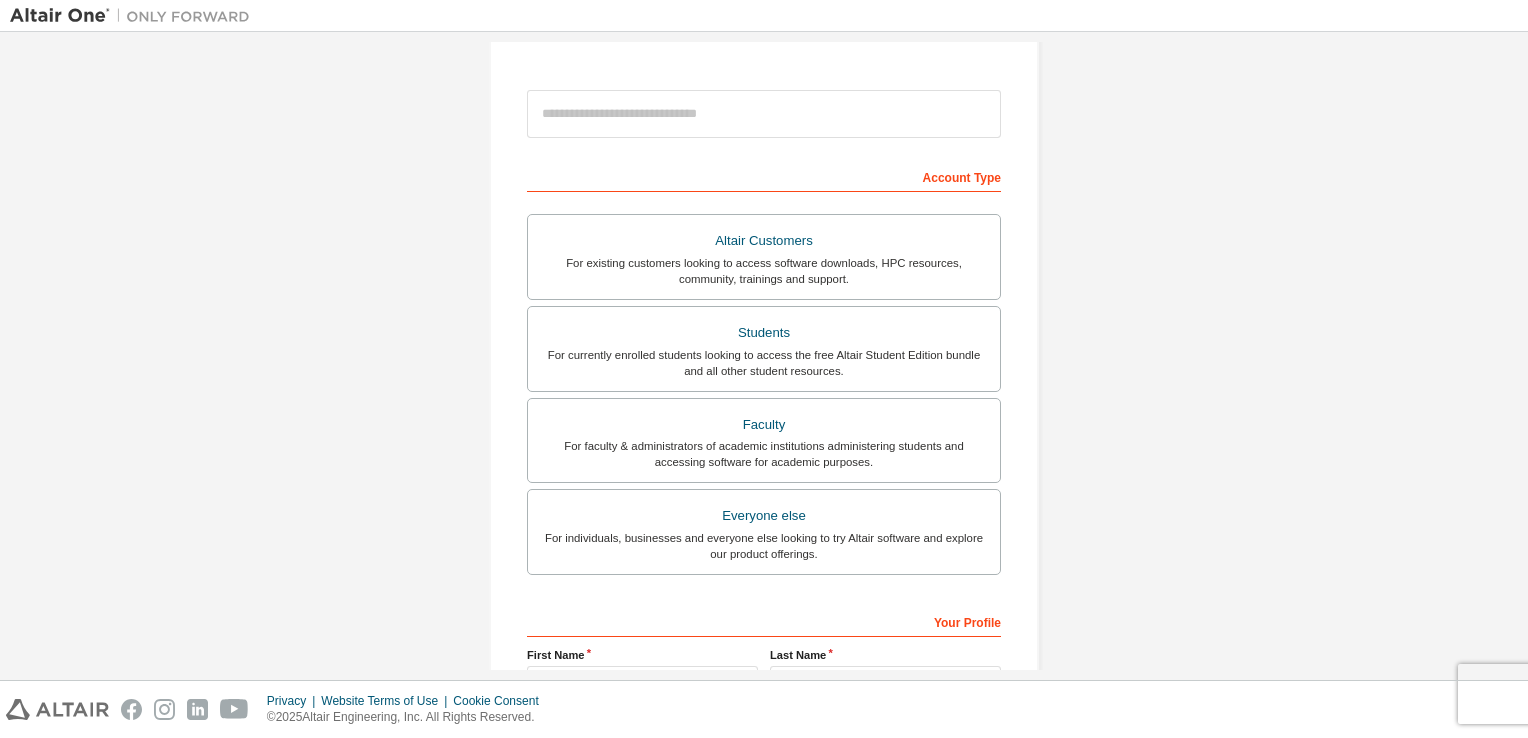 scroll, scrollTop: 178, scrollLeft: 0, axis: vertical 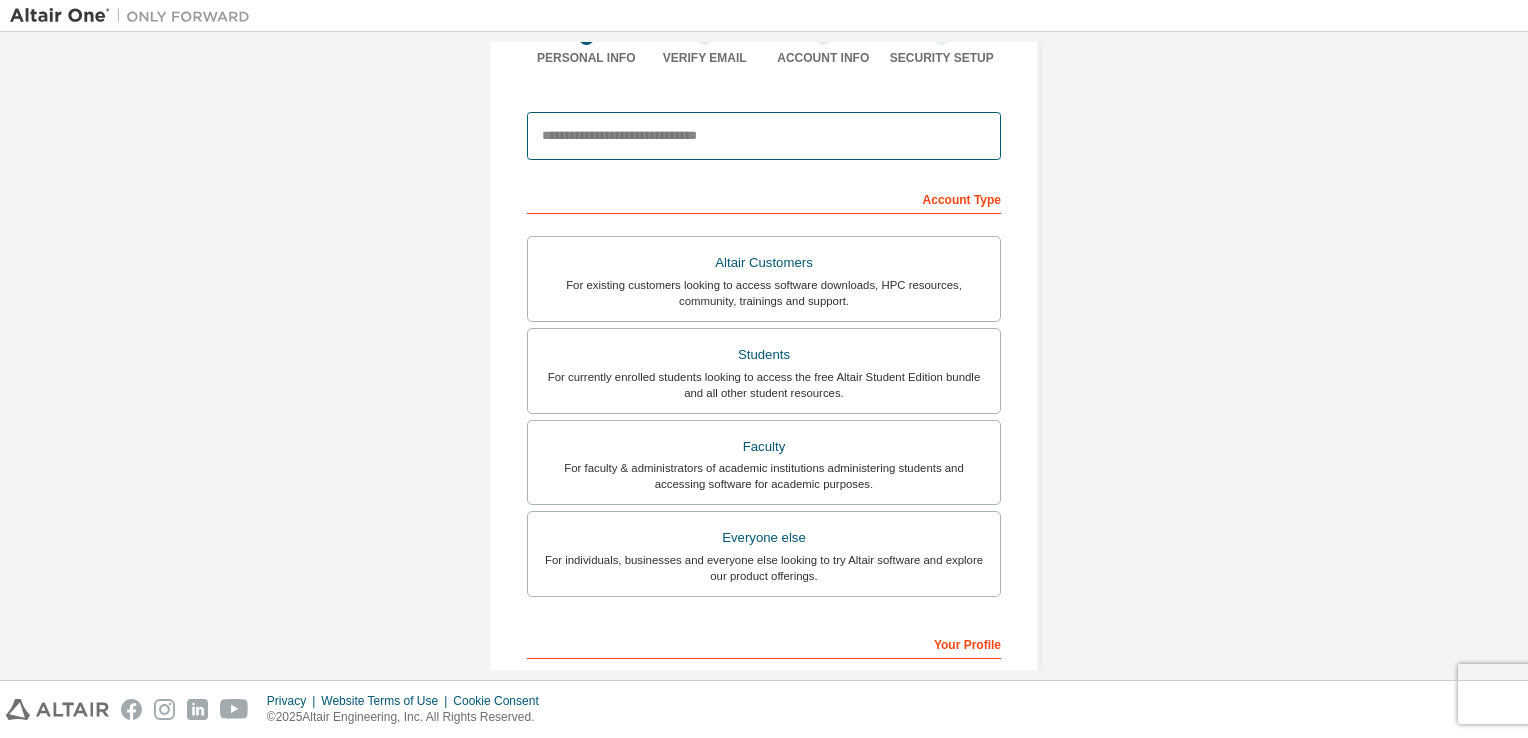 click at bounding box center (764, 136) 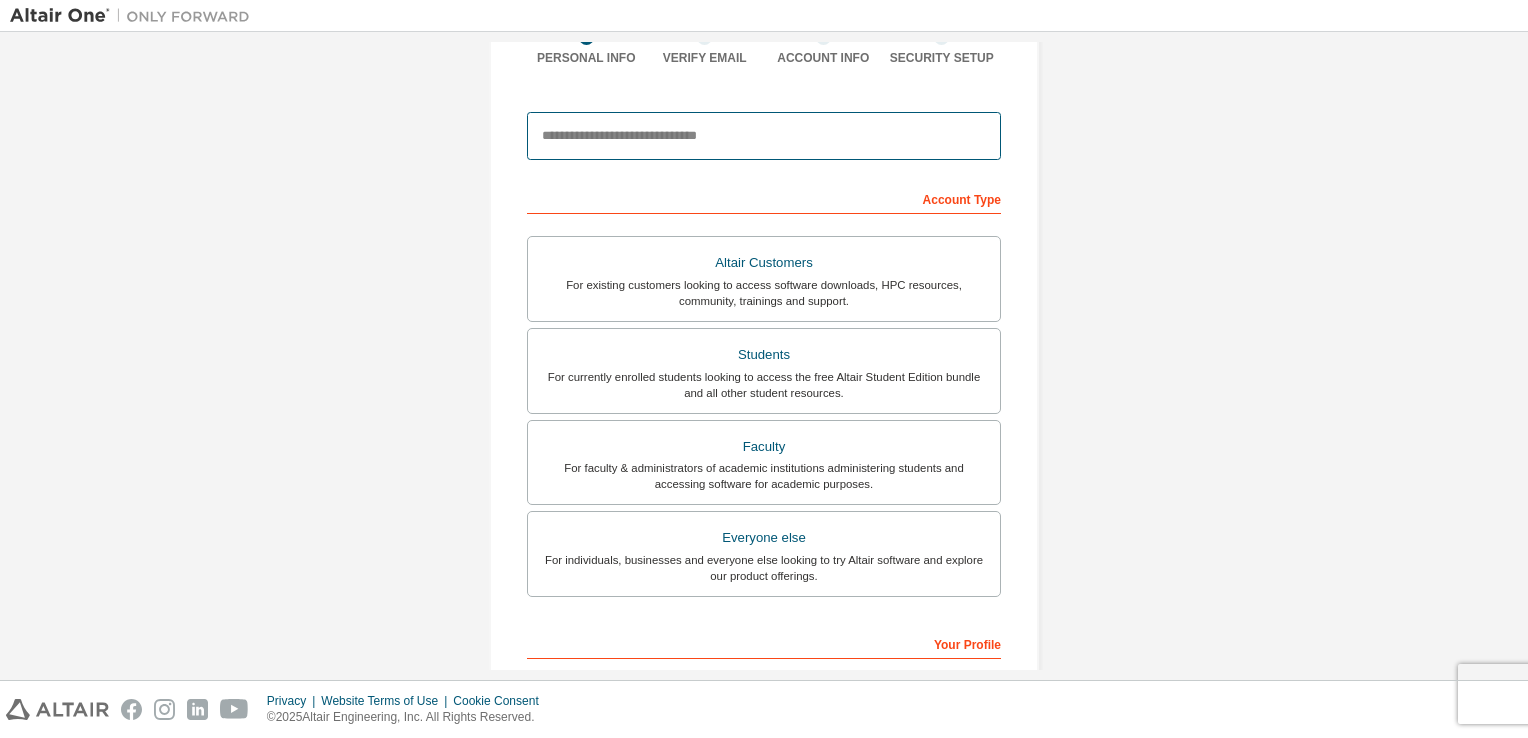type on "**********" 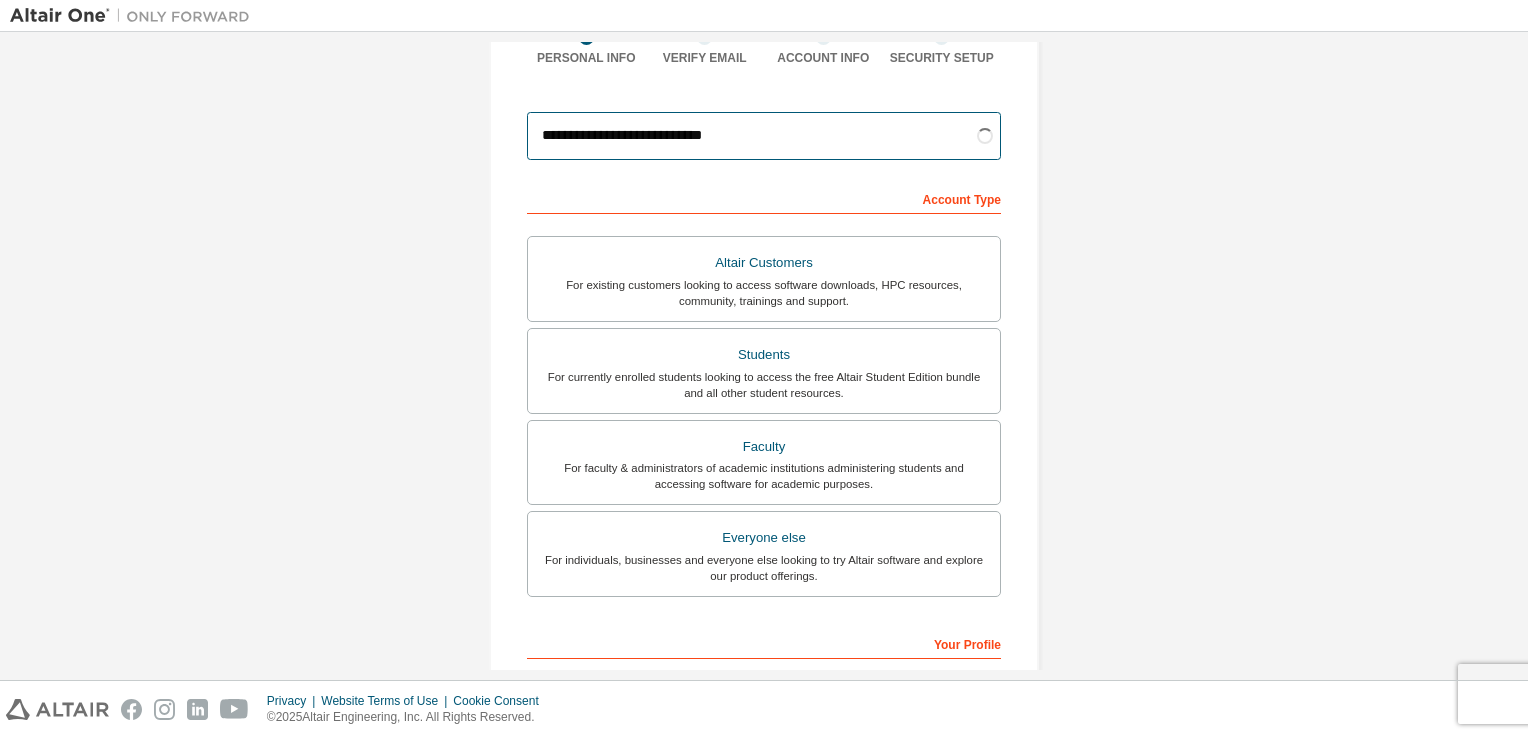 click on "**********" at bounding box center (764, 494) 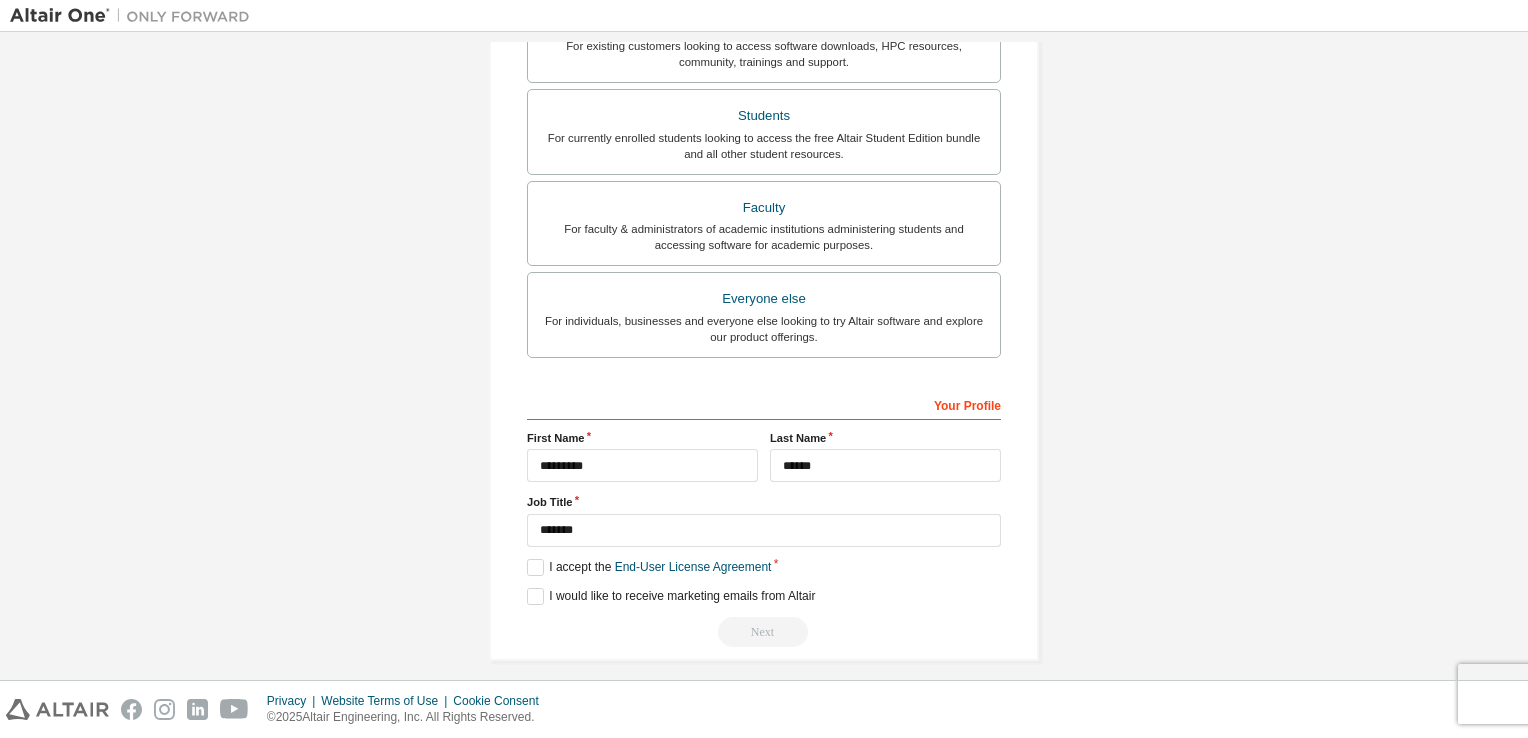 scroll, scrollTop: 489, scrollLeft: 0, axis: vertical 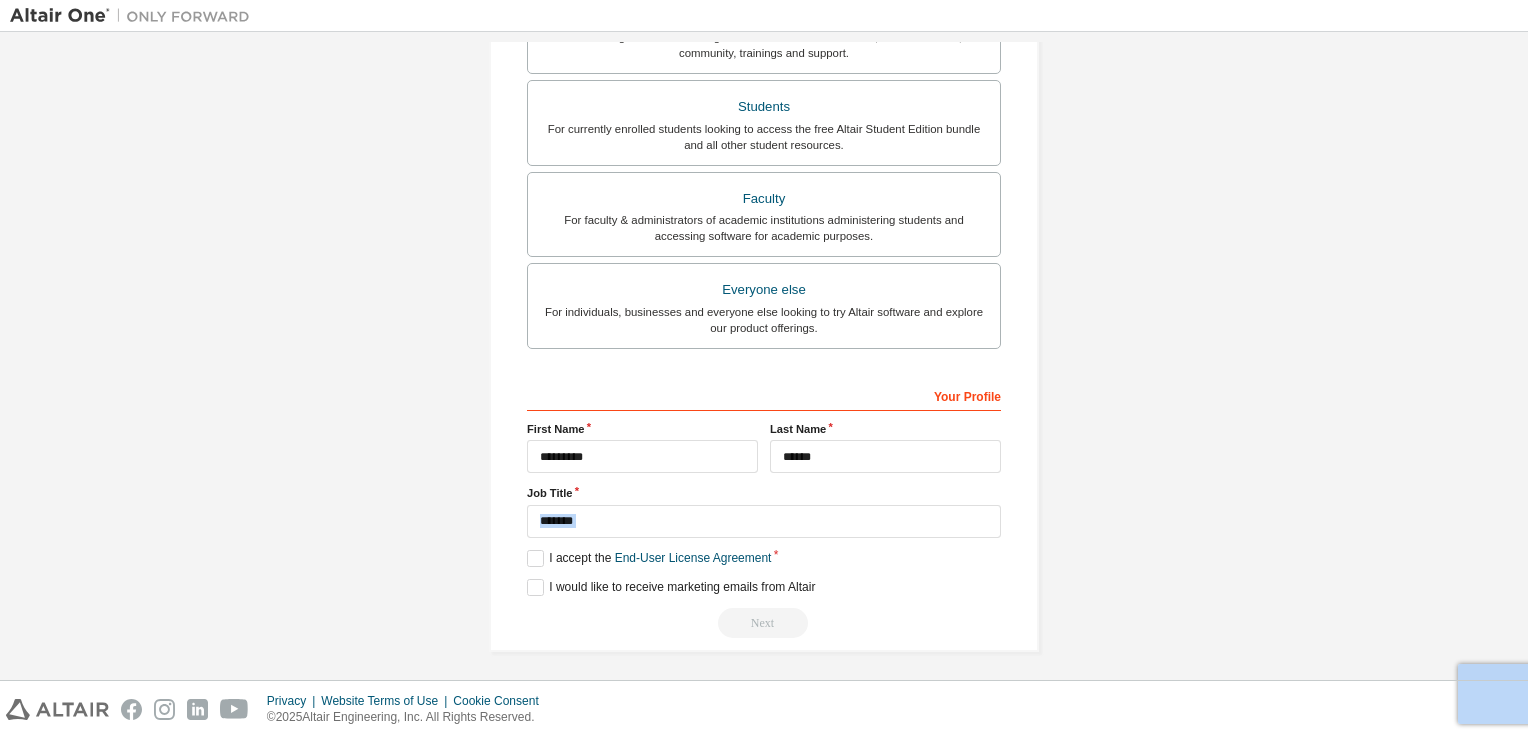 drag, startPoint x: 763, startPoint y: 628, endPoint x: 1155, endPoint y: 489, distance: 415.91464 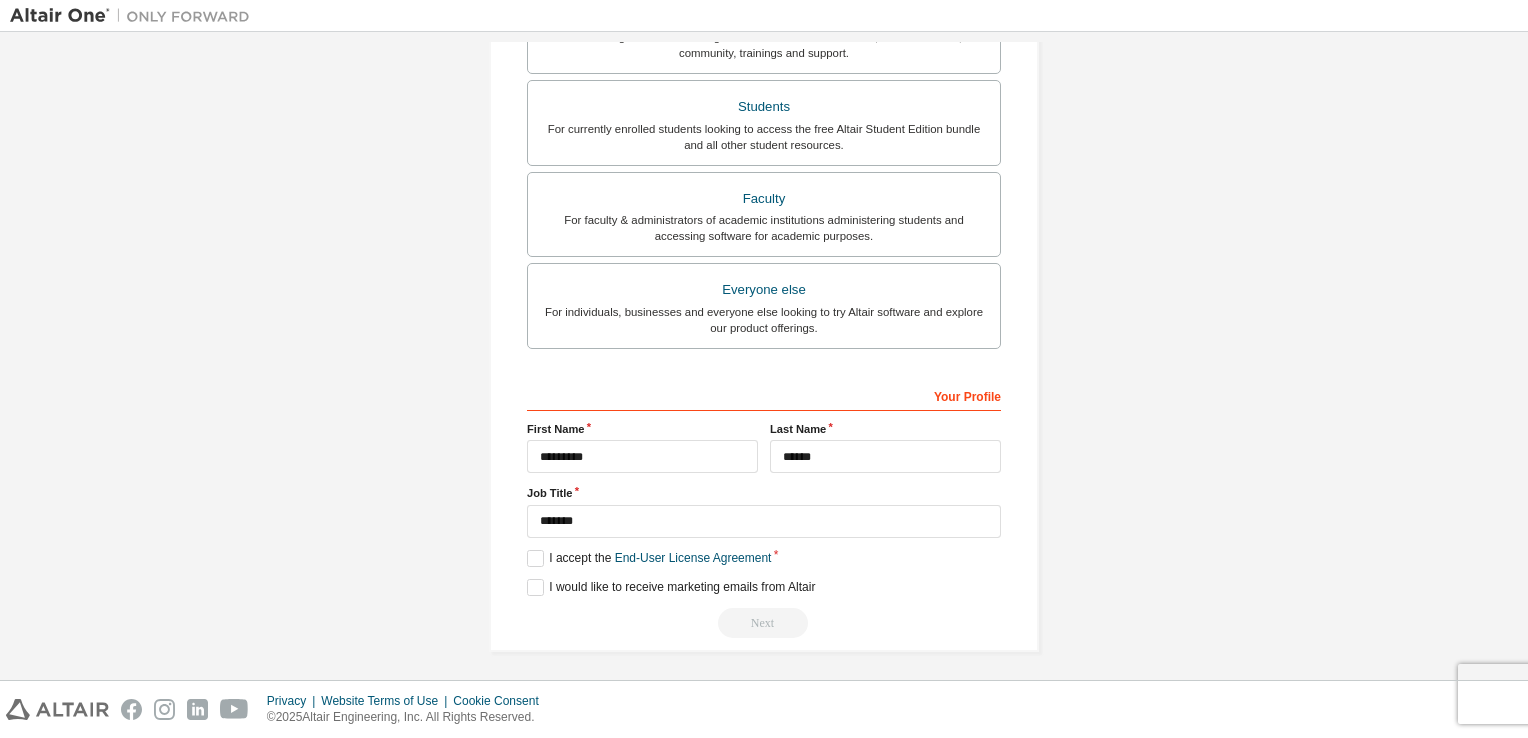 click on "**********" at bounding box center [764, 356] 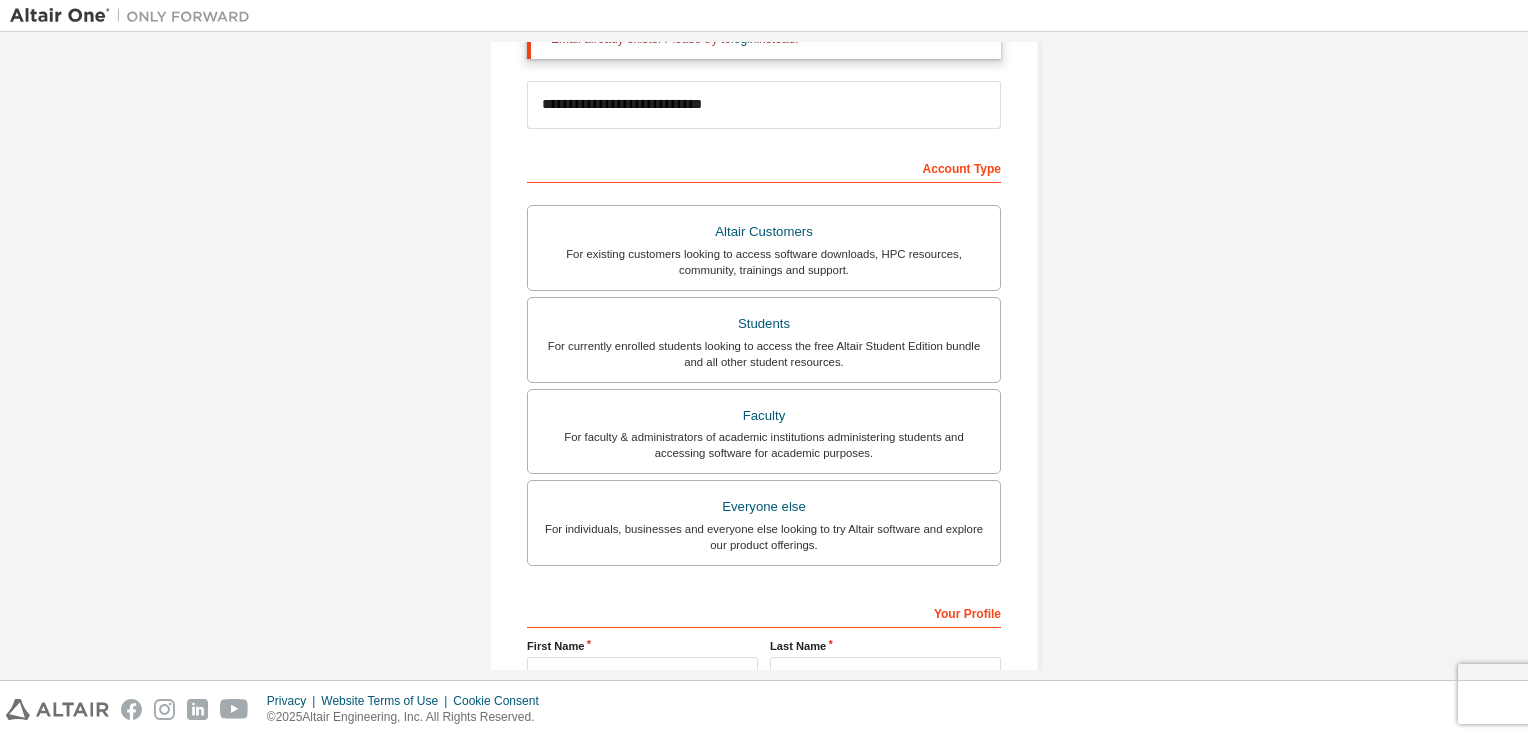scroll, scrollTop: 136, scrollLeft: 0, axis: vertical 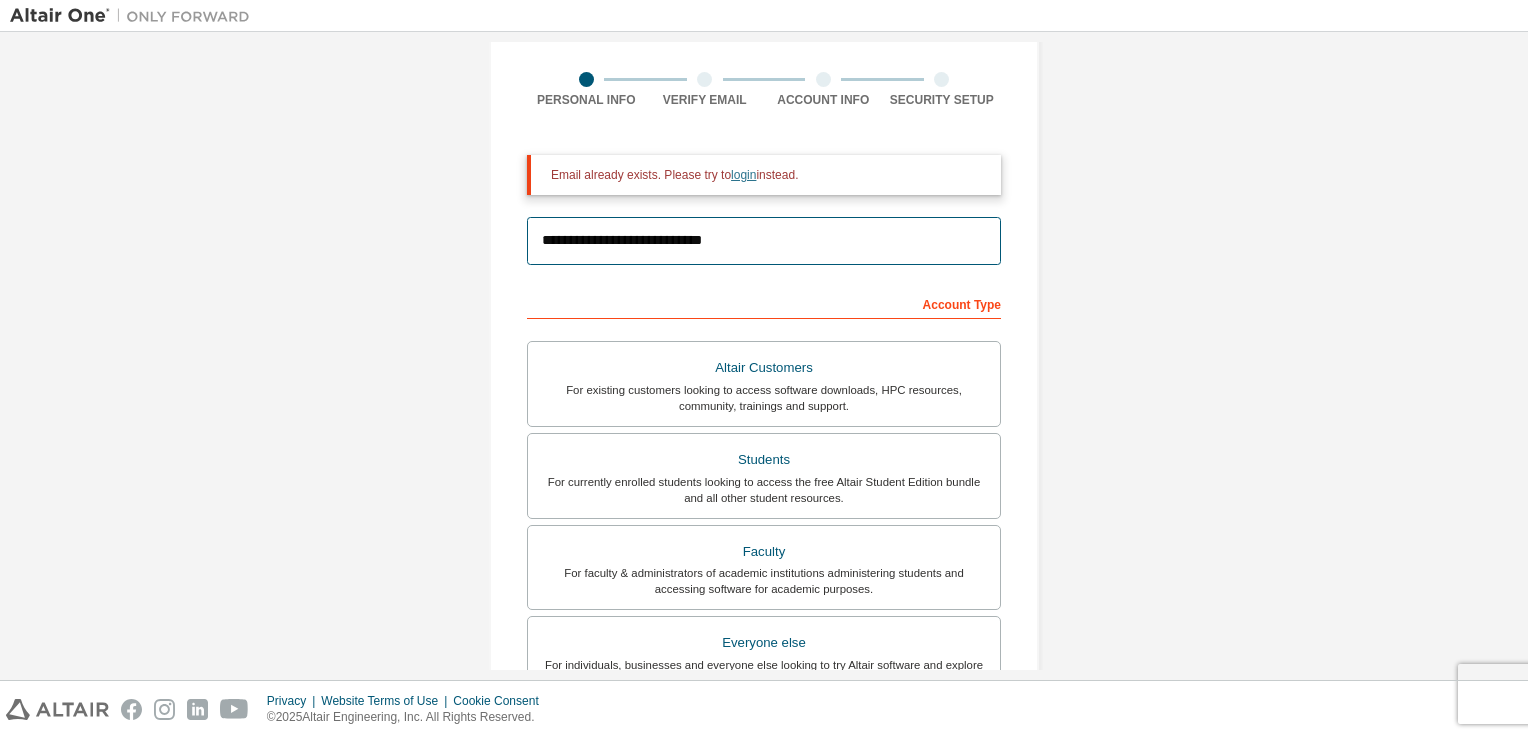 drag, startPoint x: 819, startPoint y: 250, endPoint x: 738, endPoint y: 177, distance: 109.041275 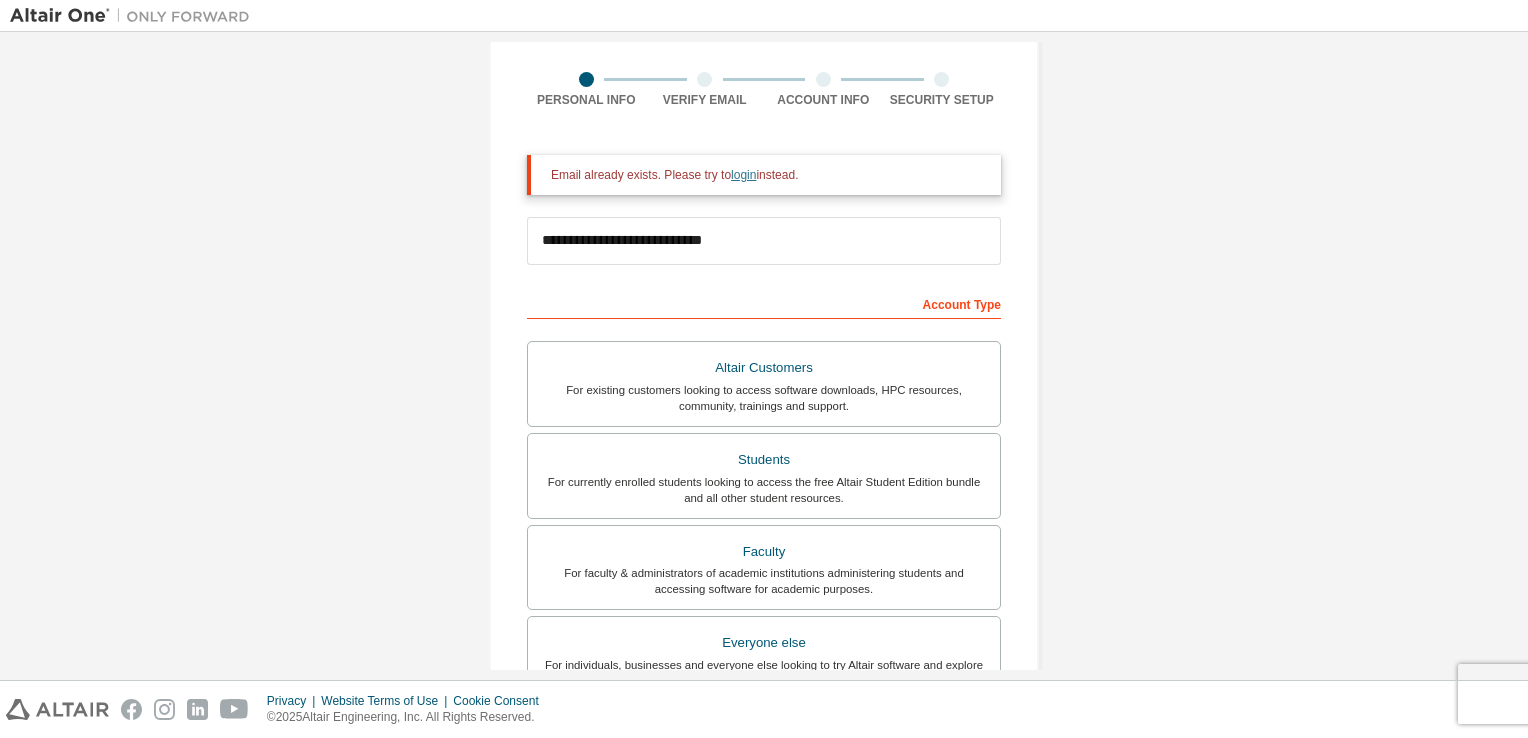 click on "login" at bounding box center [743, 175] 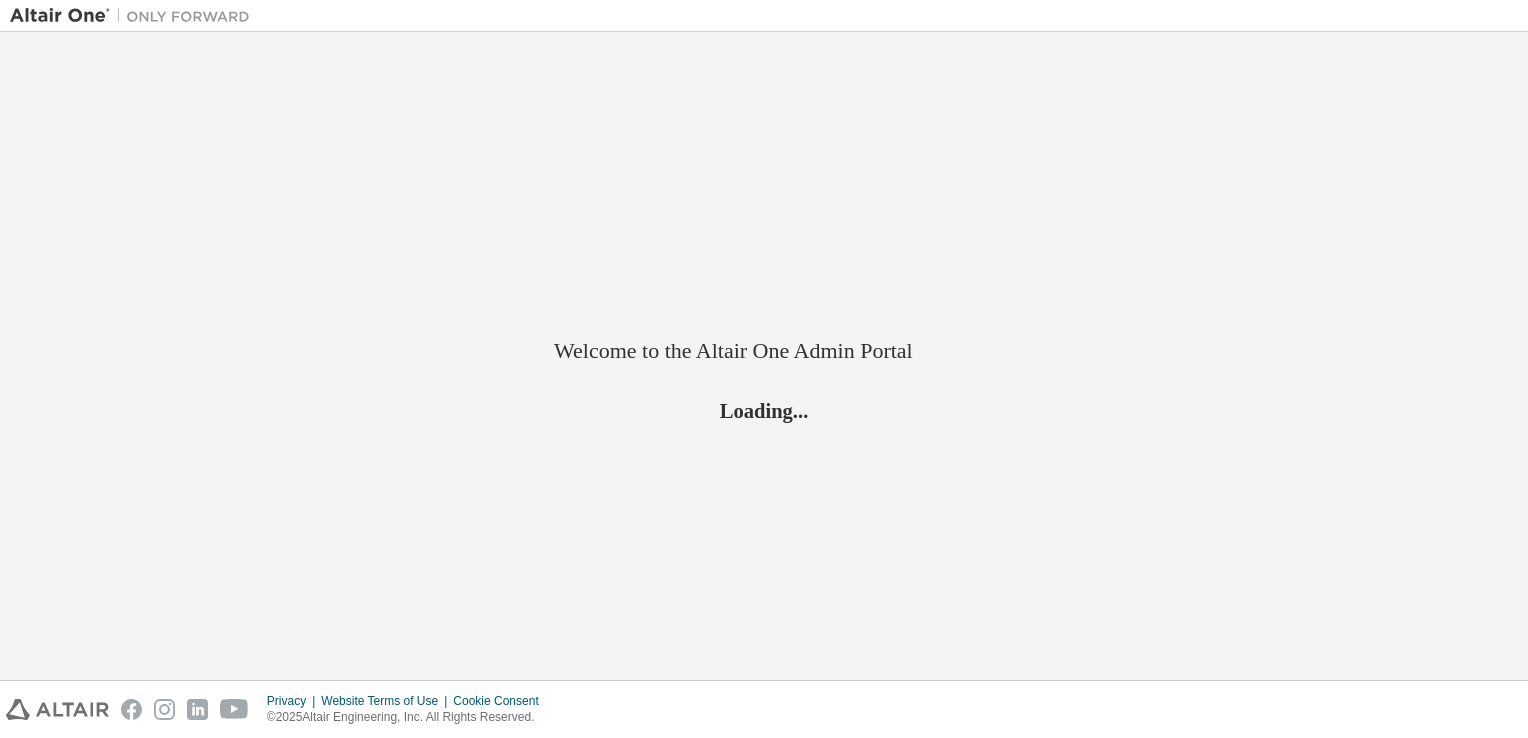 scroll, scrollTop: 0, scrollLeft: 0, axis: both 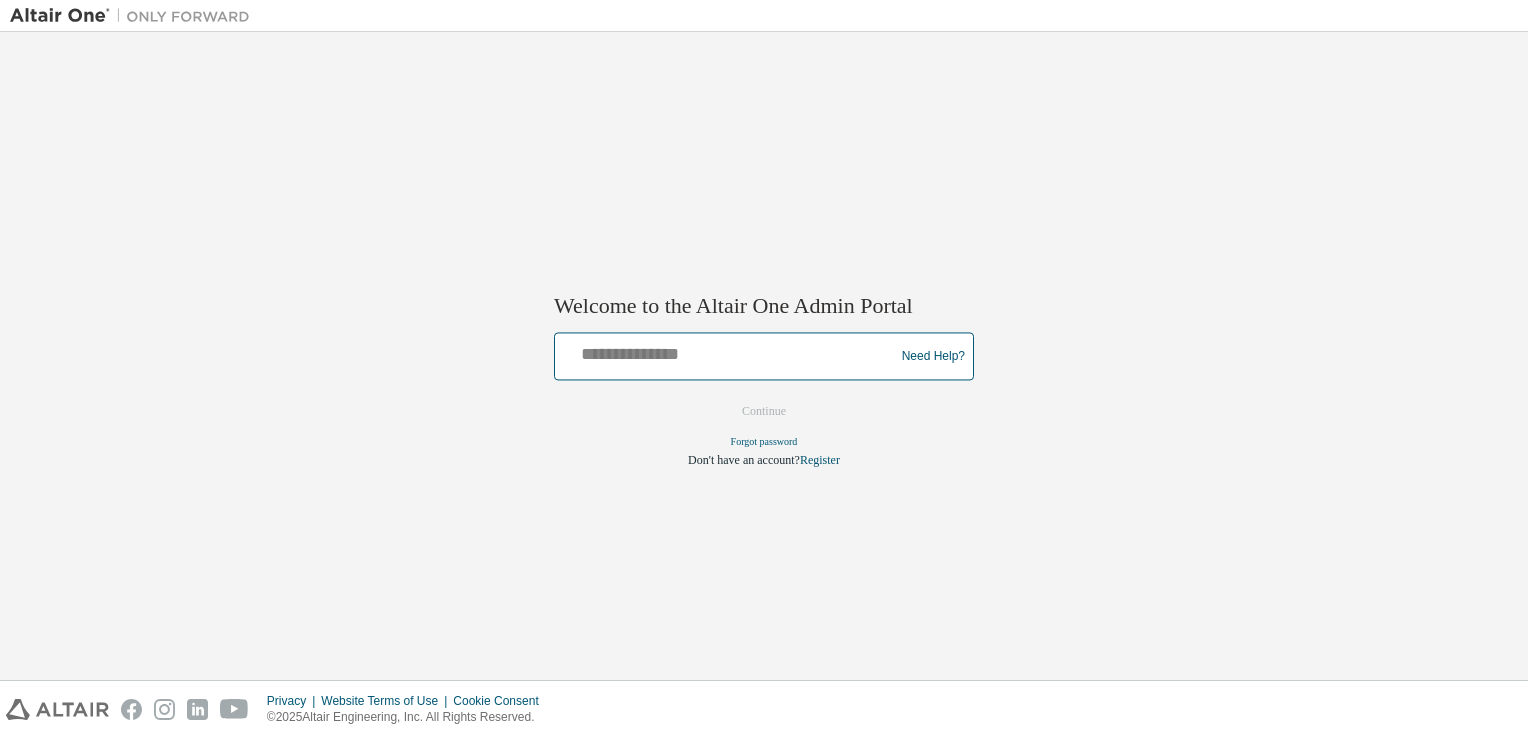 click at bounding box center (727, 352) 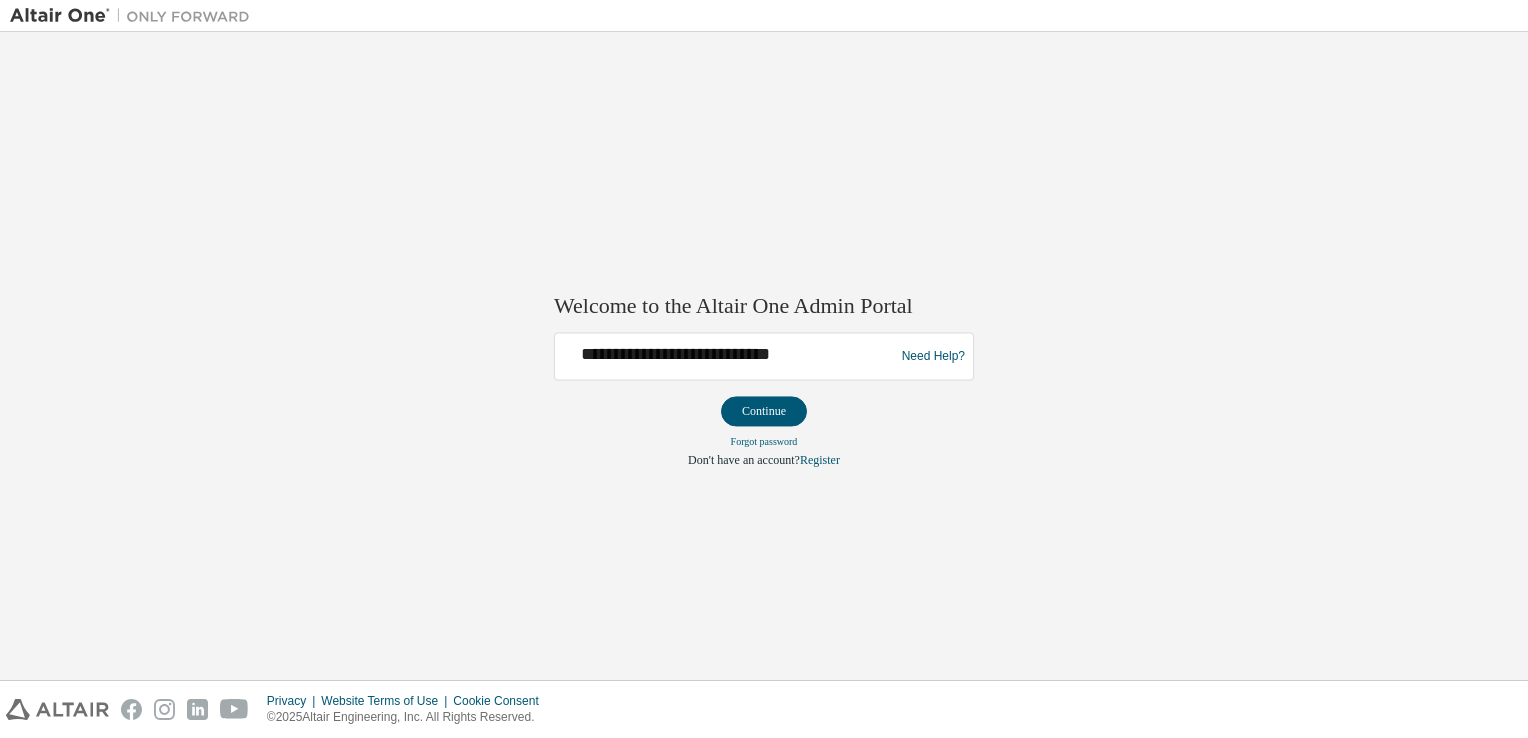 click on "**********" at bounding box center (727, 357) 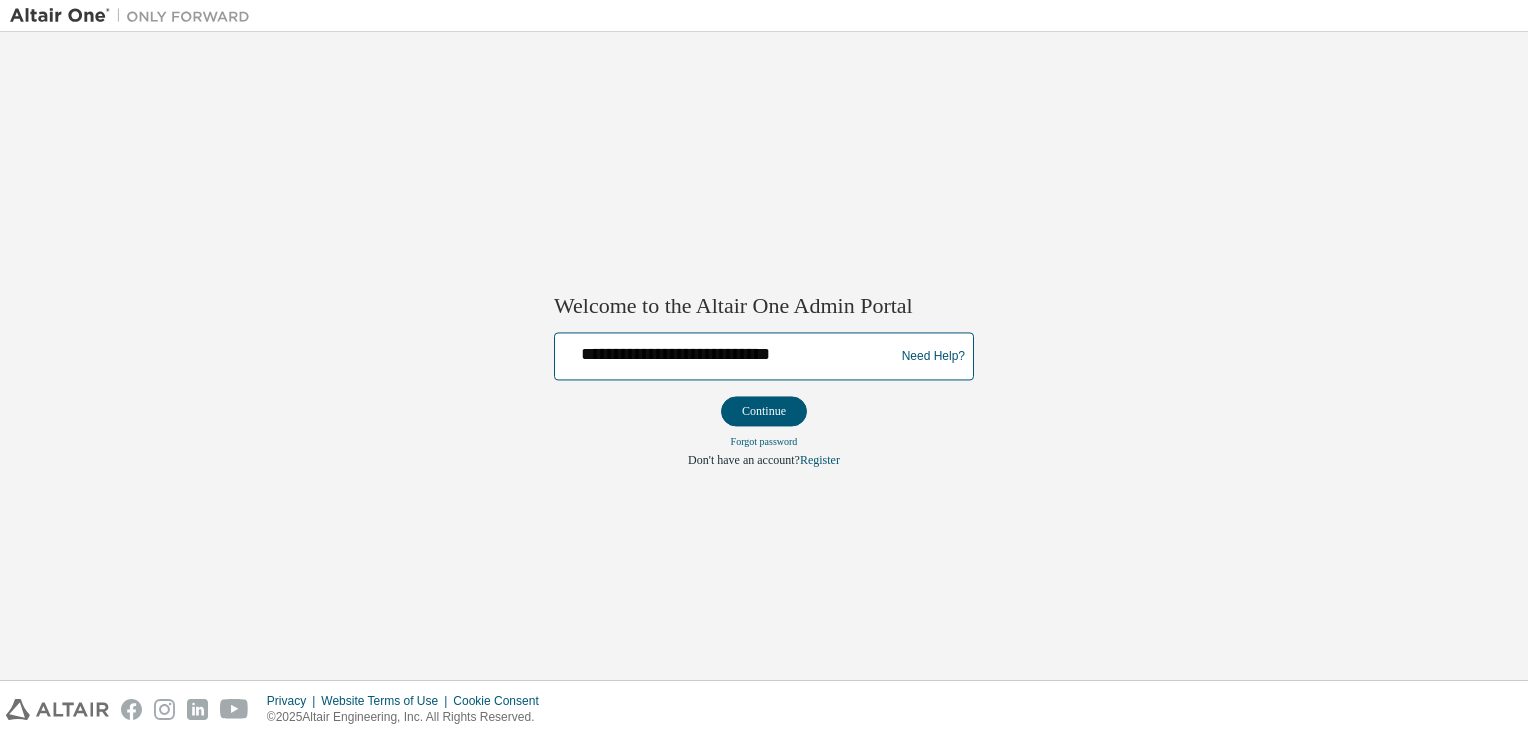 click on "**********" at bounding box center (727, 352) 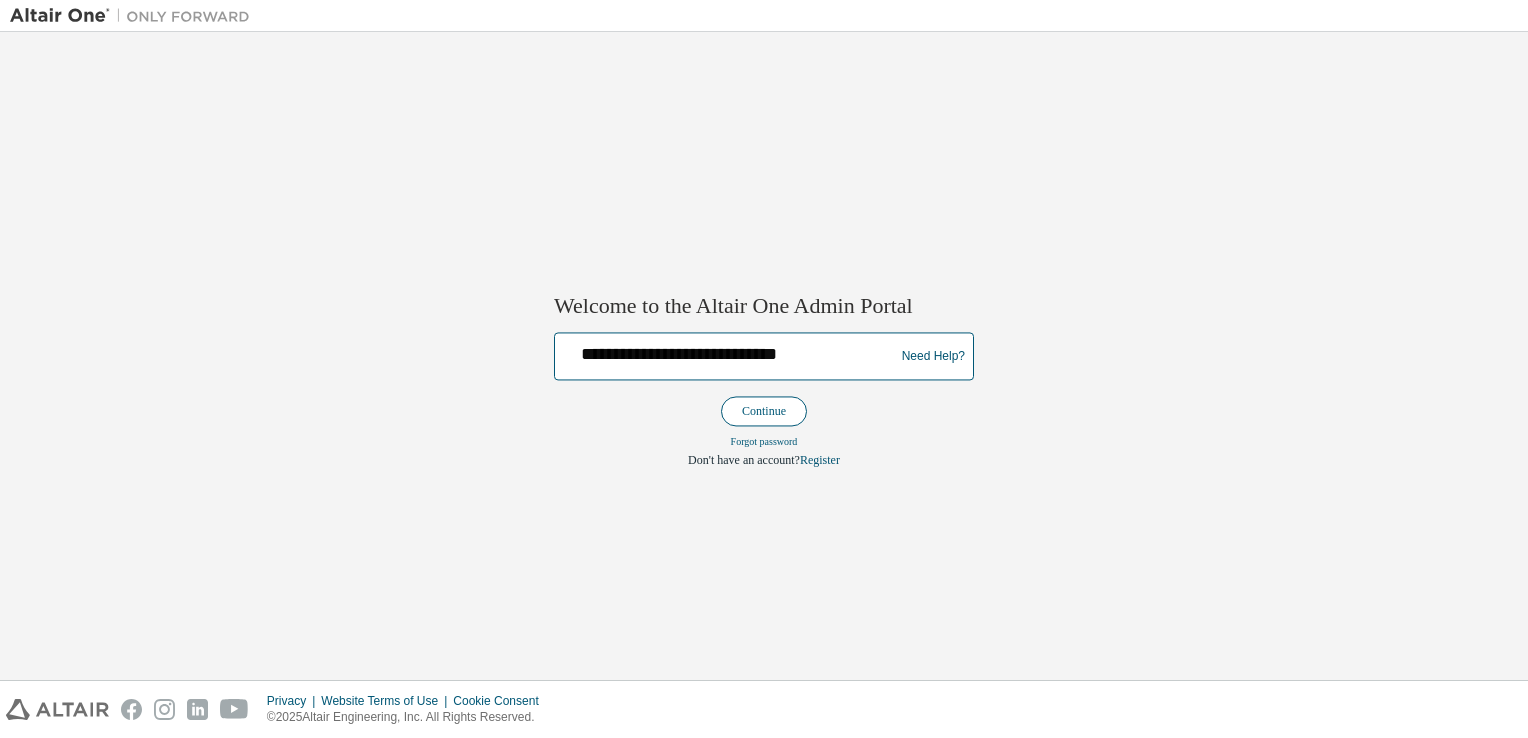 type on "**********" 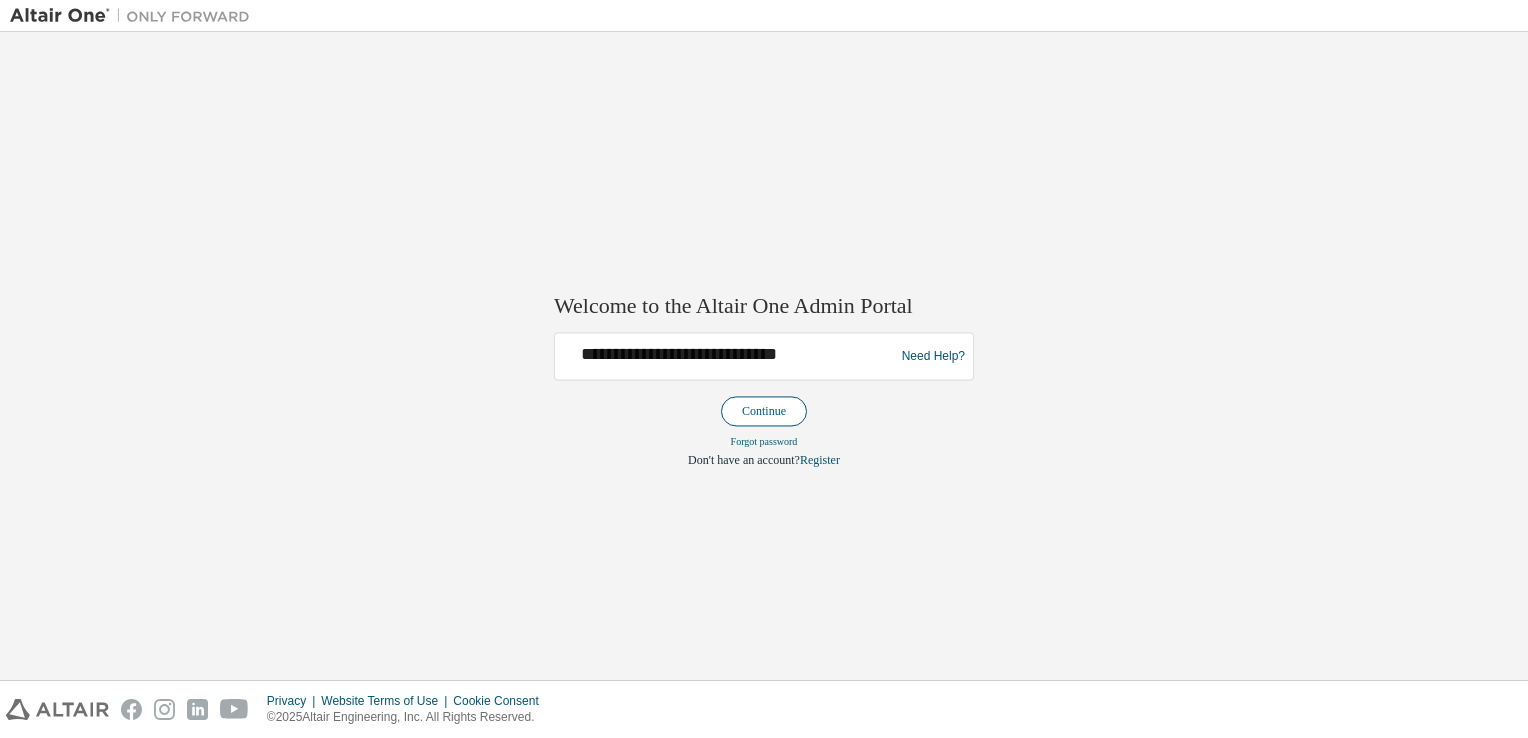 click on "Continue" at bounding box center (764, 412) 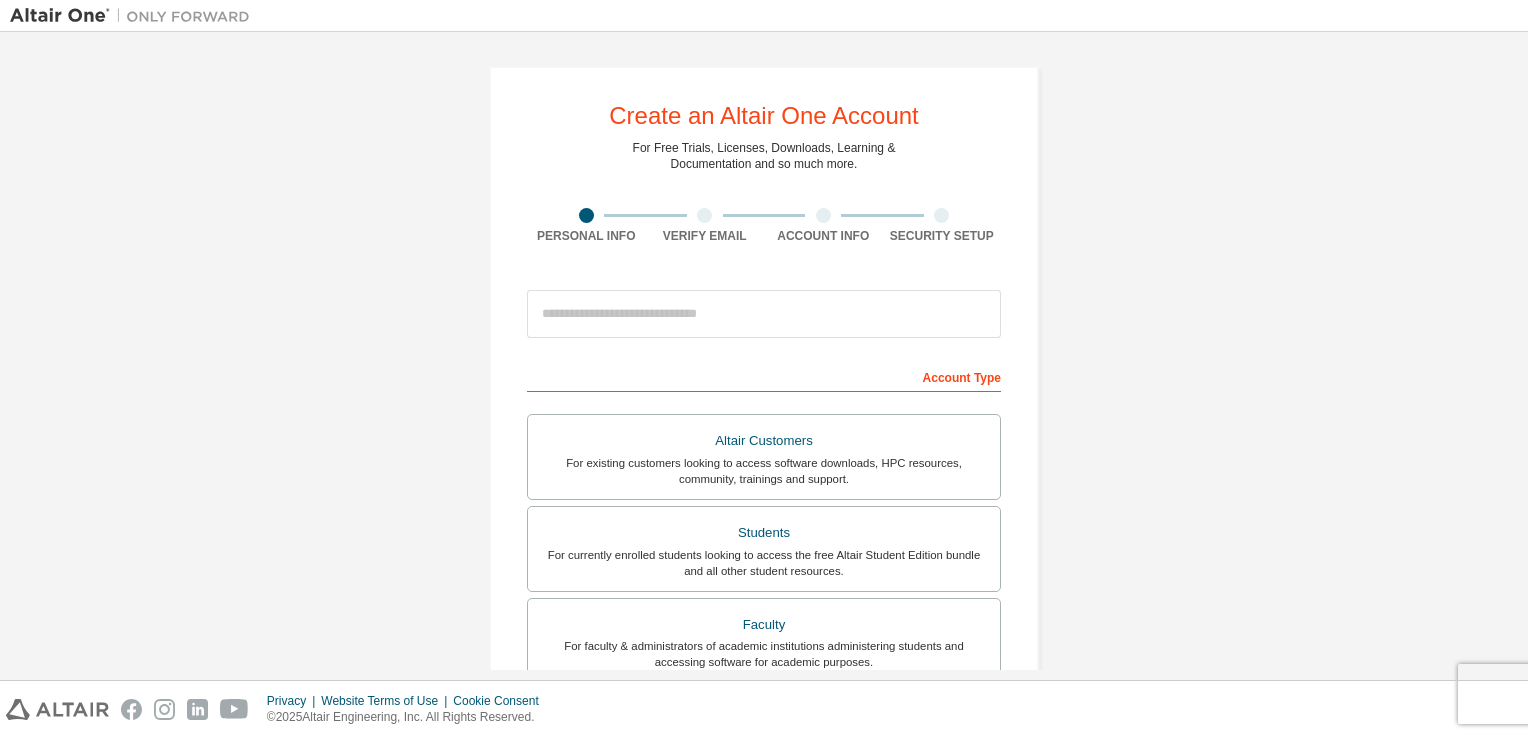 scroll, scrollTop: 0, scrollLeft: 0, axis: both 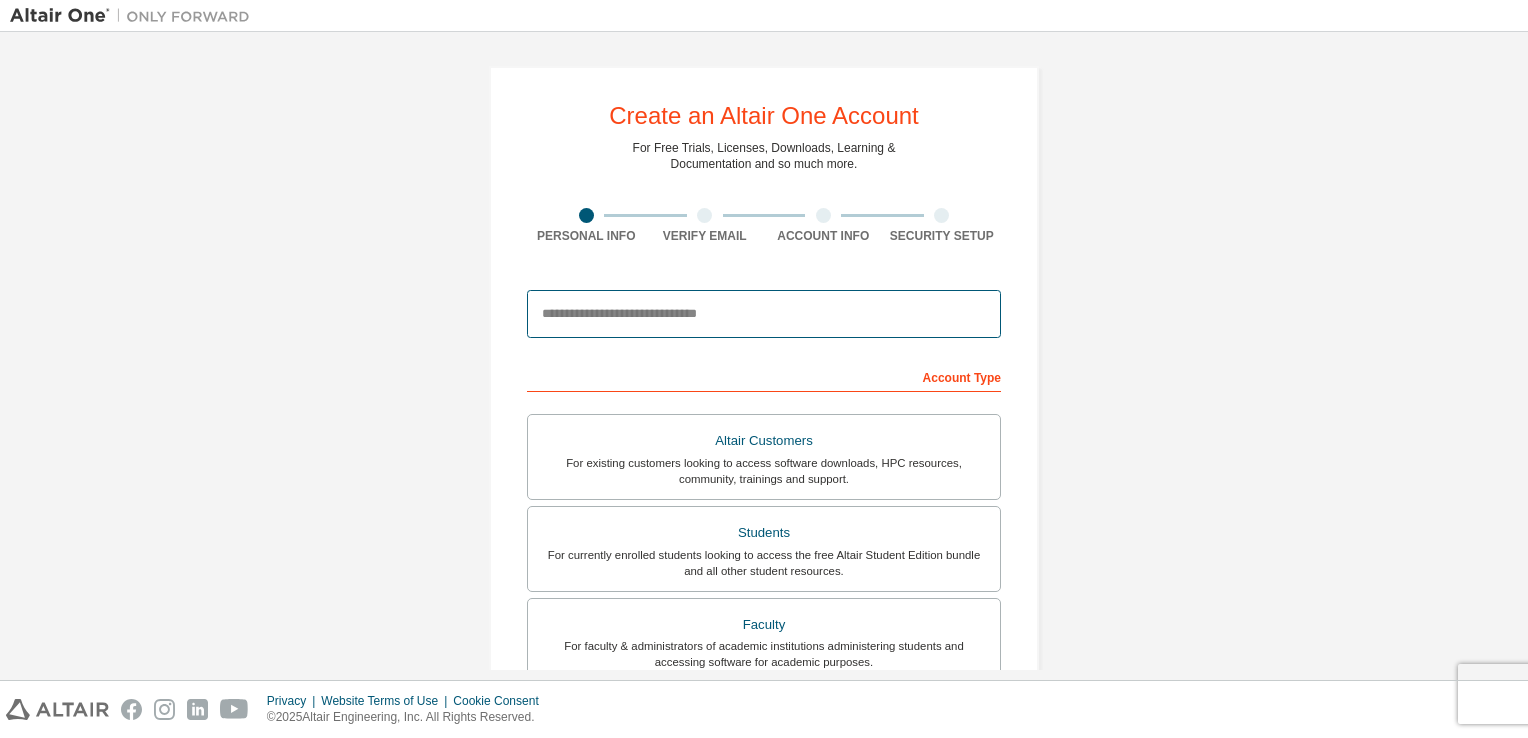 click at bounding box center [764, 314] 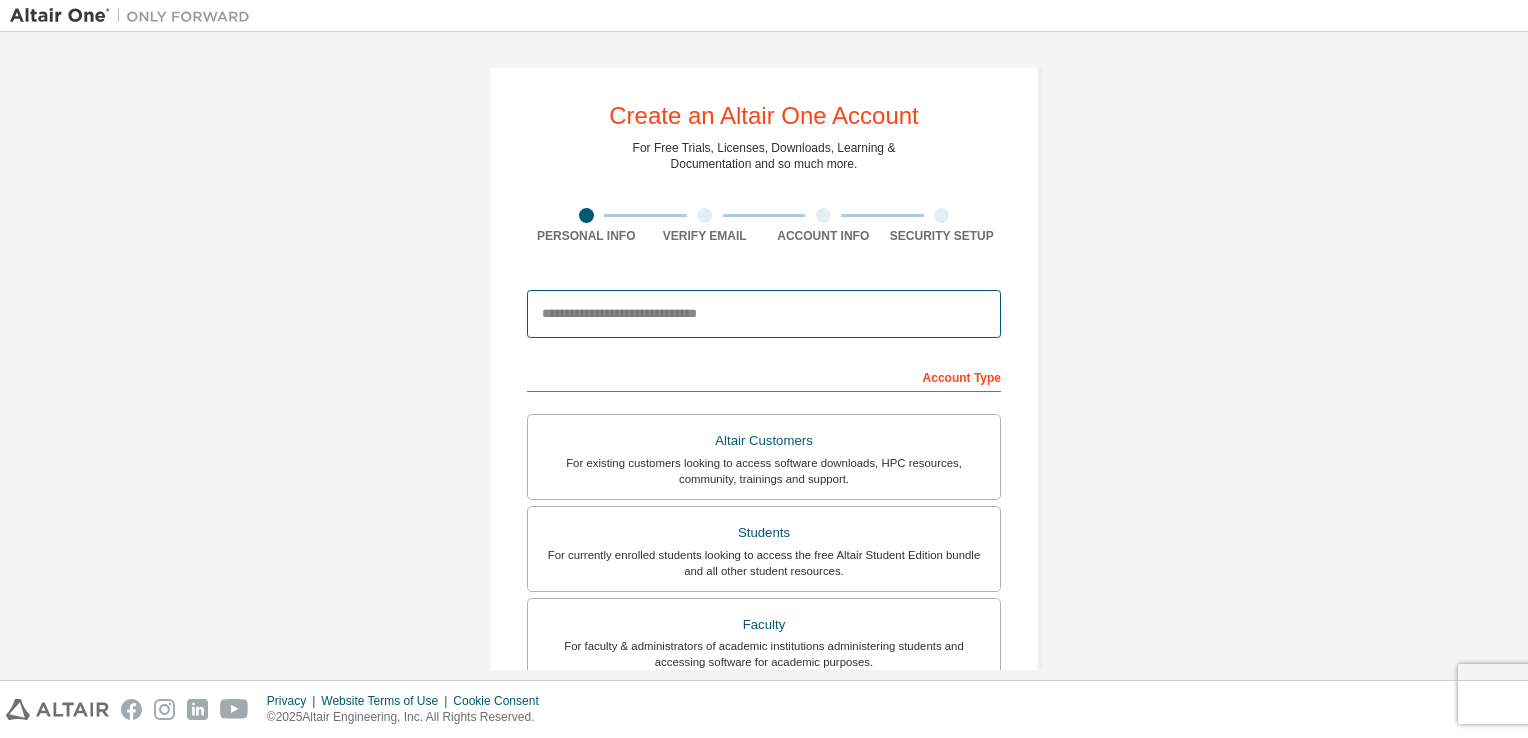 type on "**********" 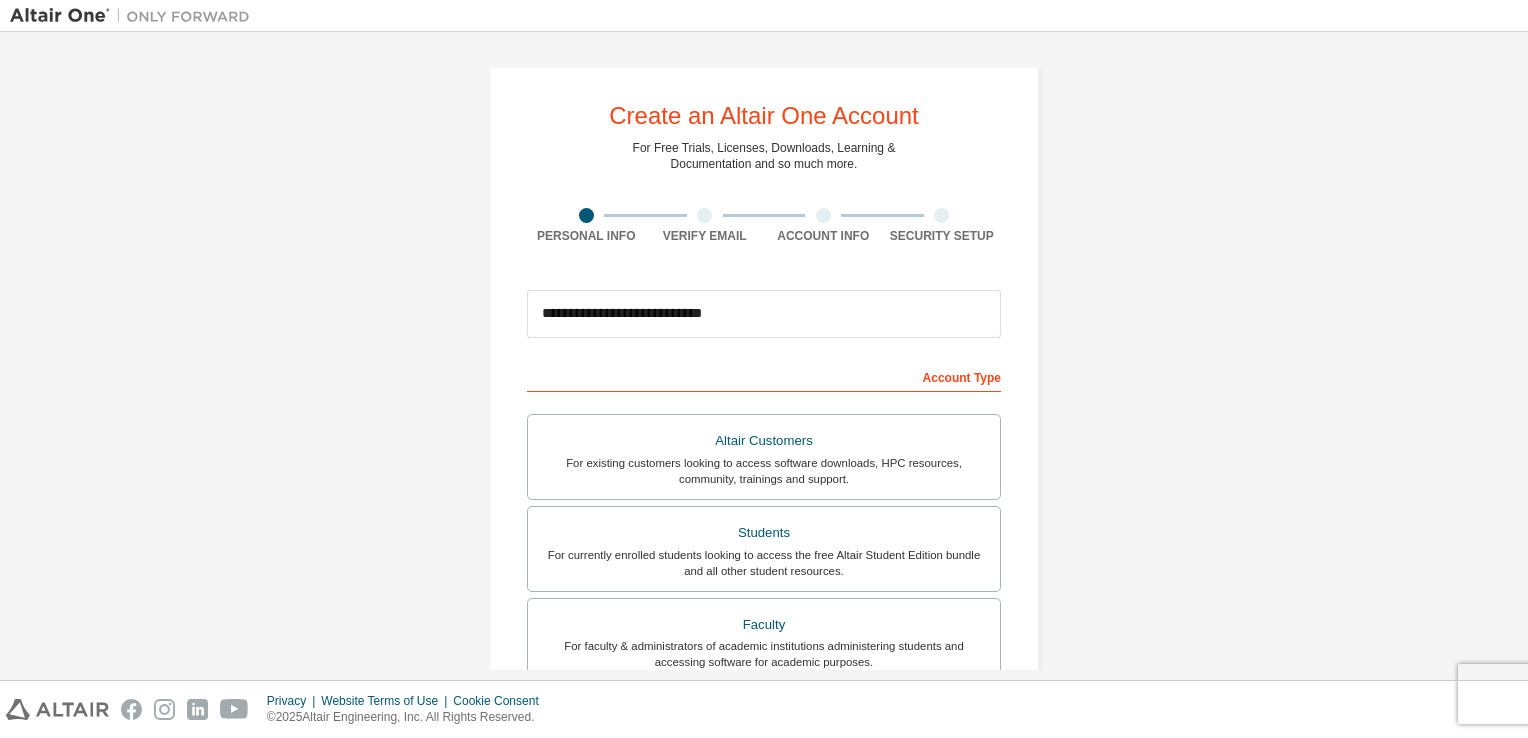 type on "*********" 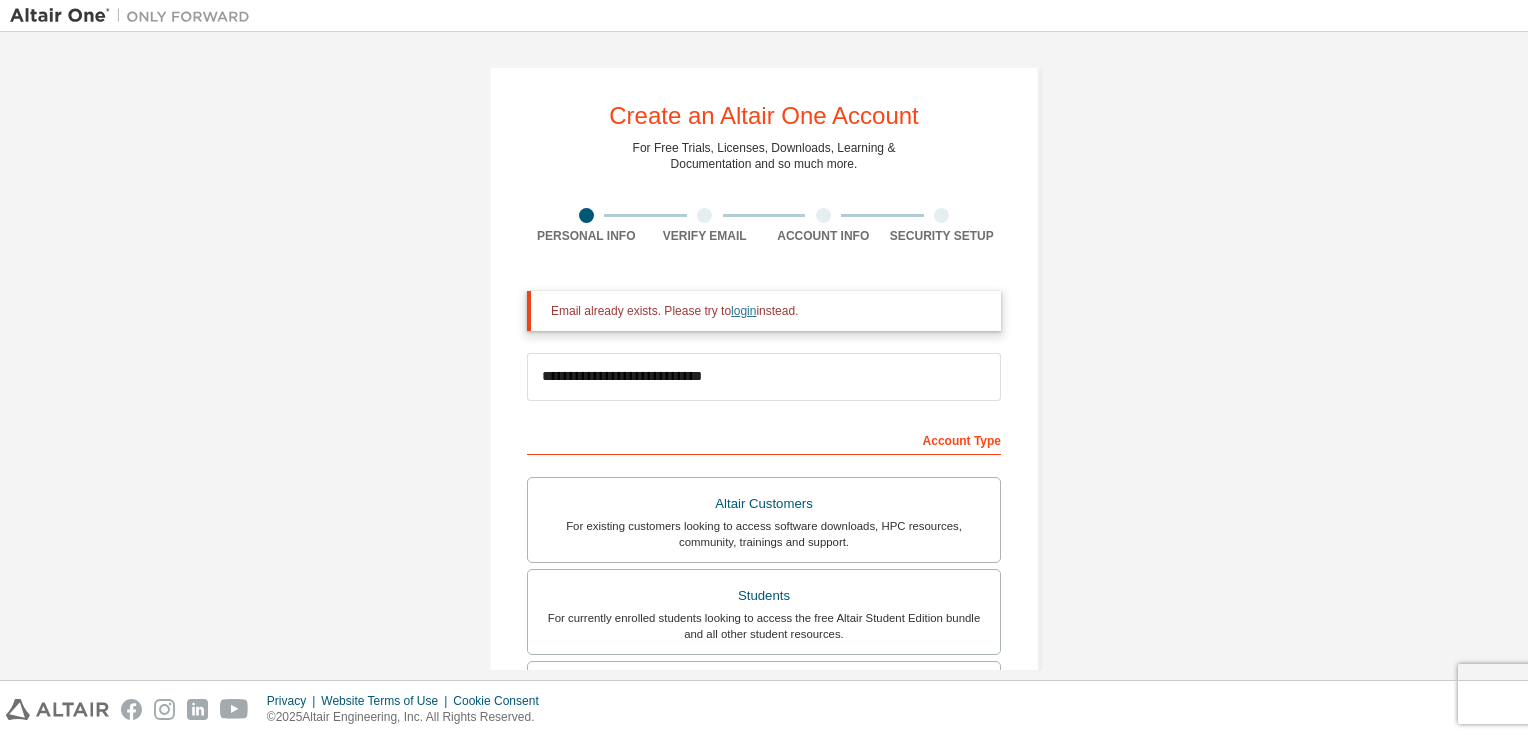 click on "login" at bounding box center [743, 311] 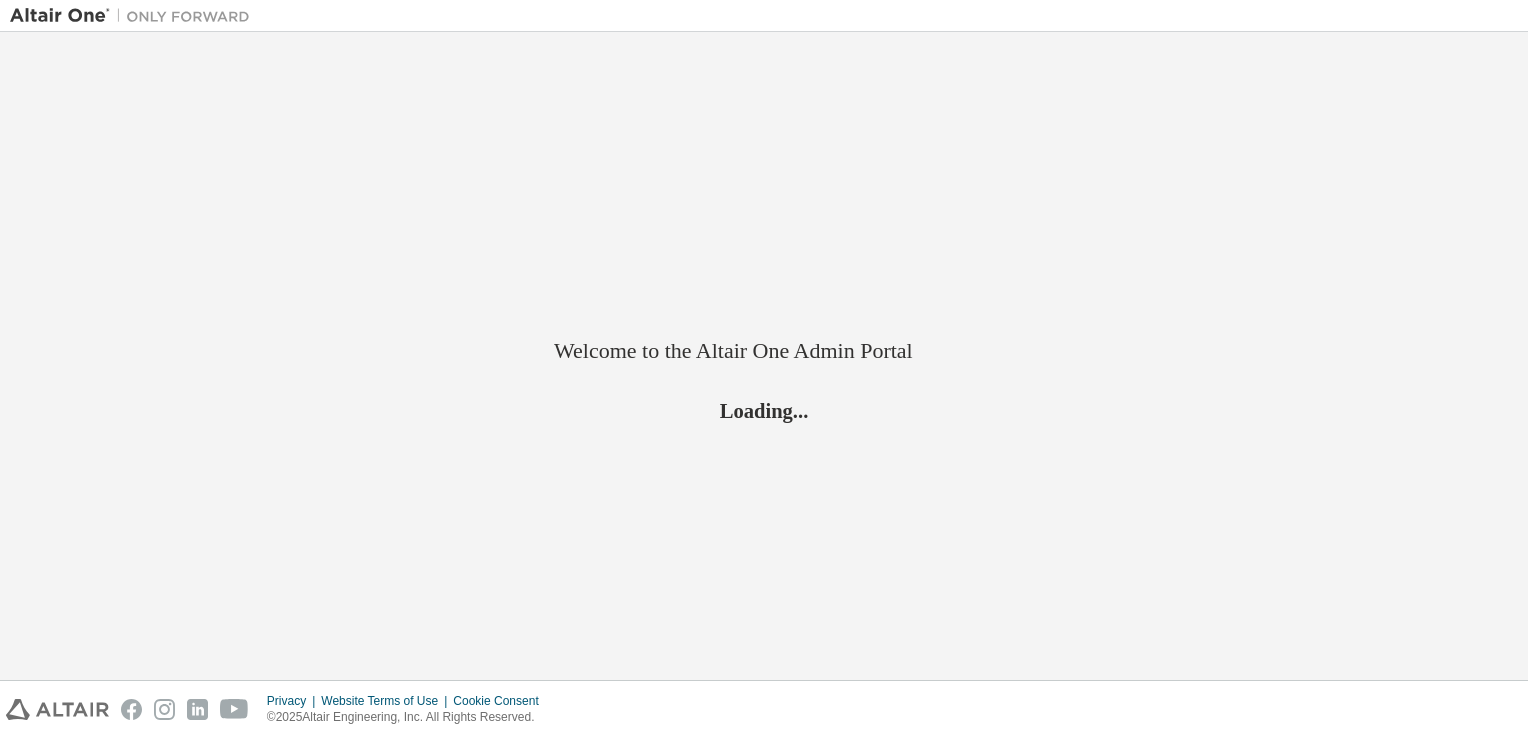 scroll, scrollTop: 0, scrollLeft: 0, axis: both 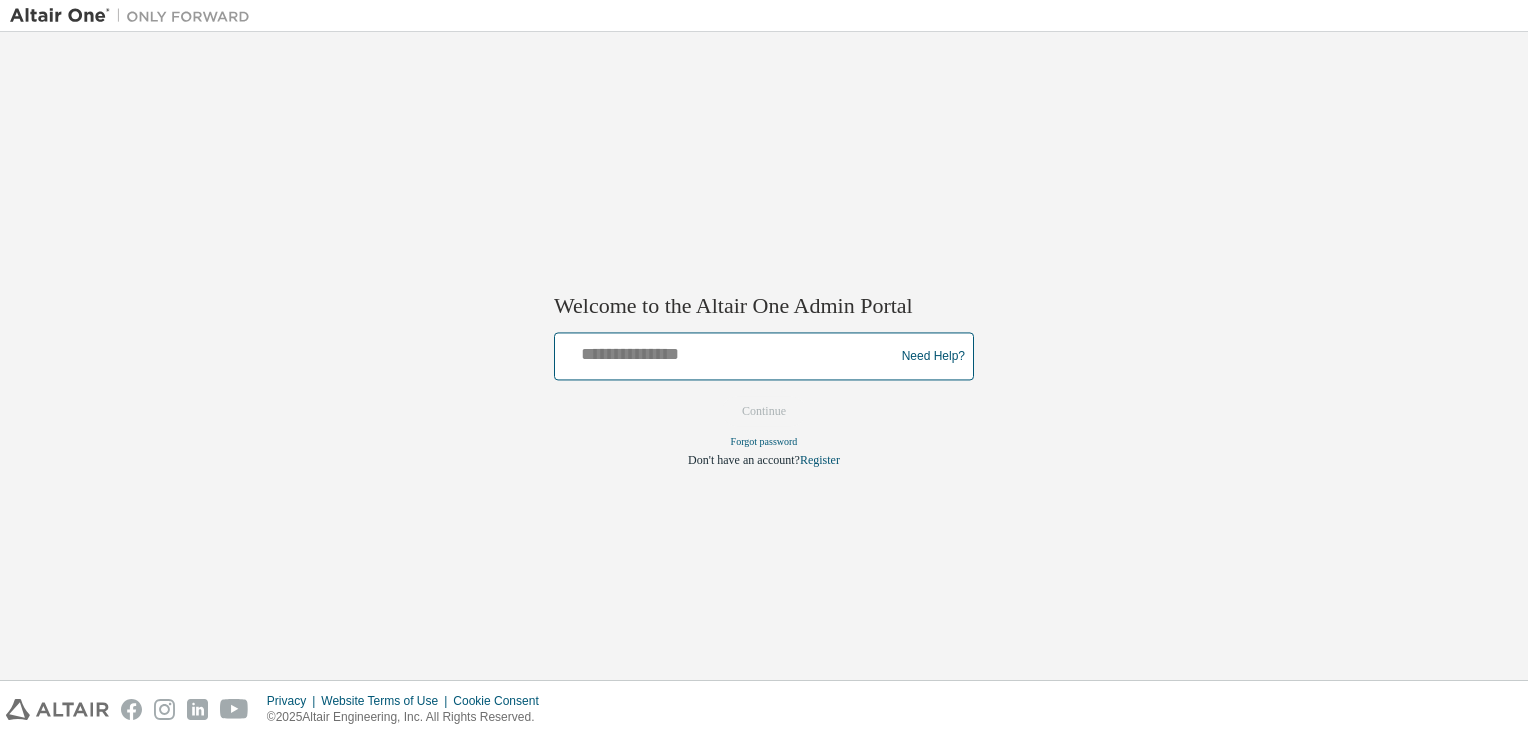 click at bounding box center (727, 352) 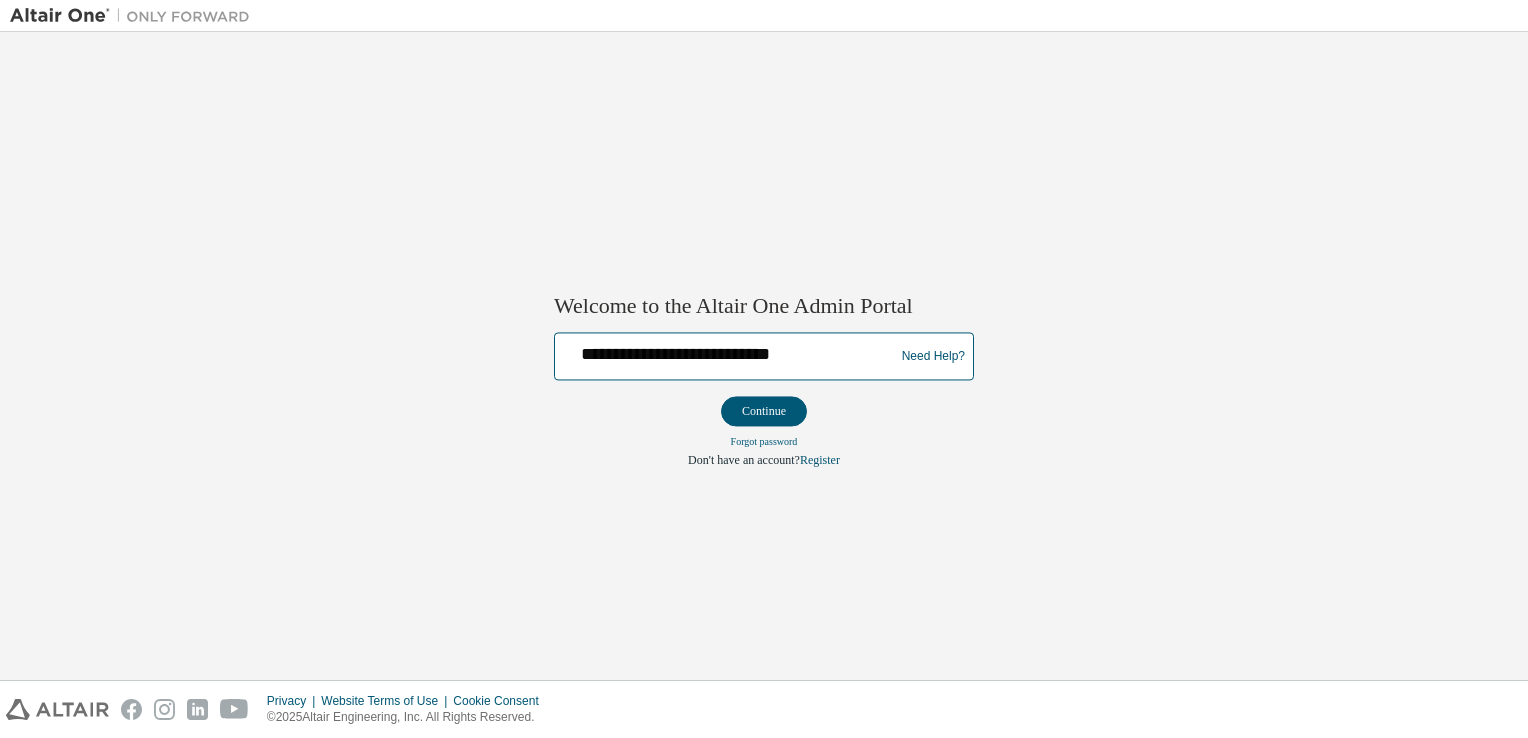 click on "**********" at bounding box center [727, 352] 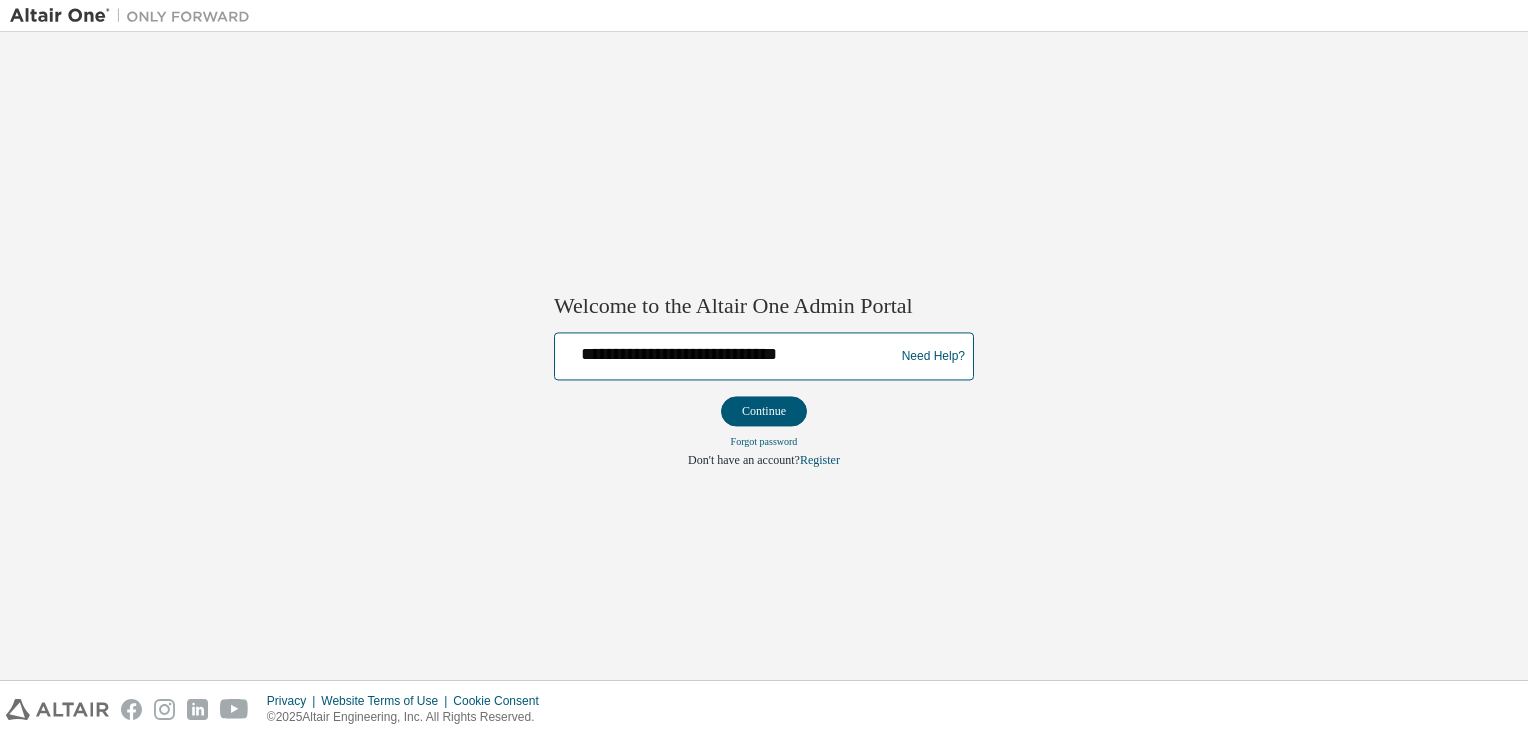 type on "**********" 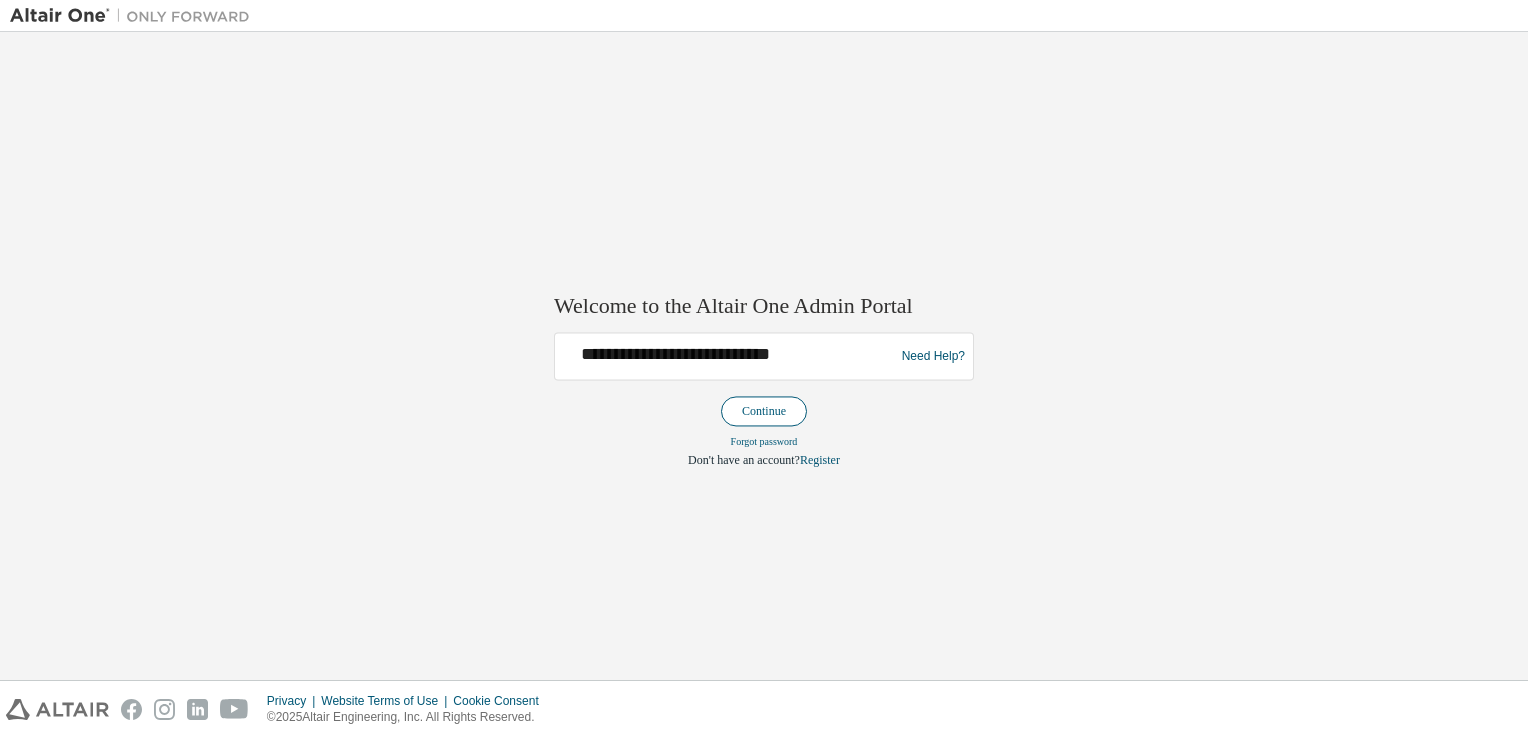 click on "Continue" at bounding box center (764, 412) 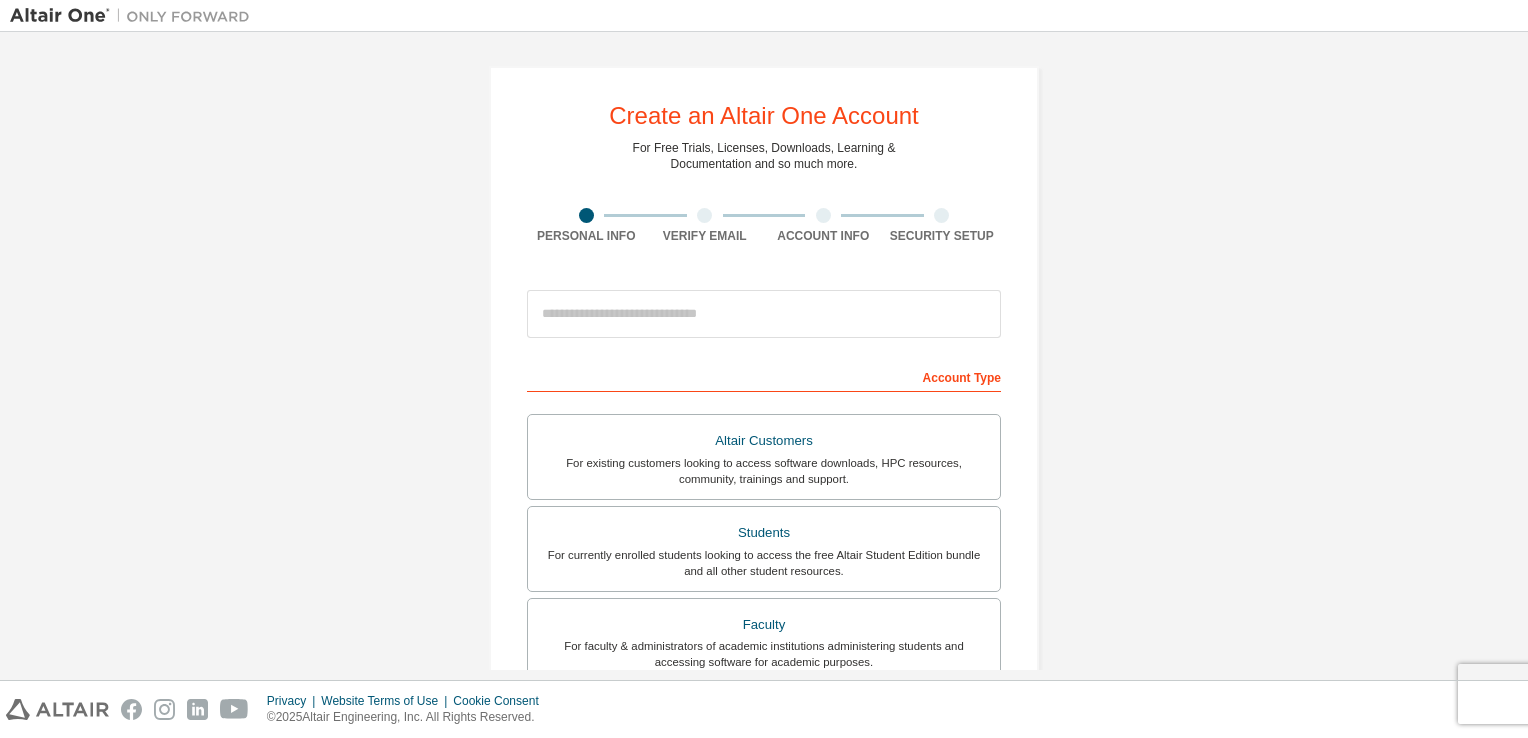 scroll, scrollTop: 0, scrollLeft: 0, axis: both 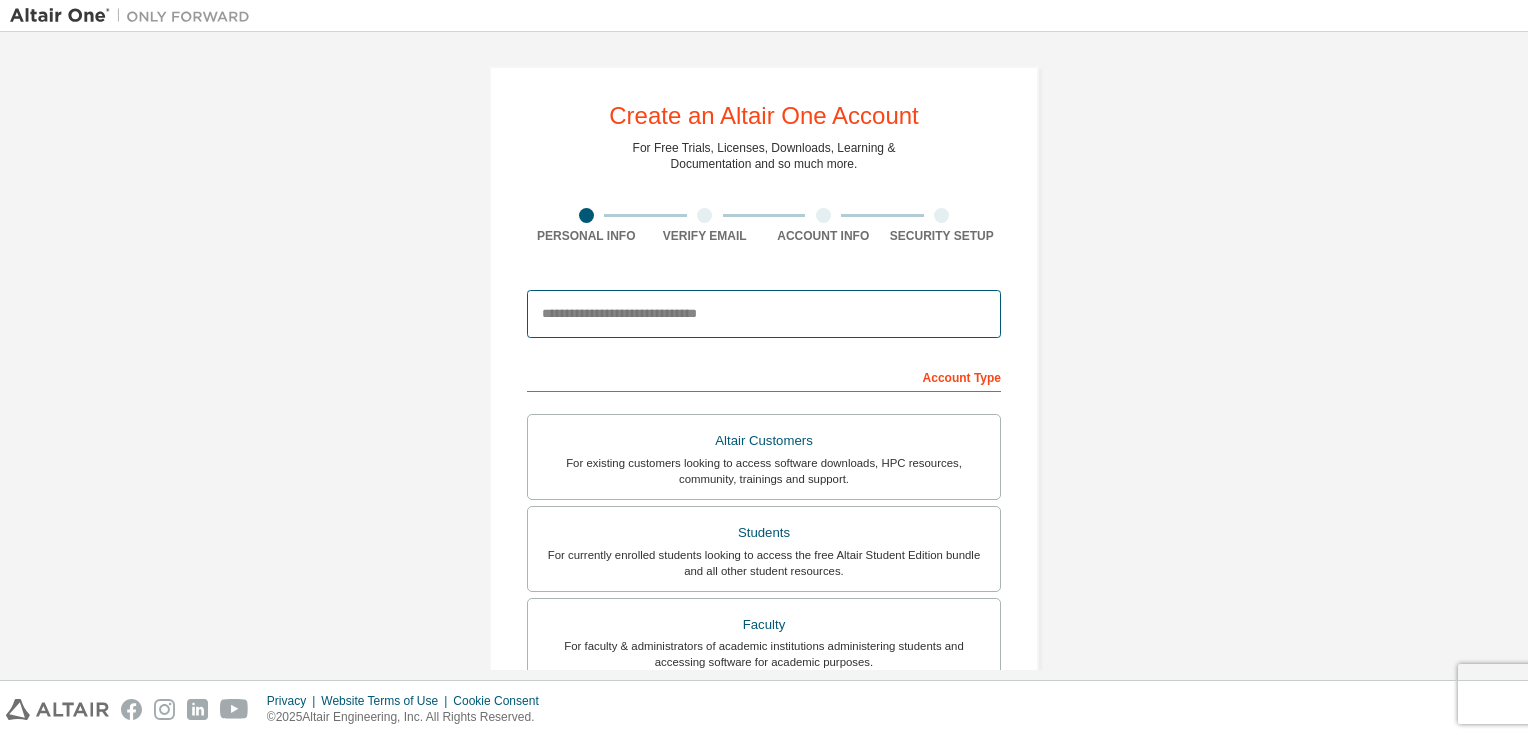 click at bounding box center (764, 314) 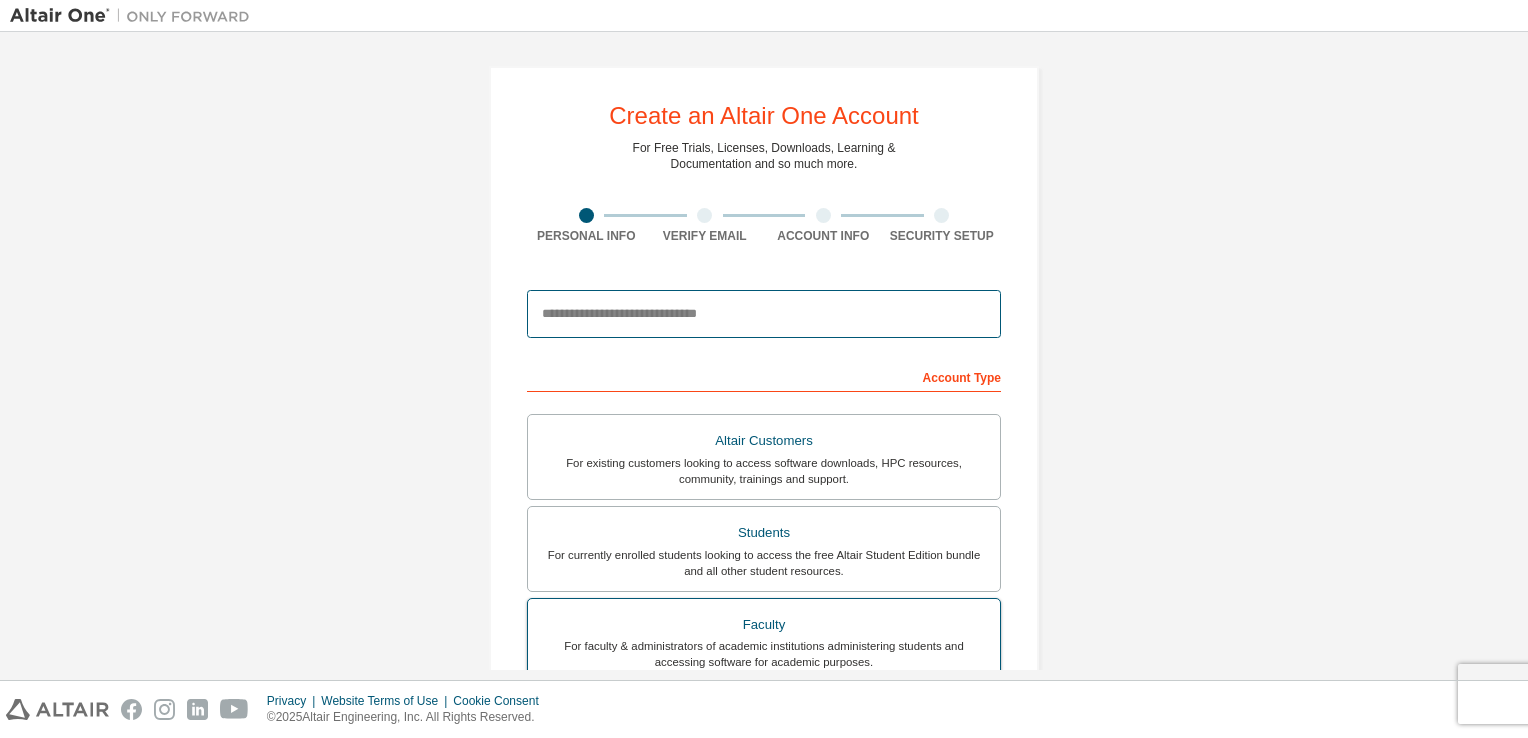 type on "**********" 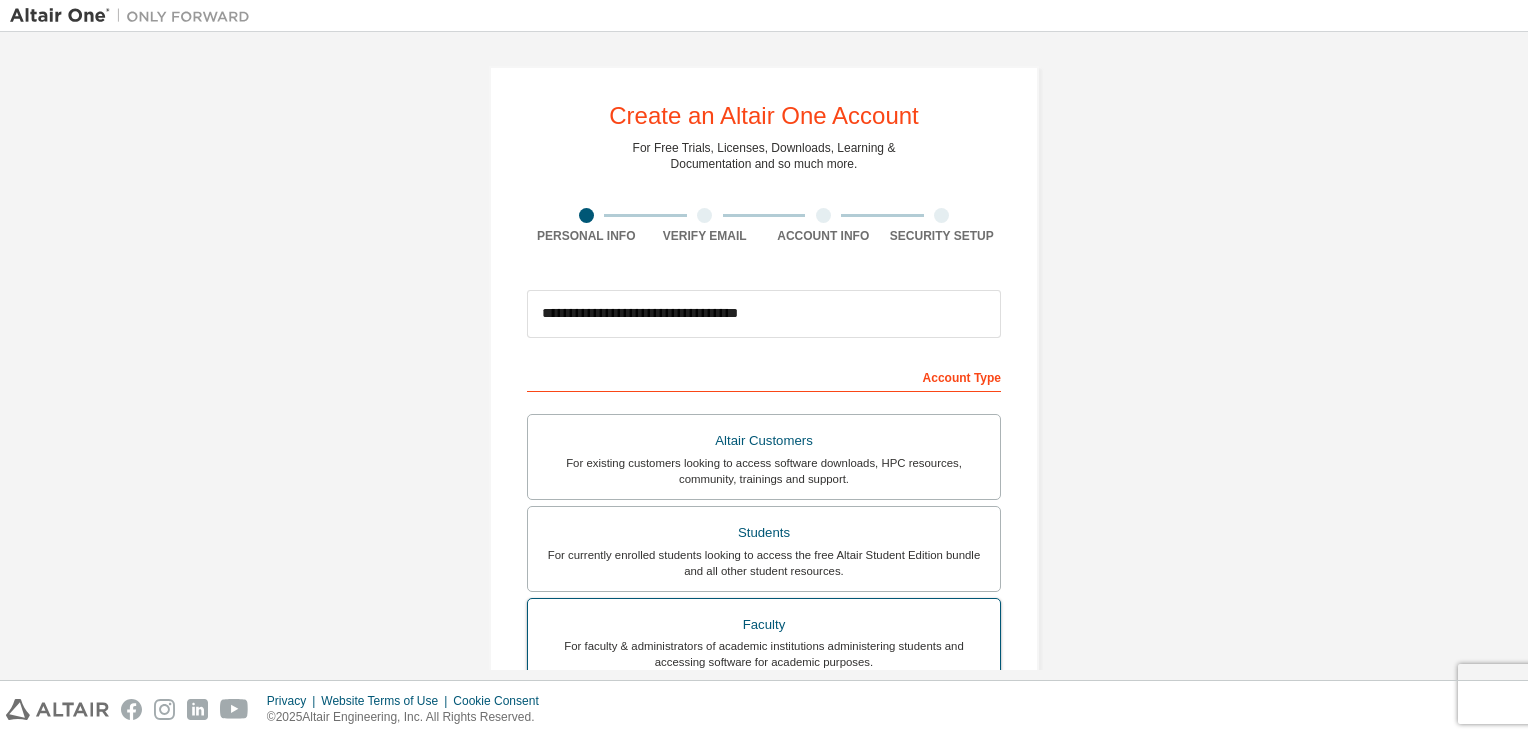 type on "*********" 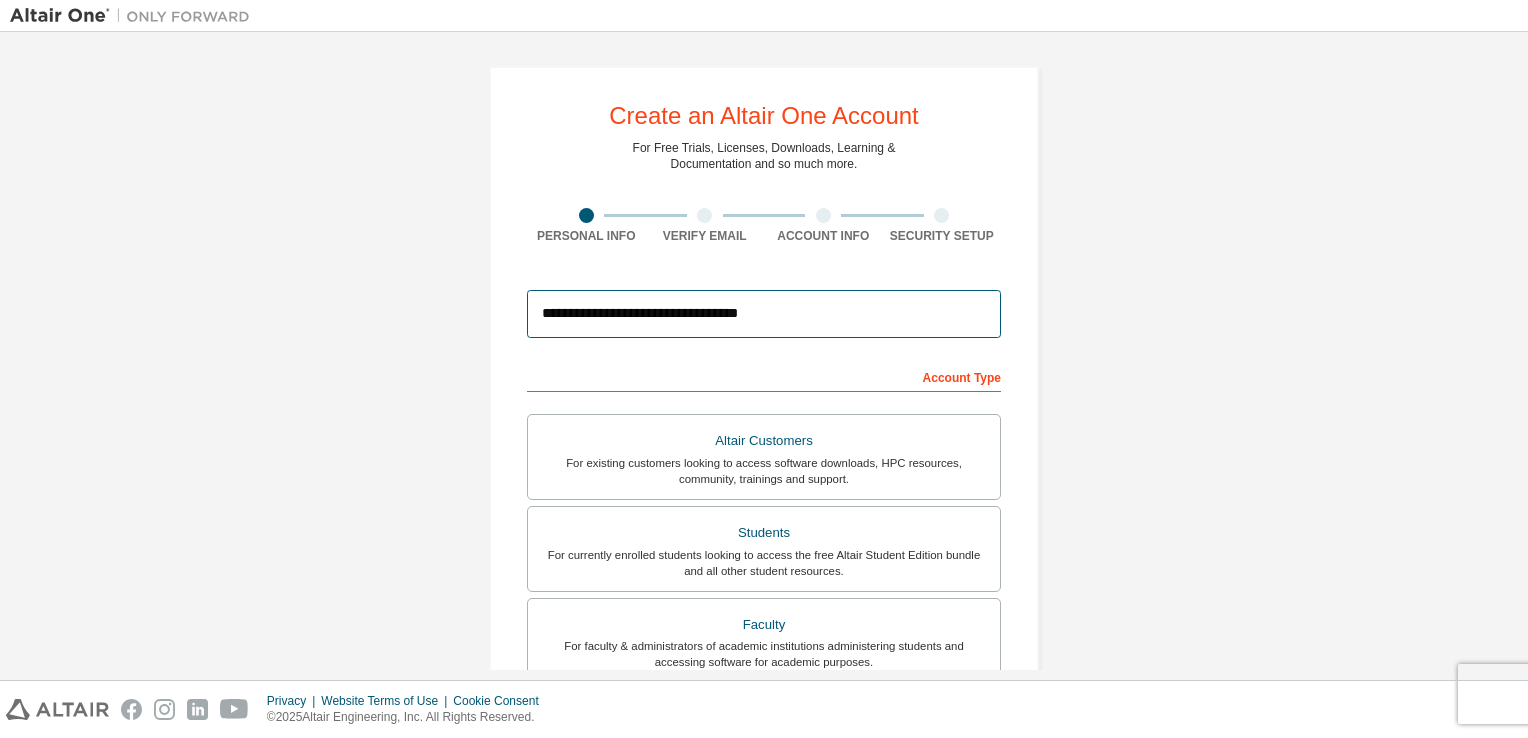 click on "**********" at bounding box center [764, 314] 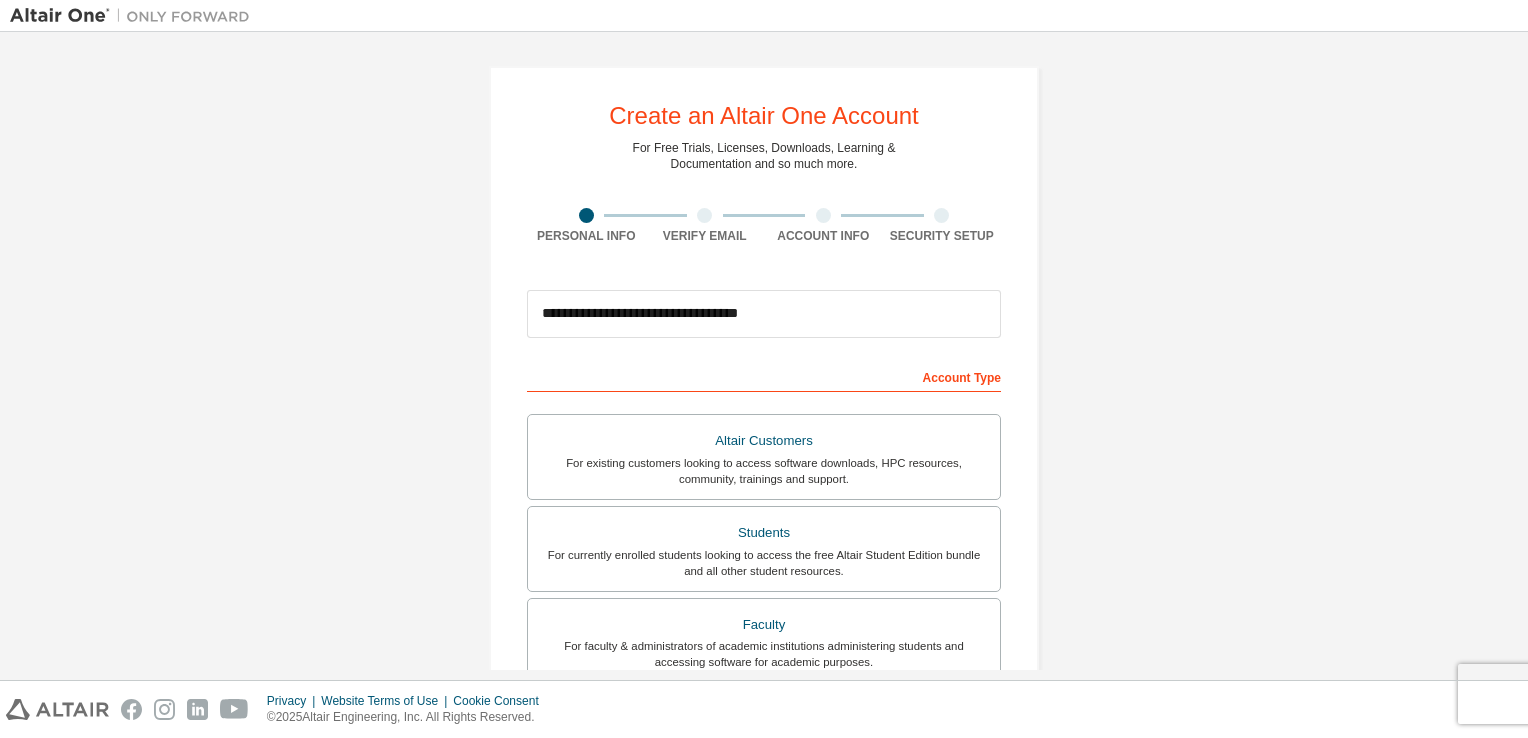 click on "**********" at bounding box center [764, 571] 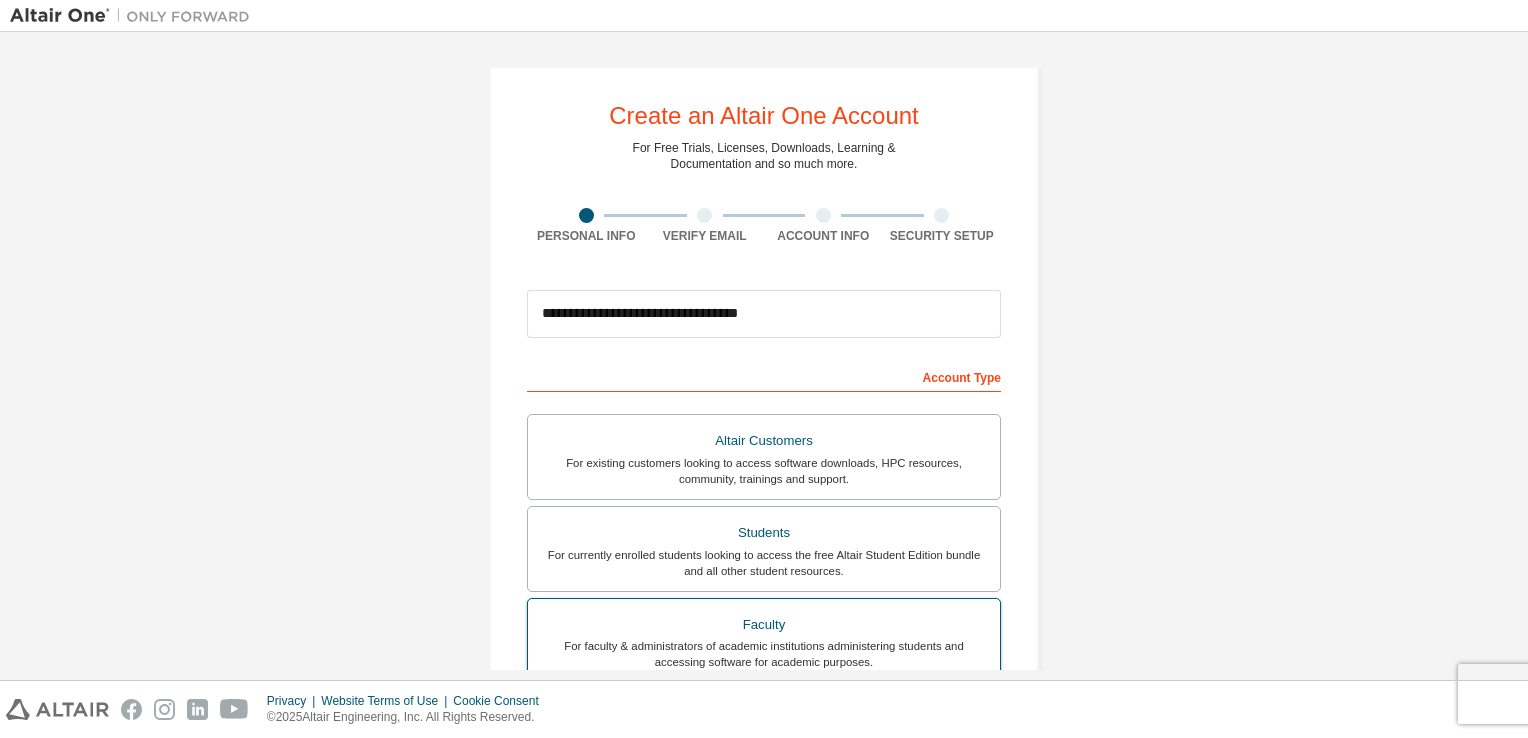 click on "For faculty & administrators of academic institutions administering students and accessing software for academic purposes." at bounding box center (764, 654) 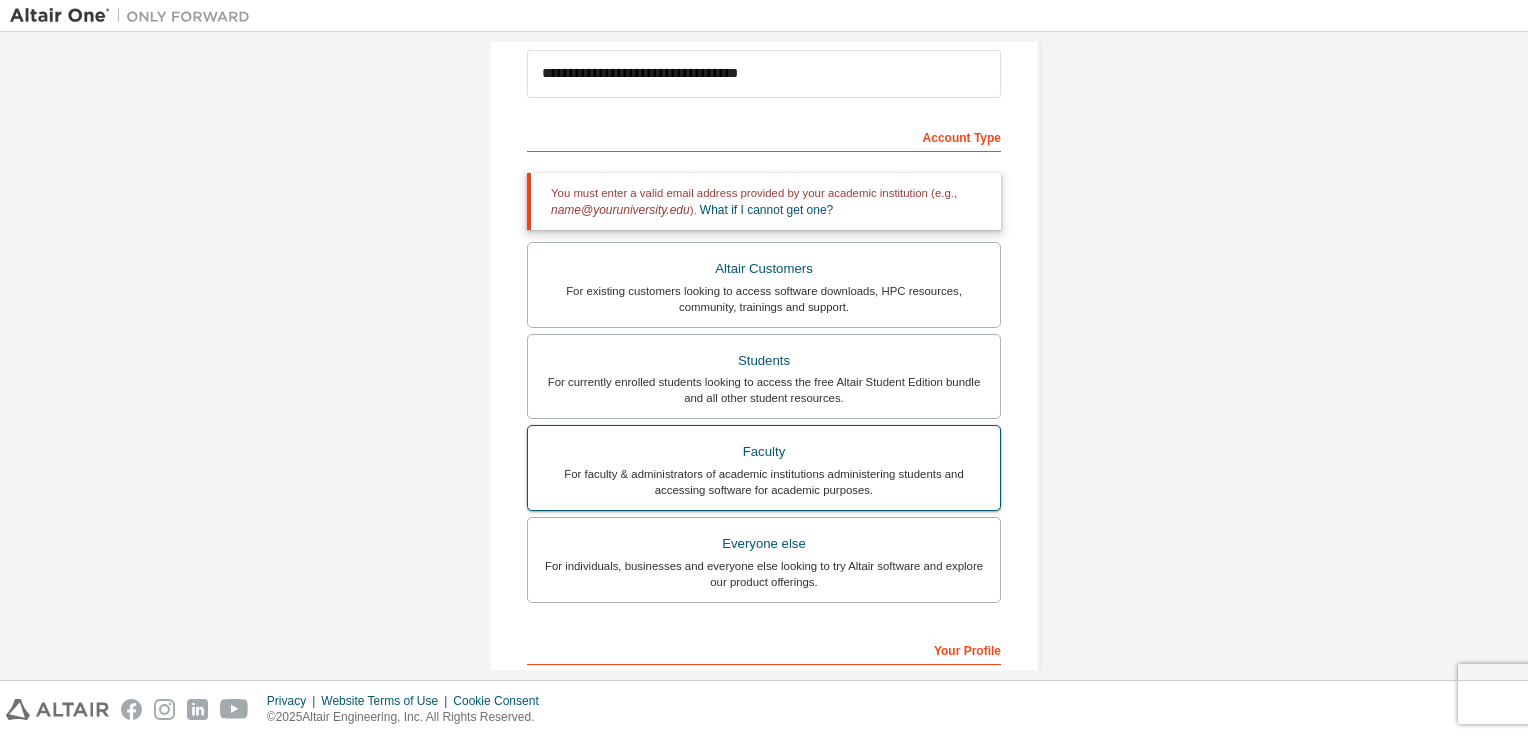 scroll, scrollTop: 280, scrollLeft: 0, axis: vertical 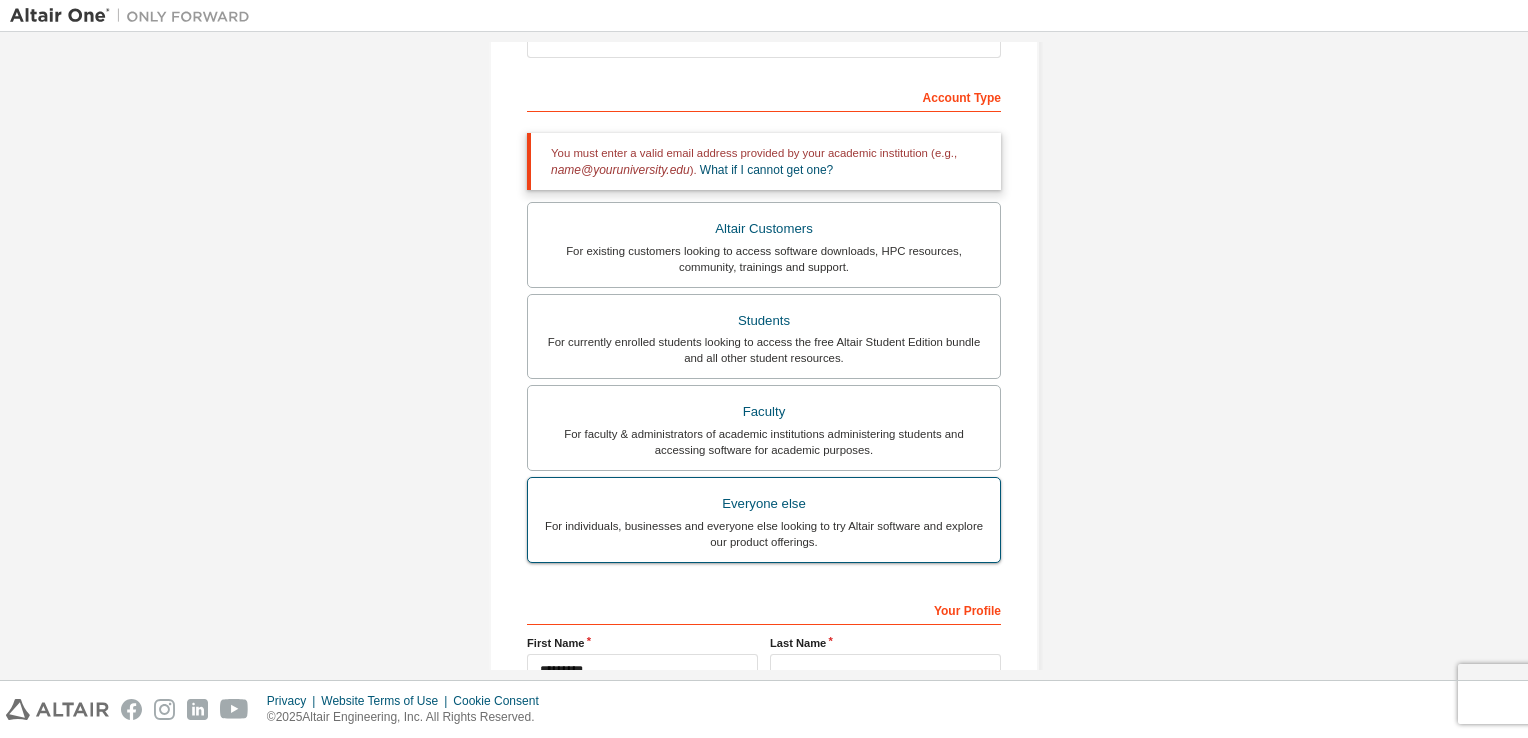 click on "Everyone else" at bounding box center [764, 504] 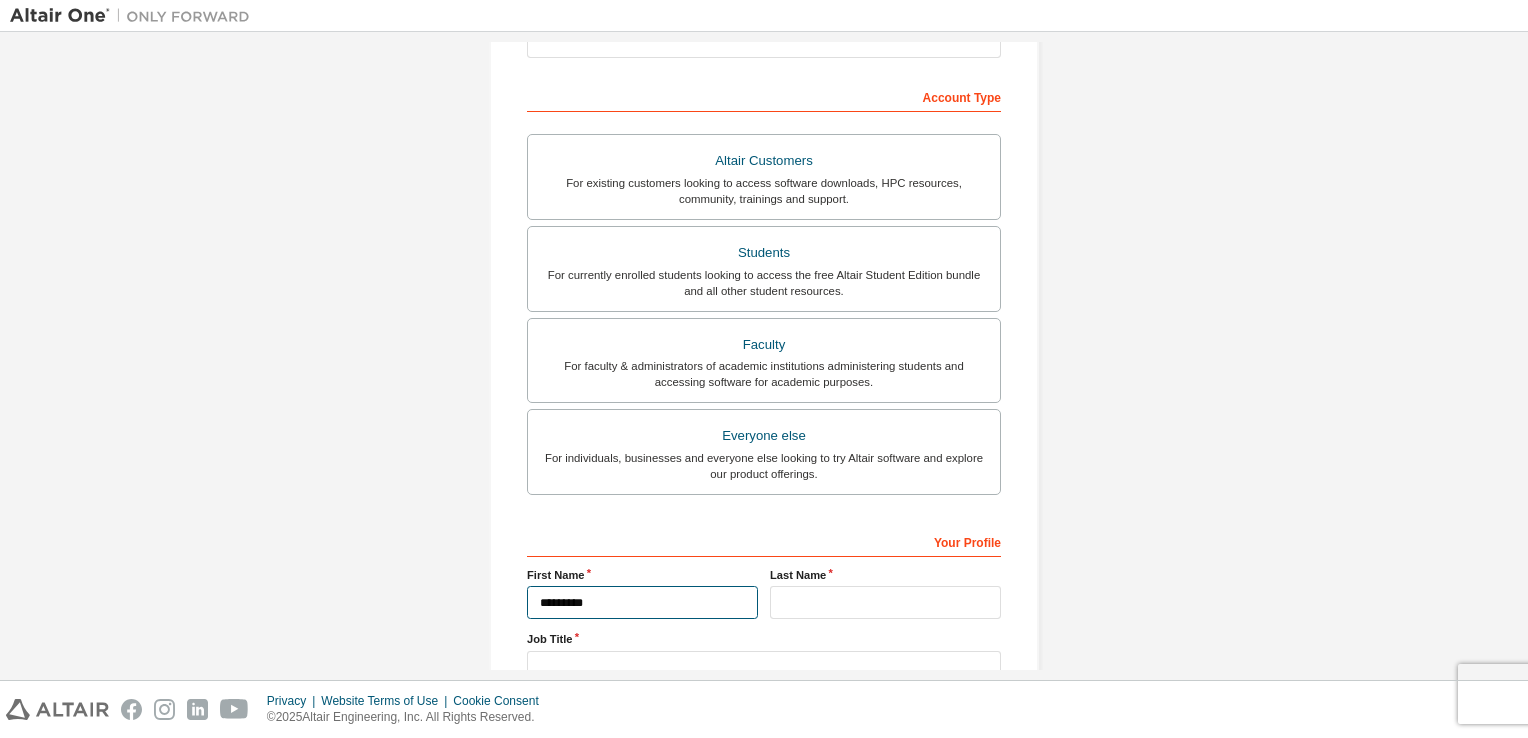 click on "*********" at bounding box center (642, 602) 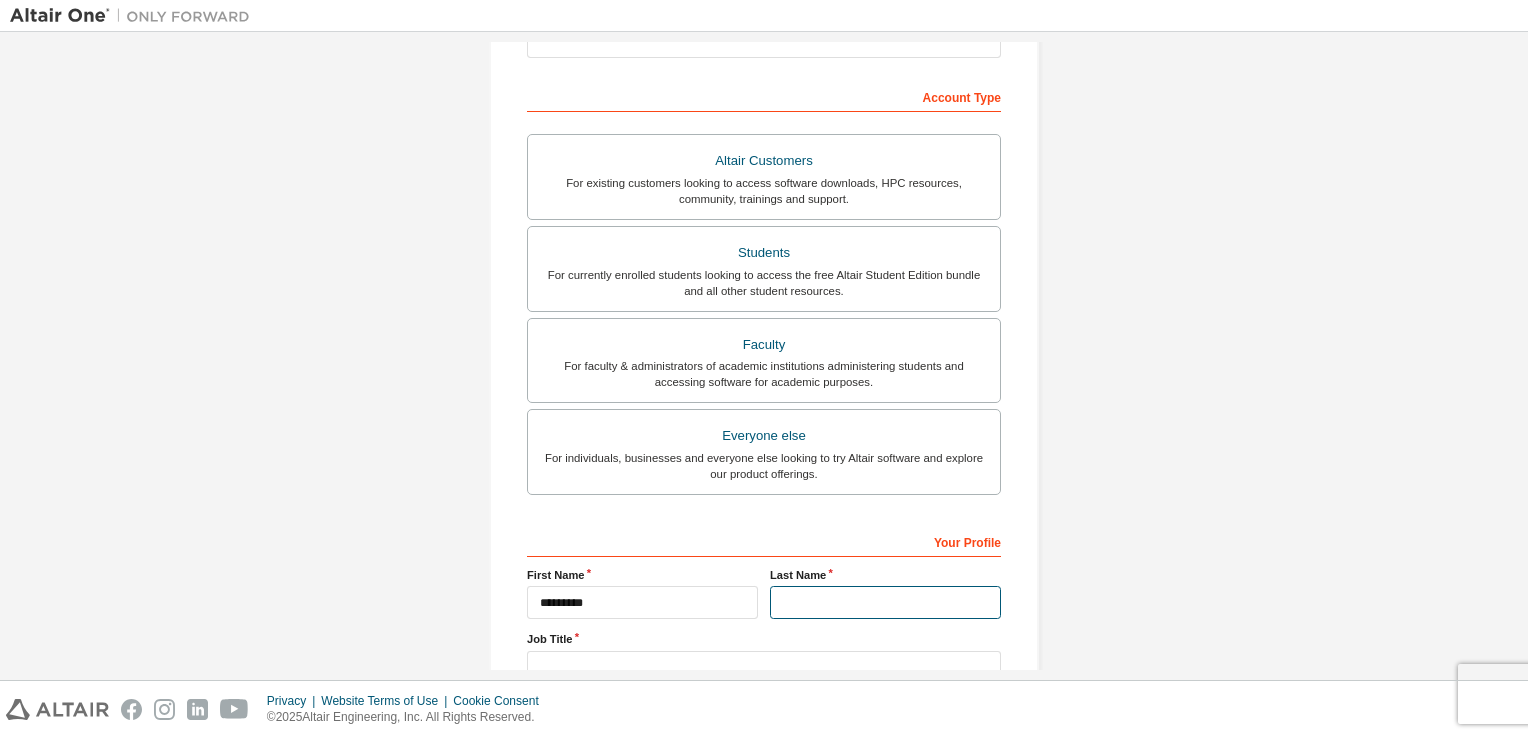 type on "******" 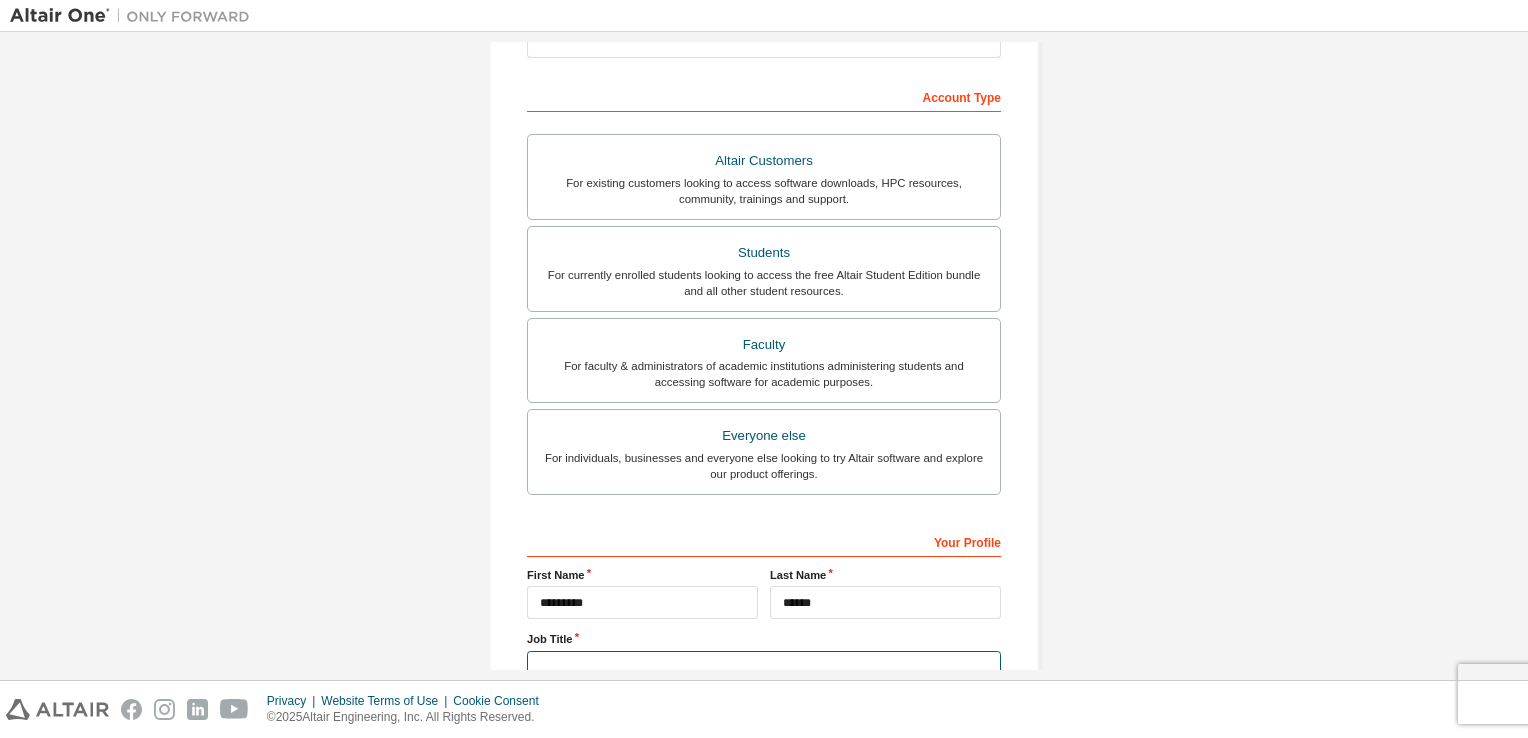 type on "**********" 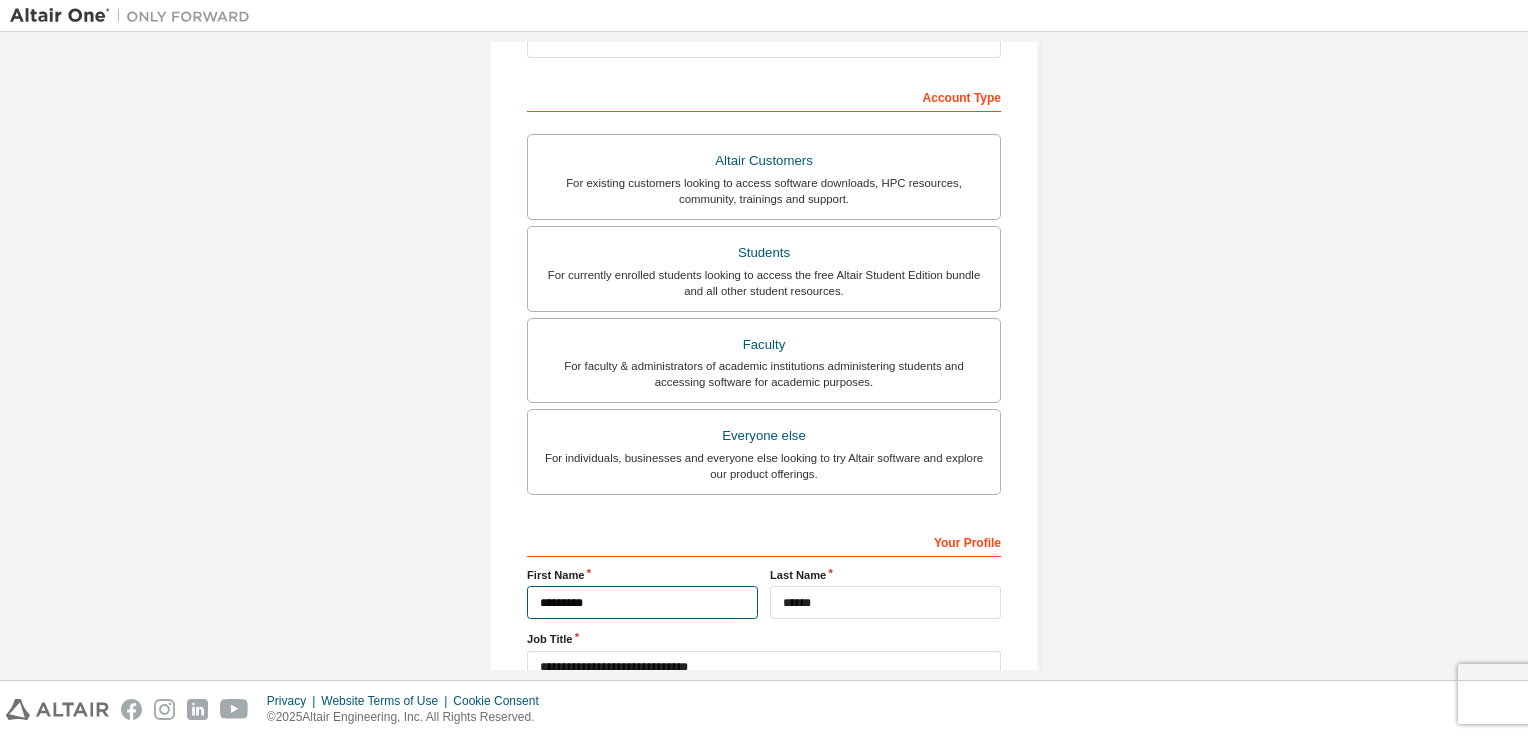 click on "*********" at bounding box center [642, 602] 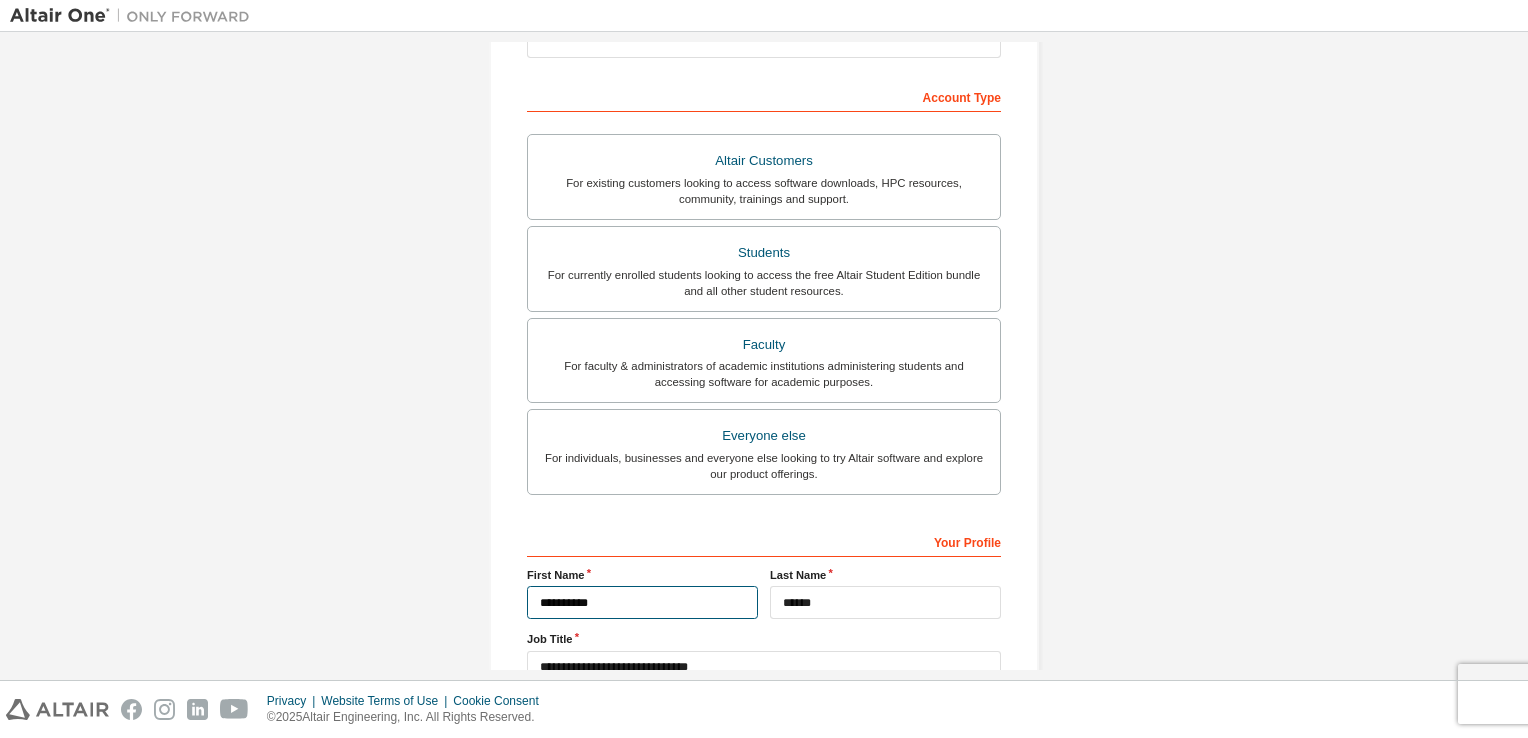 type on "*********" 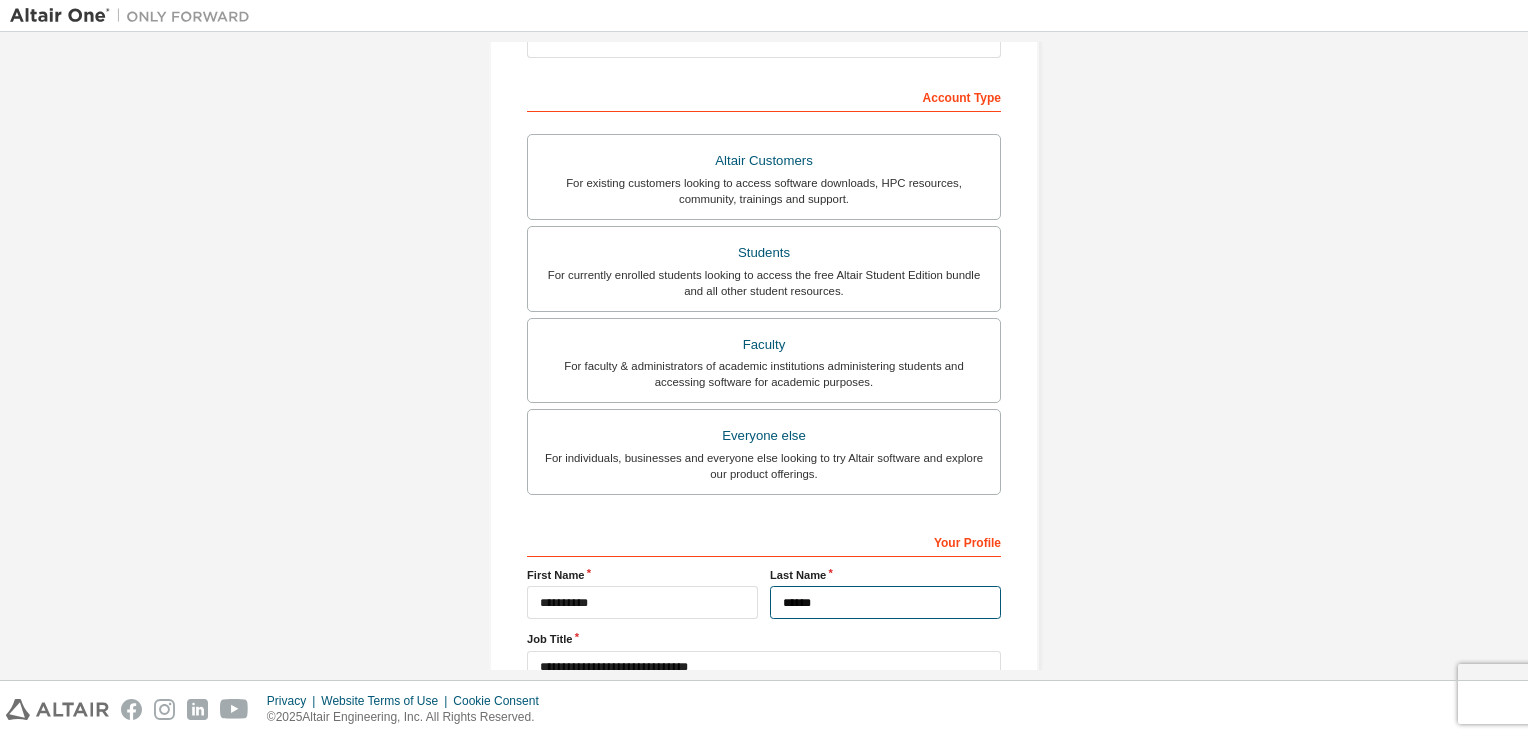click on "******" at bounding box center [885, 602] 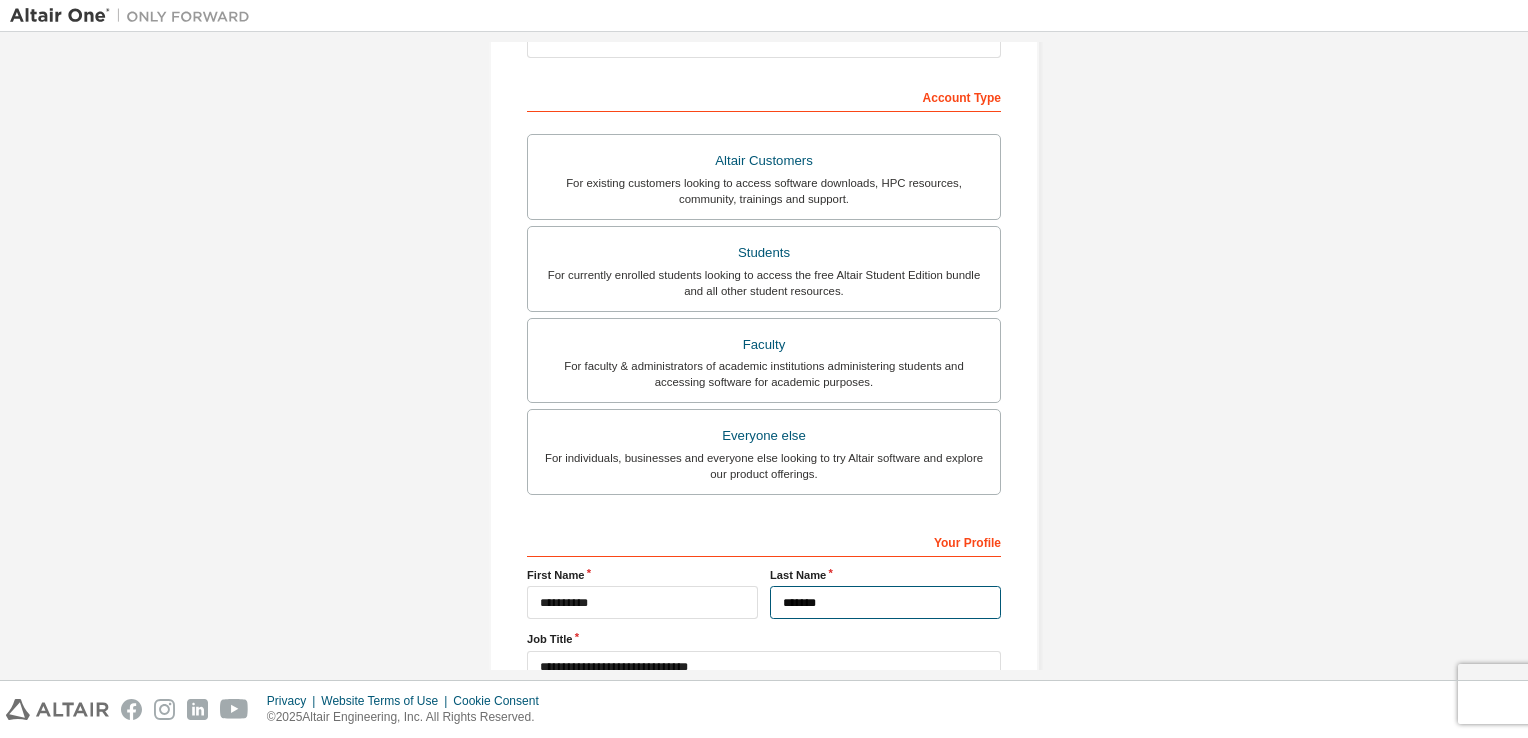 click on "******" at bounding box center (885, 602) 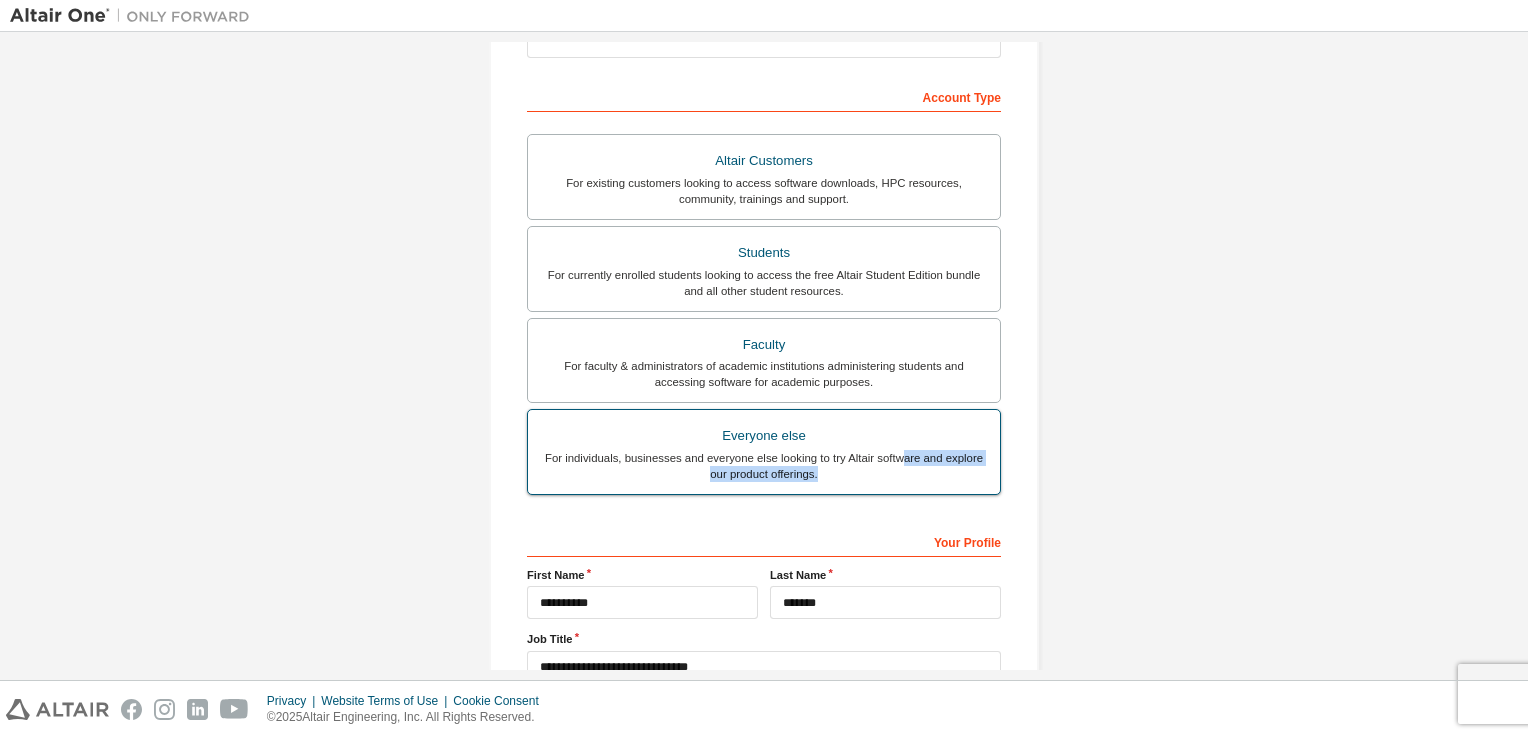 drag, startPoint x: 949, startPoint y: 602, endPoint x: 897, endPoint y: 464, distance: 147.47203 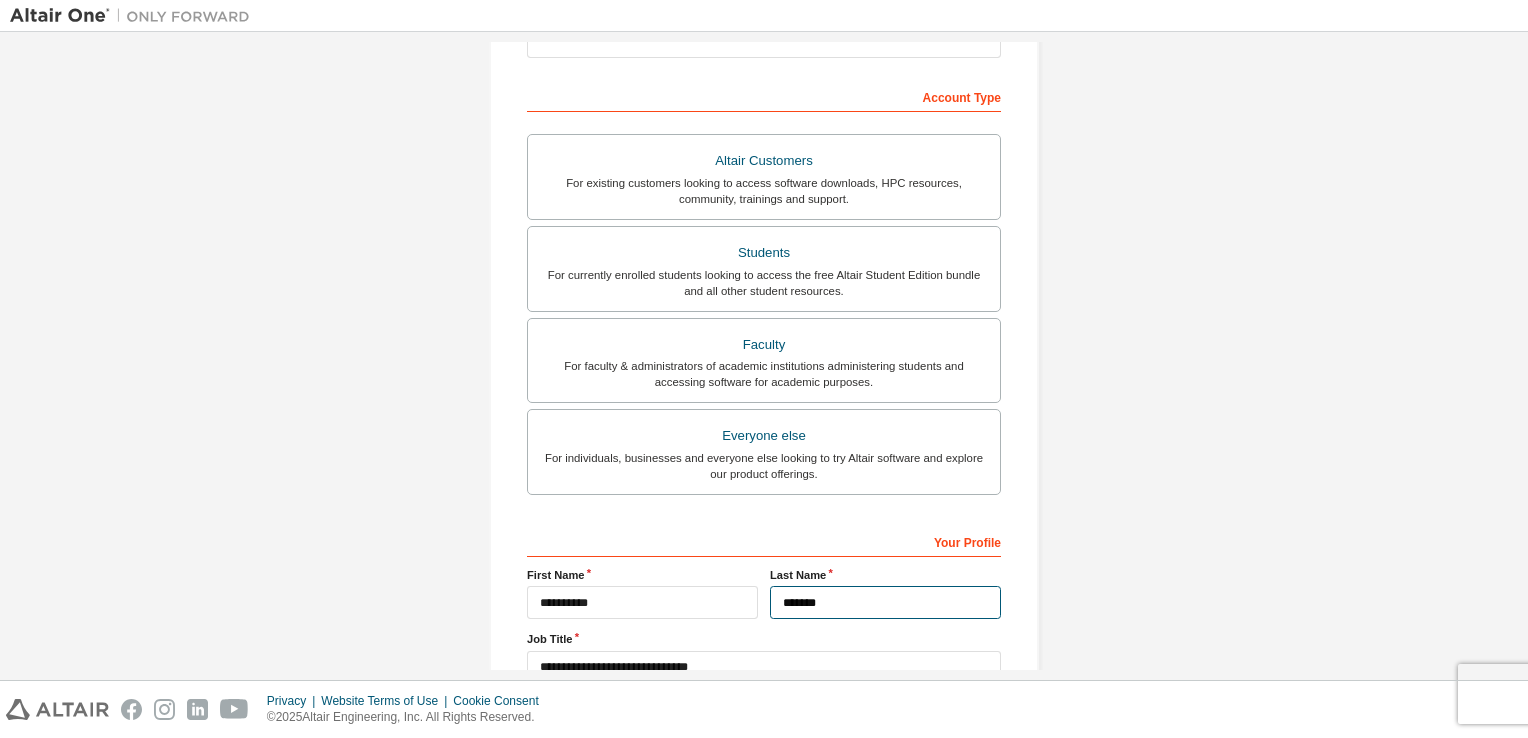 drag, startPoint x: 897, startPoint y: 464, endPoint x: 896, endPoint y: 596, distance: 132.00378 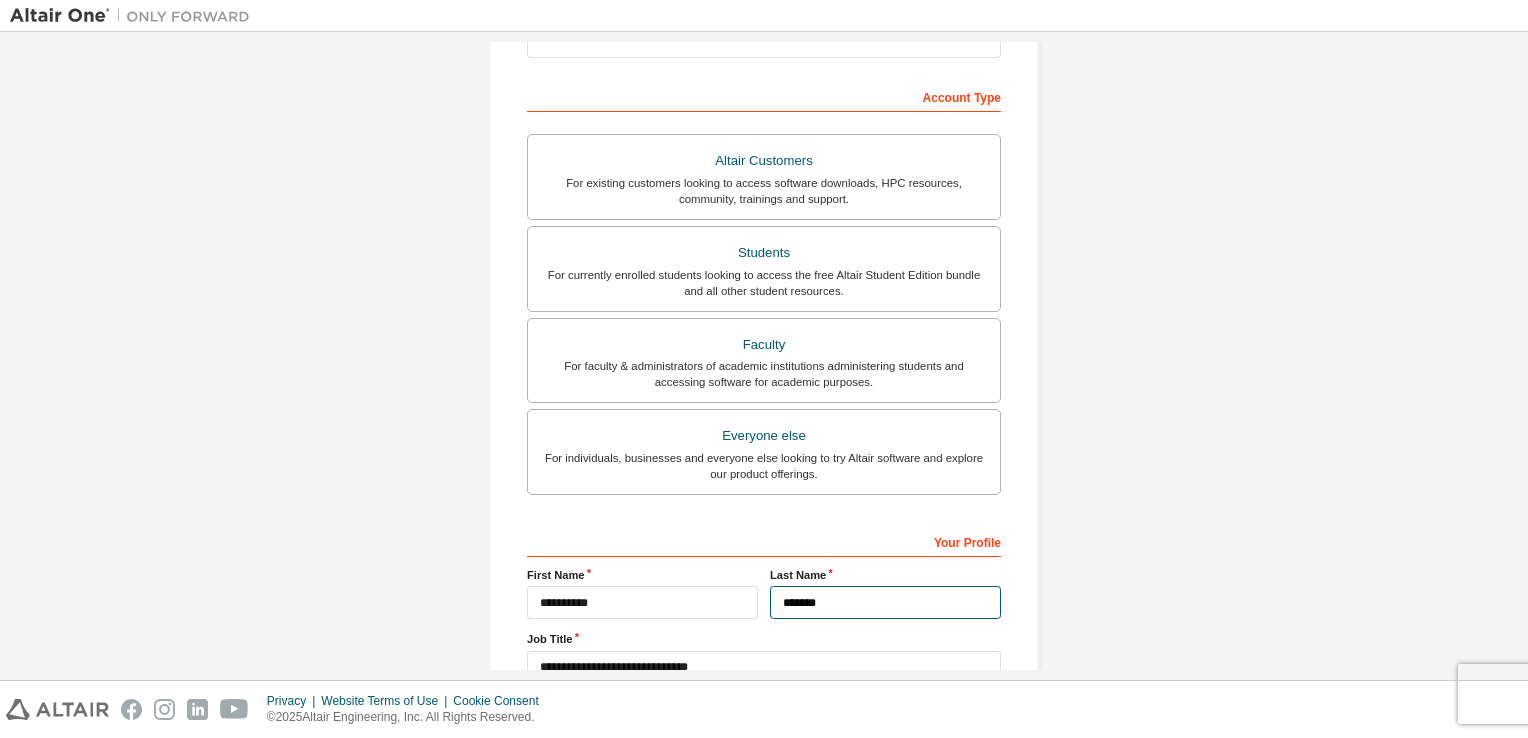 click on "******" at bounding box center [885, 602] 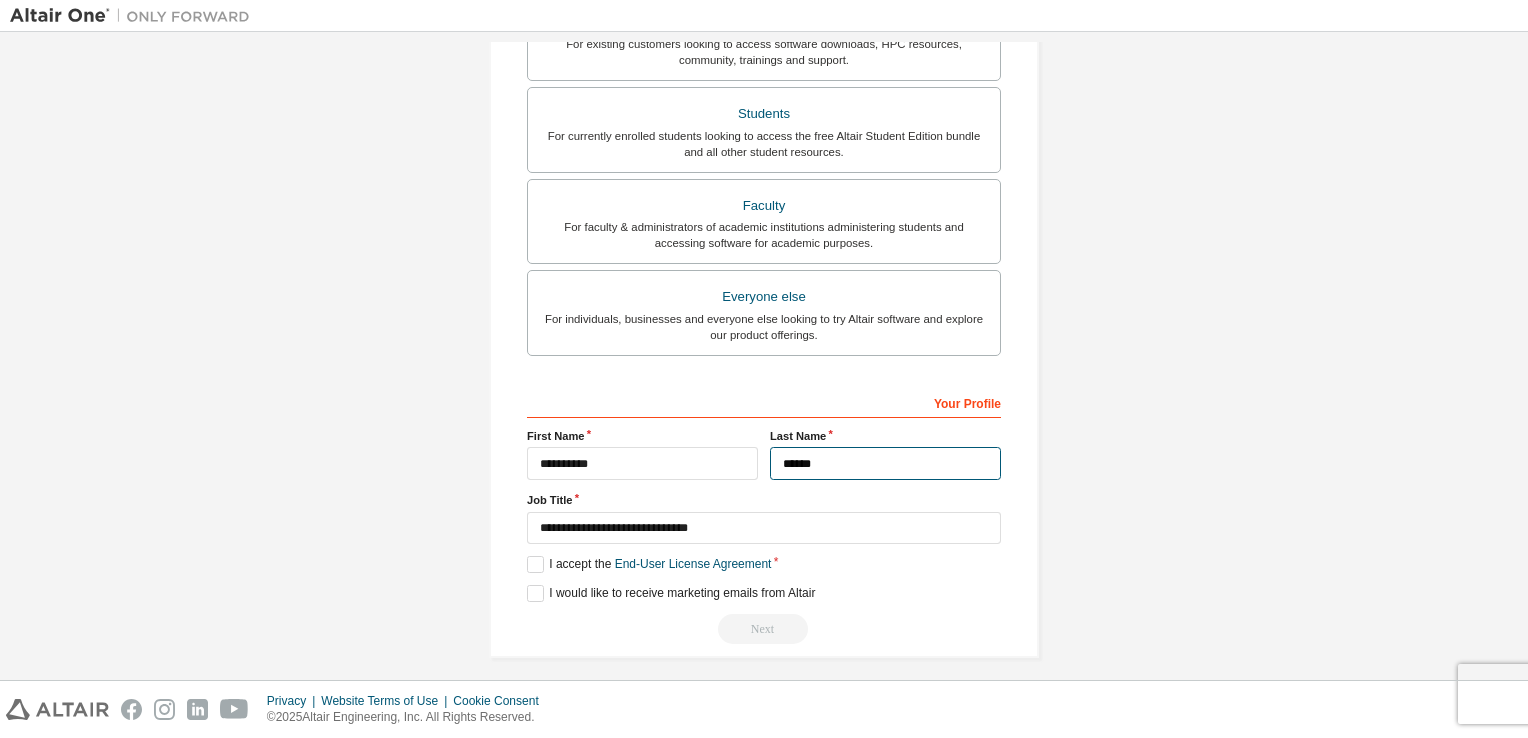 scroll, scrollTop: 426, scrollLeft: 0, axis: vertical 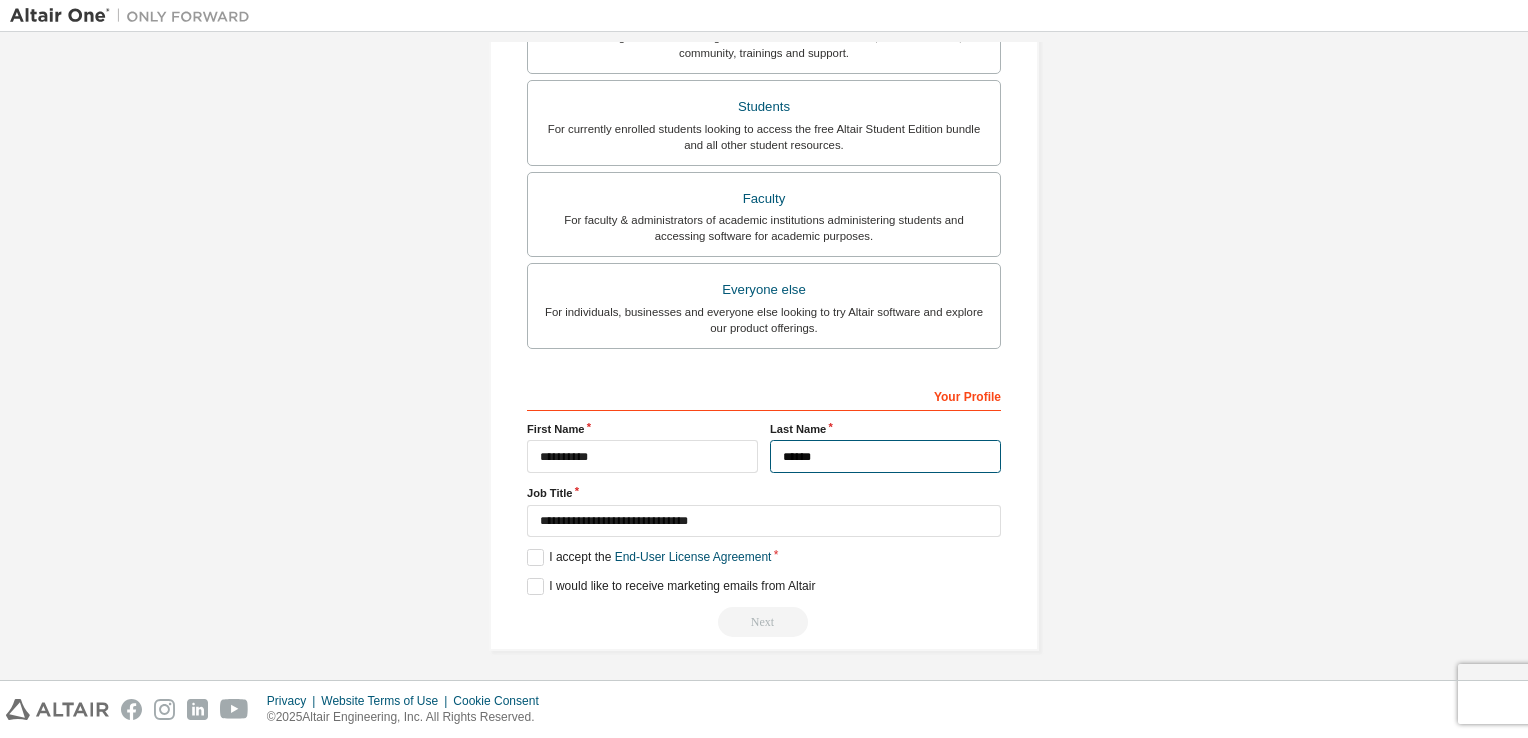 type on "******" 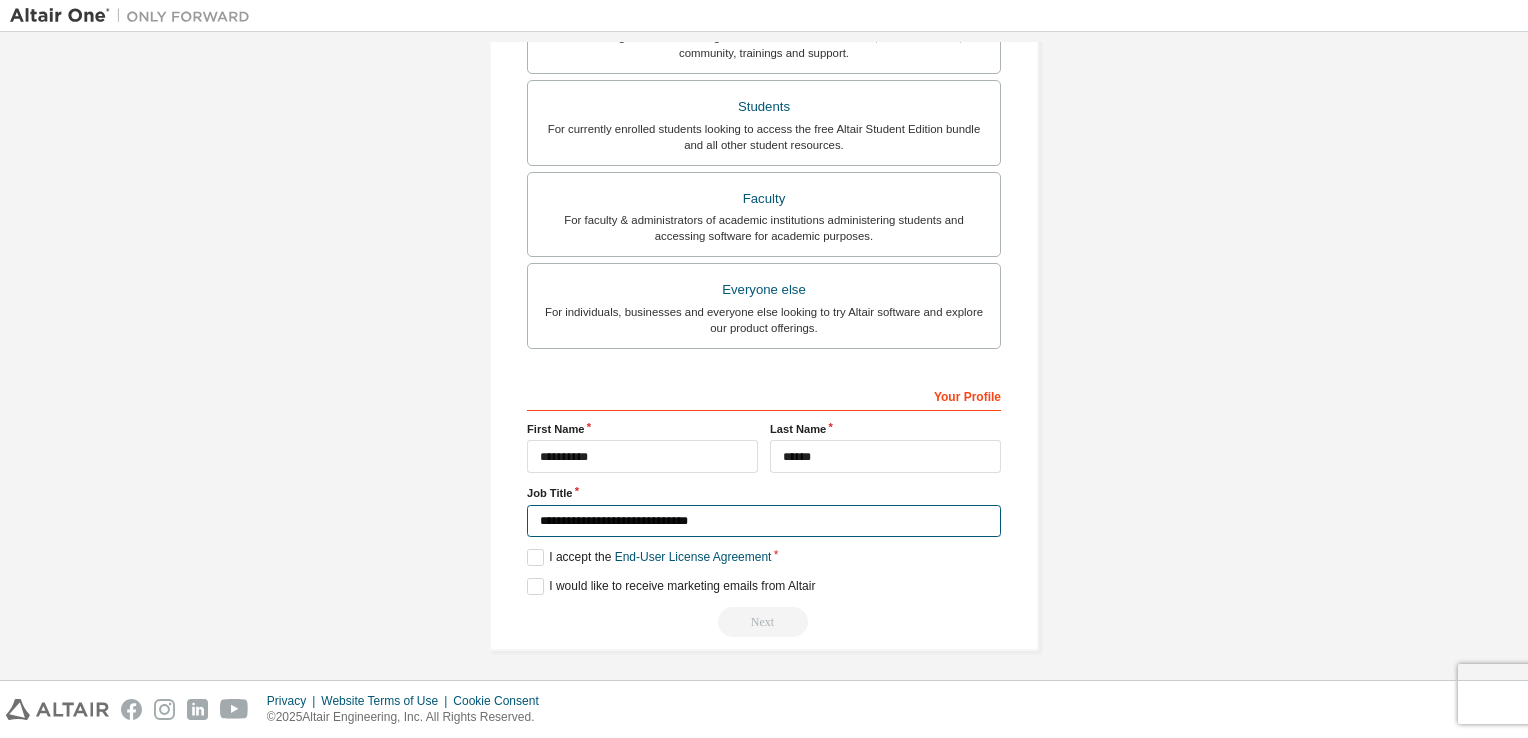 click on "**********" at bounding box center [764, 521] 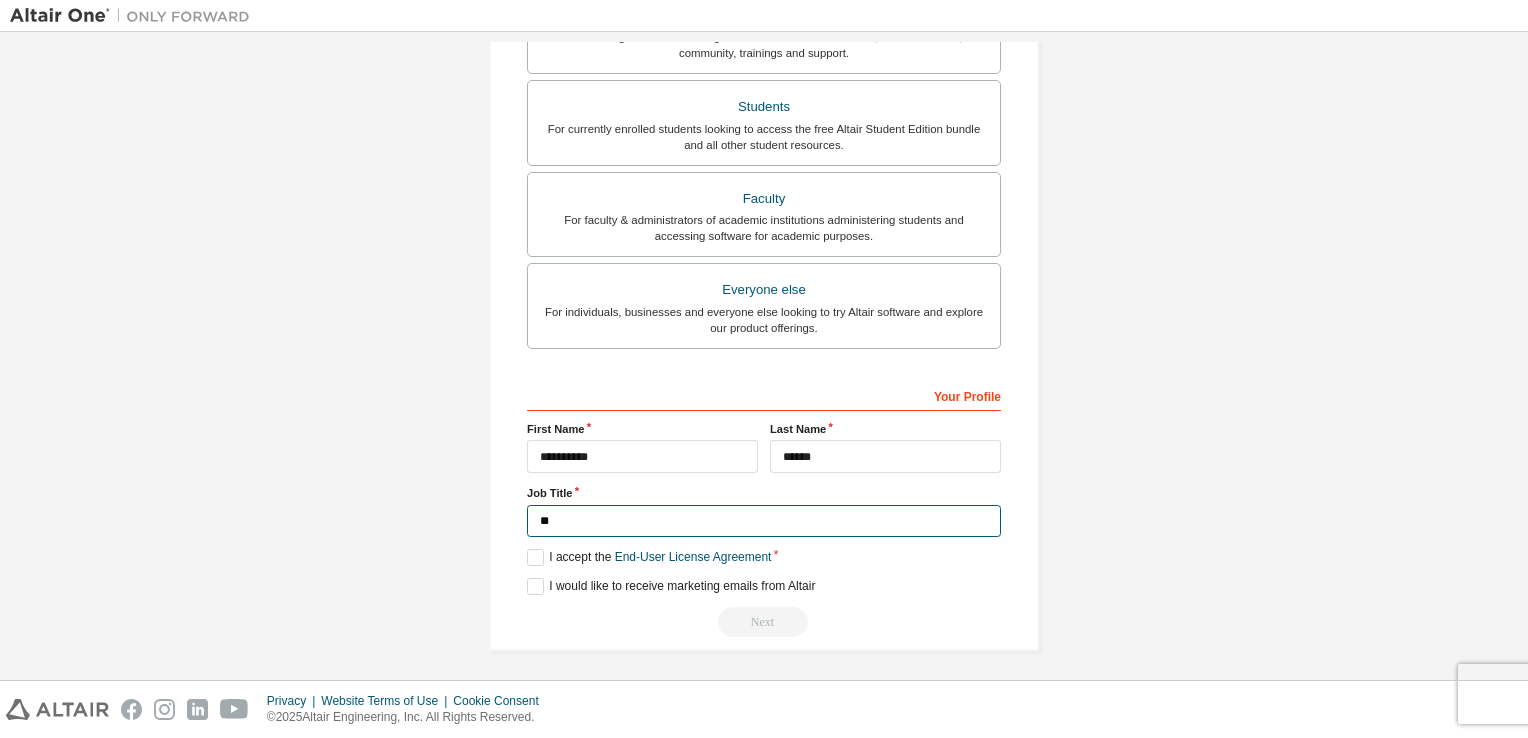 type on "*" 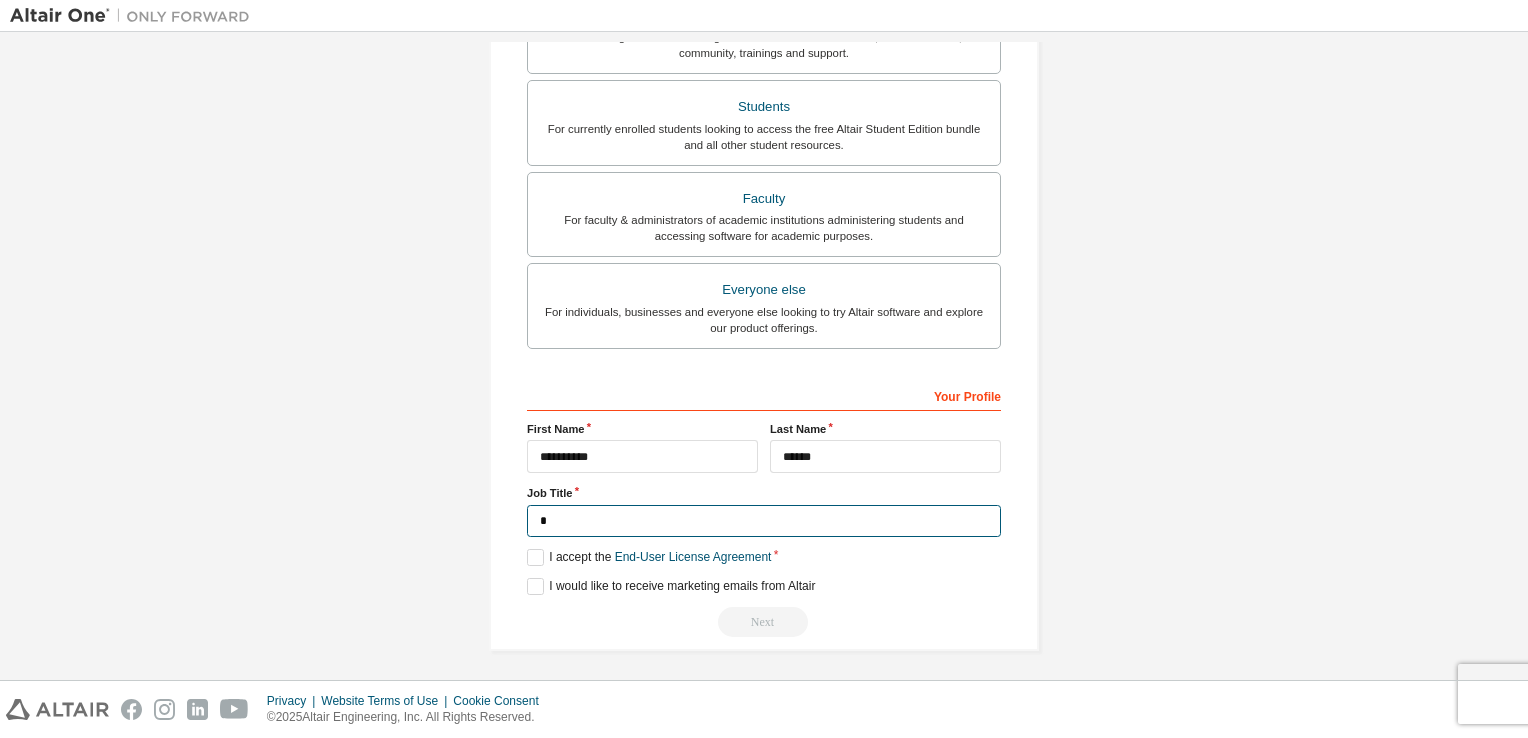 type on "*******" 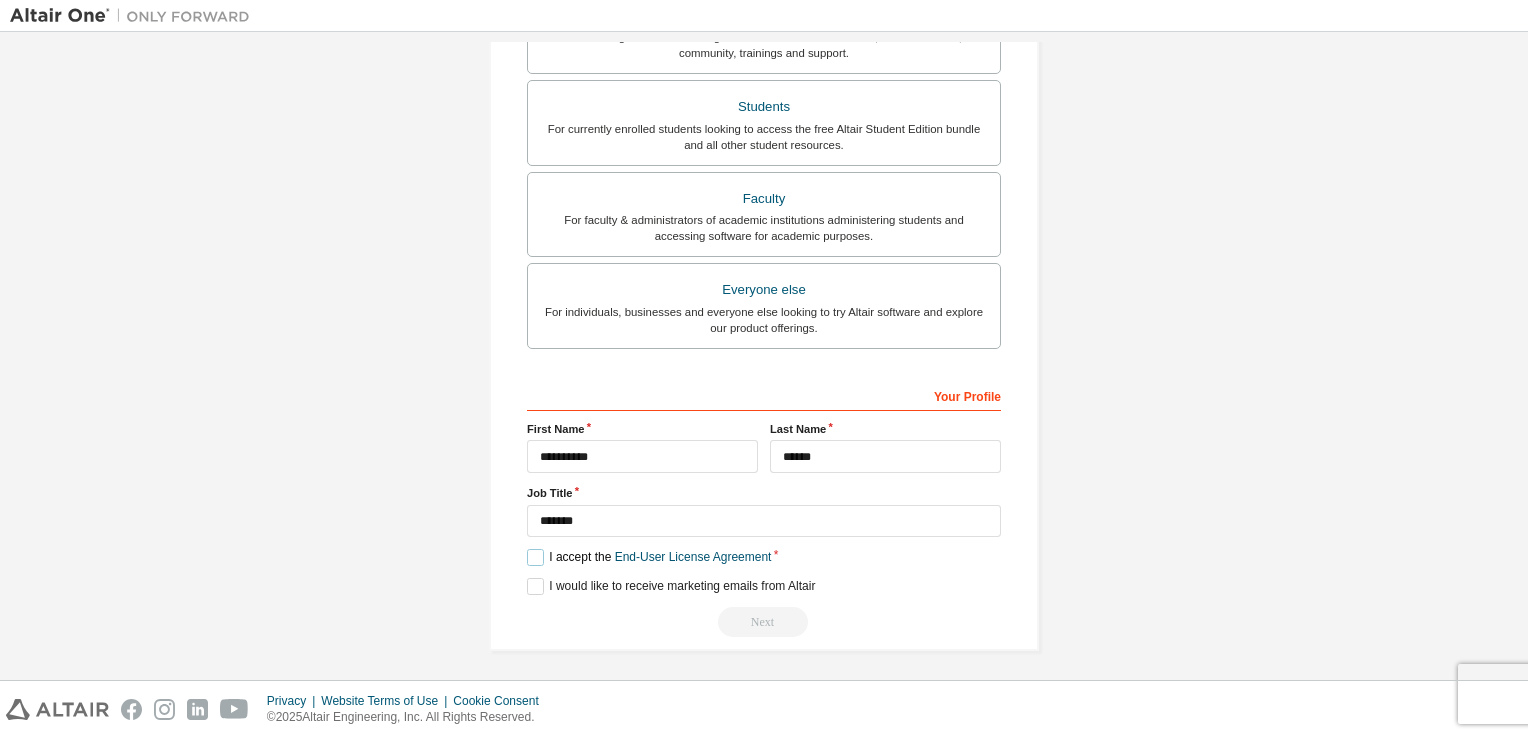 click on "I accept the    End-User License Agreement" at bounding box center [649, 557] 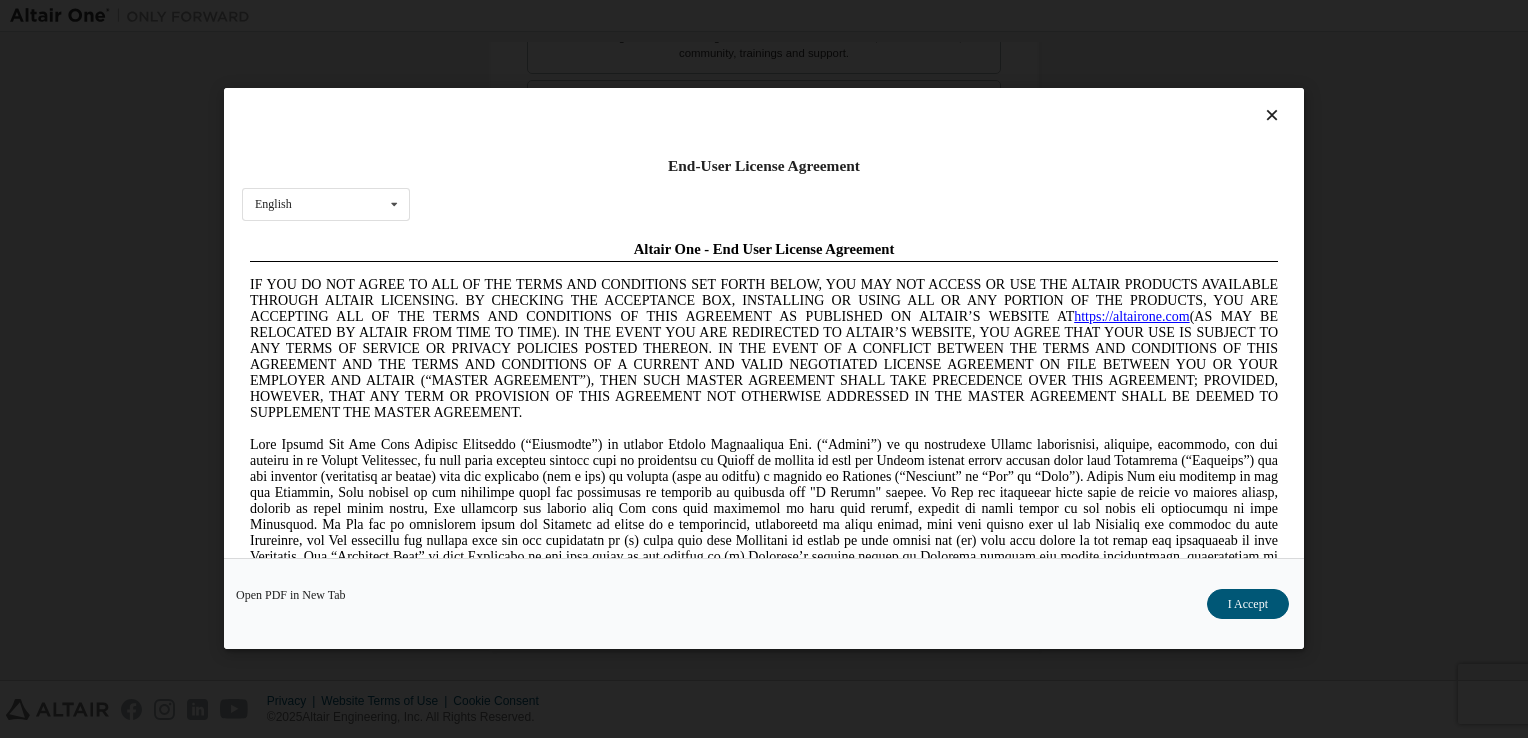 scroll, scrollTop: 0, scrollLeft: 0, axis: both 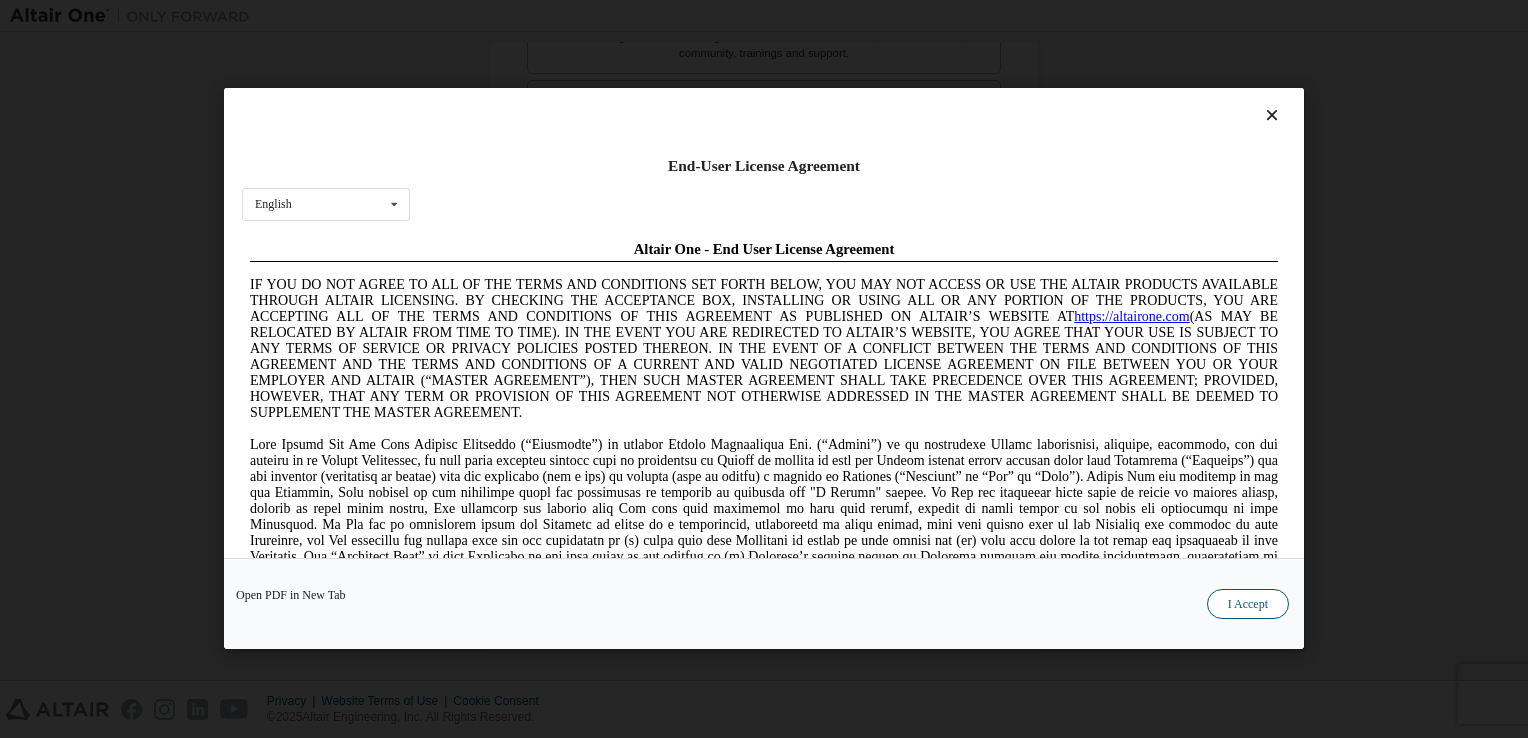 click on "I Accept" at bounding box center [1248, 605] 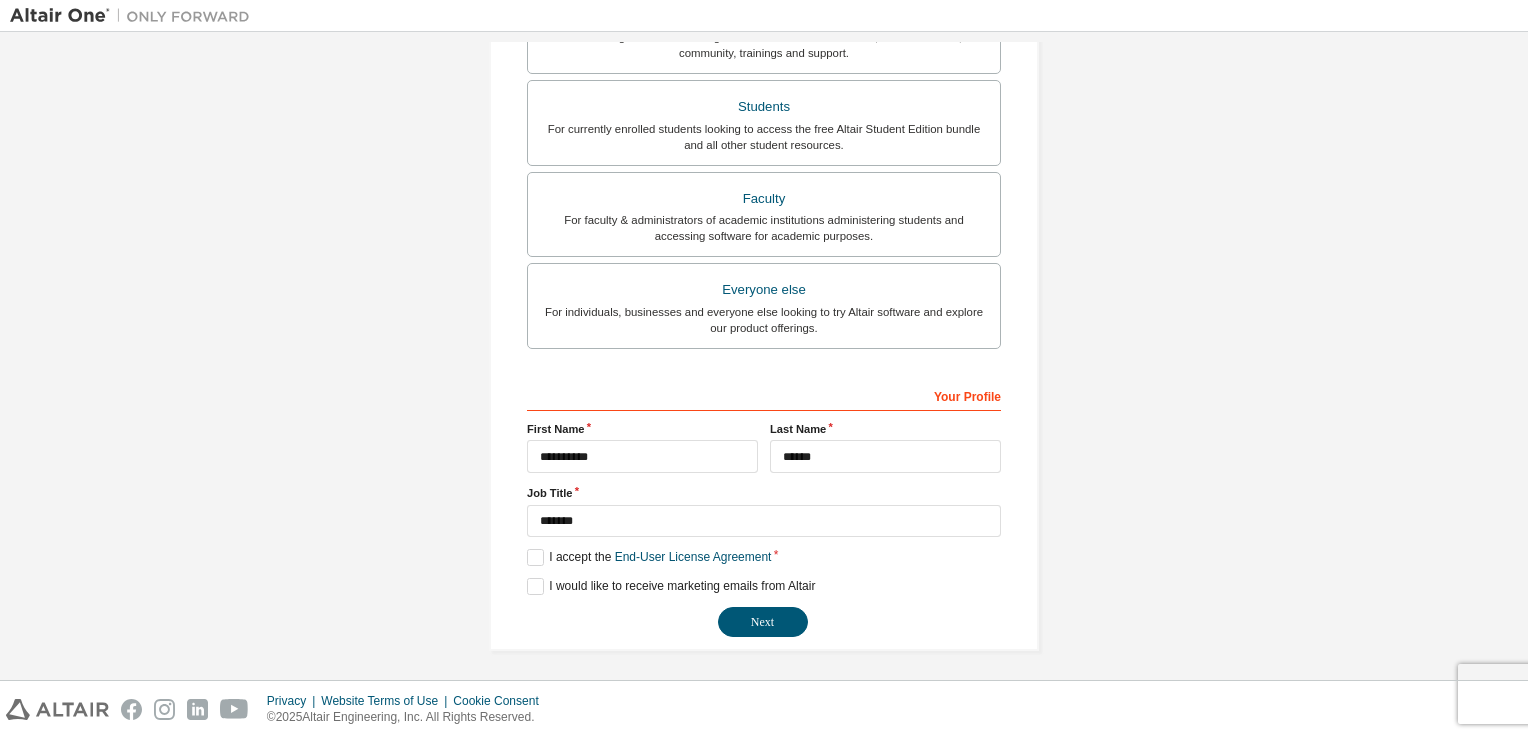 click on "**********" at bounding box center [764, 508] 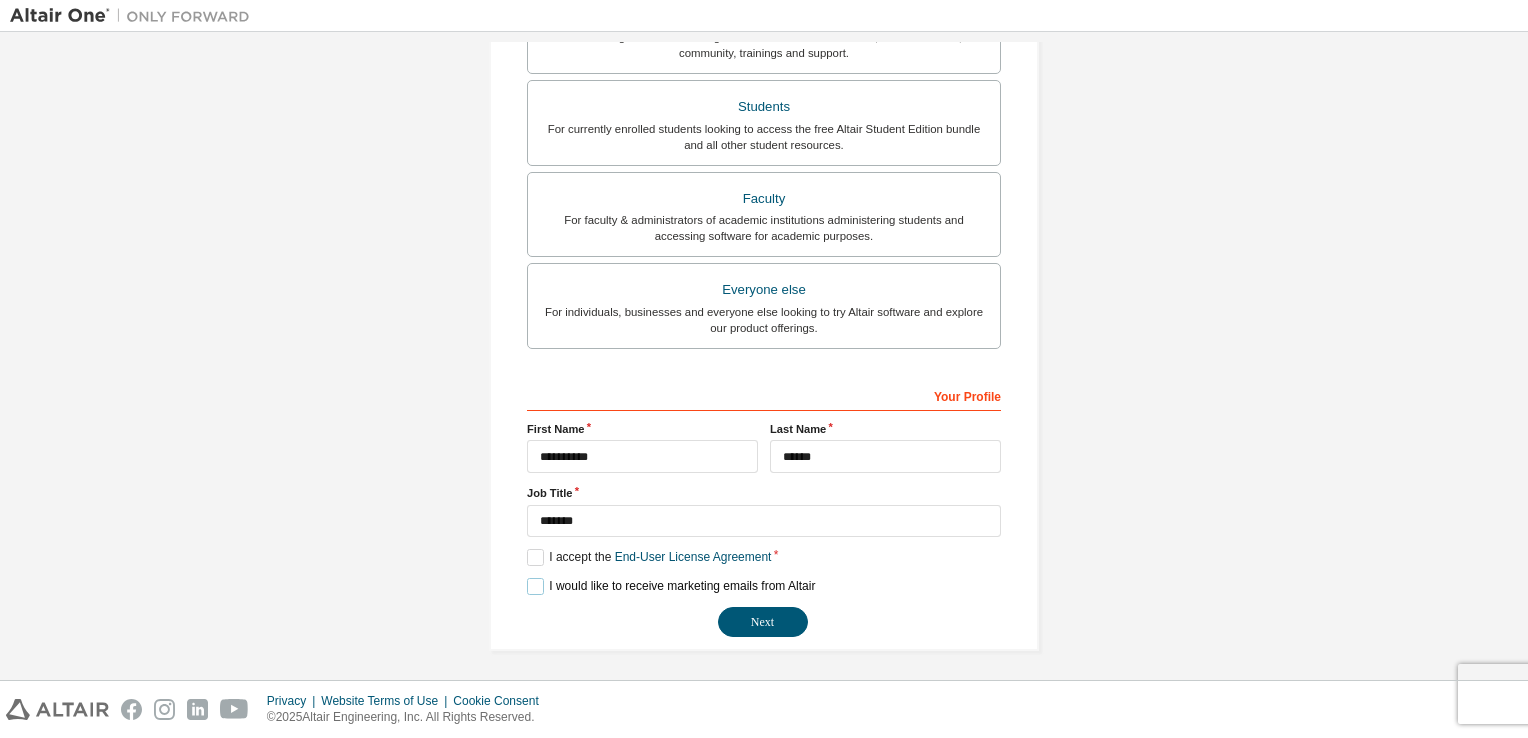 click on "I would like to receive marketing emails from Altair" at bounding box center [671, 586] 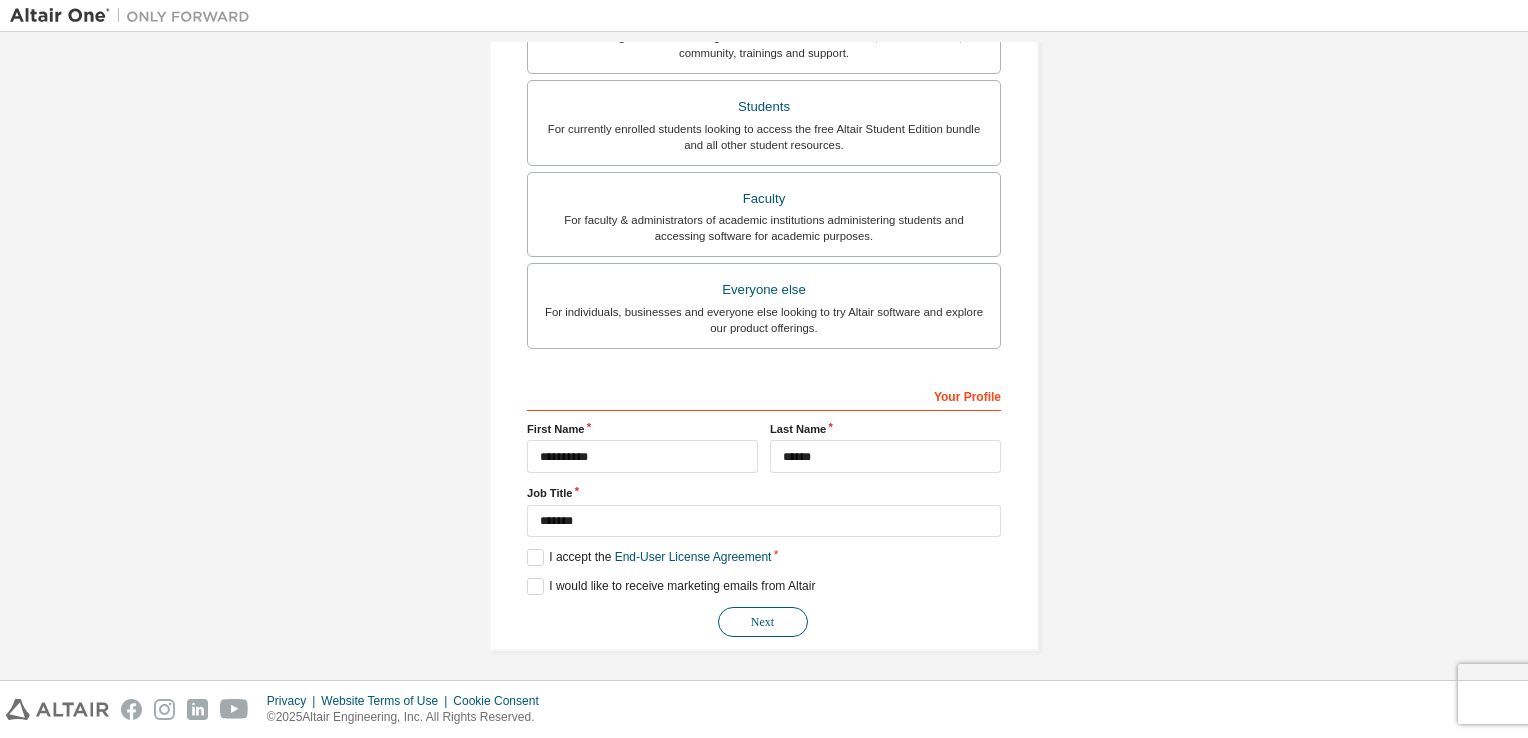 click on "Next" at bounding box center [763, 622] 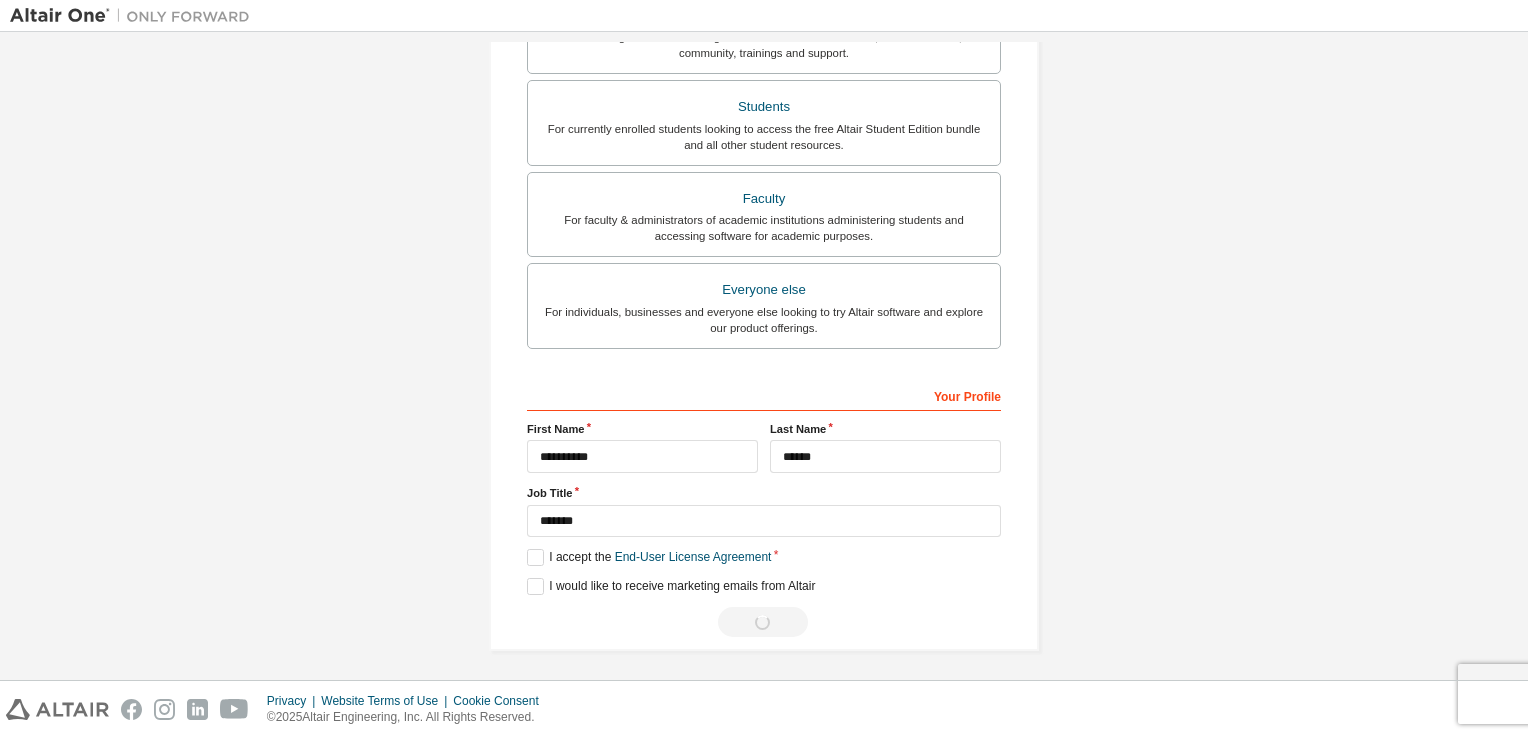 scroll, scrollTop: 0, scrollLeft: 0, axis: both 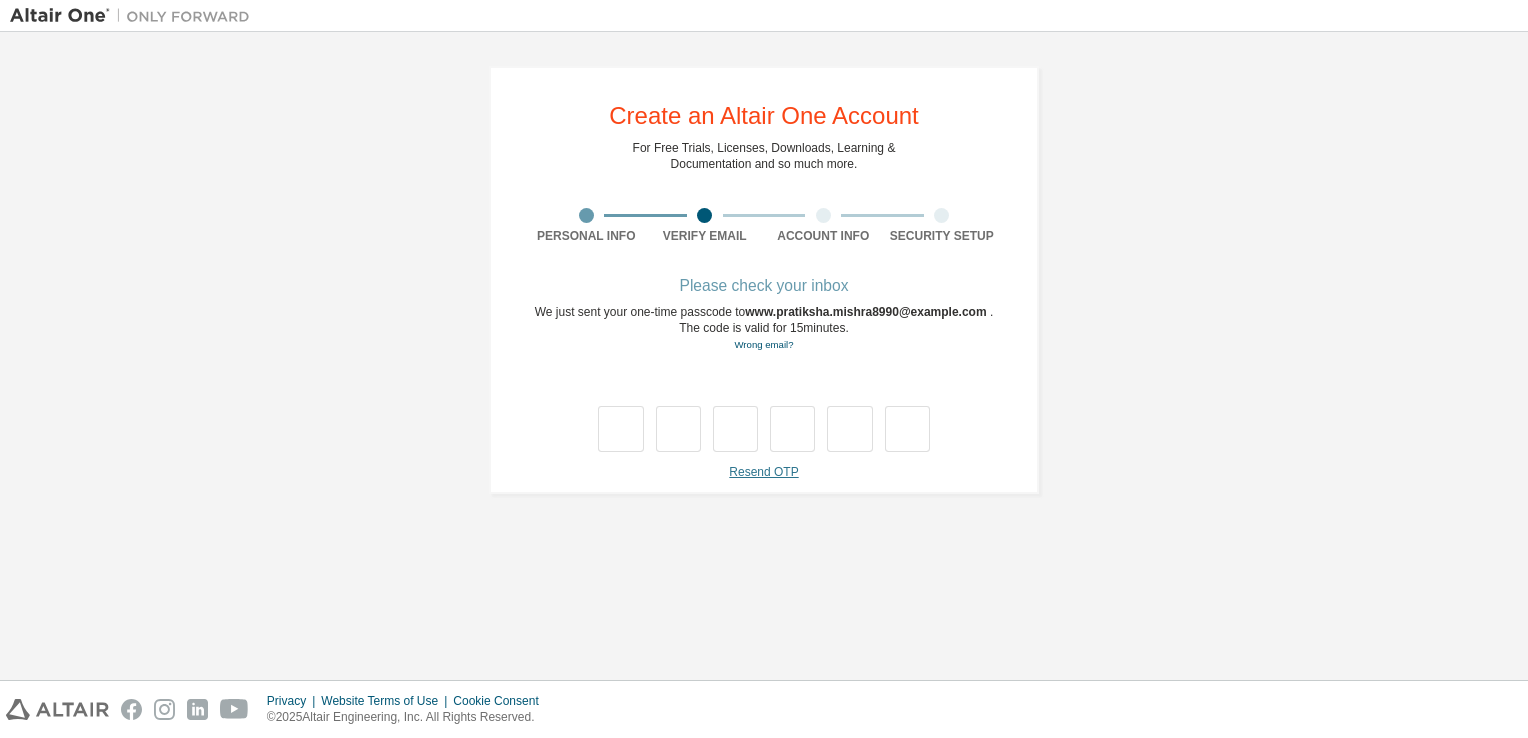 click on "Resend OTP" at bounding box center (763, 472) 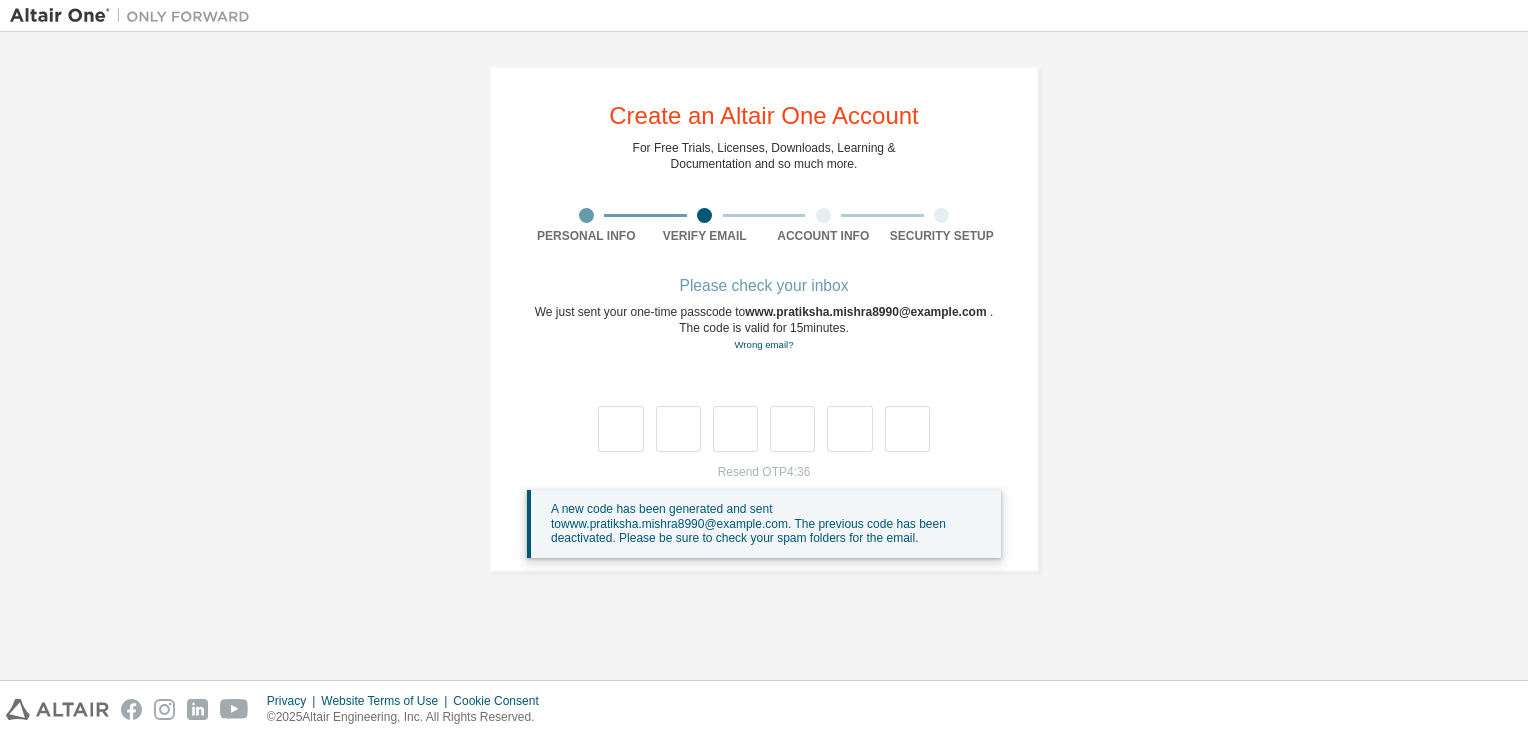 click at bounding box center (764, 429) 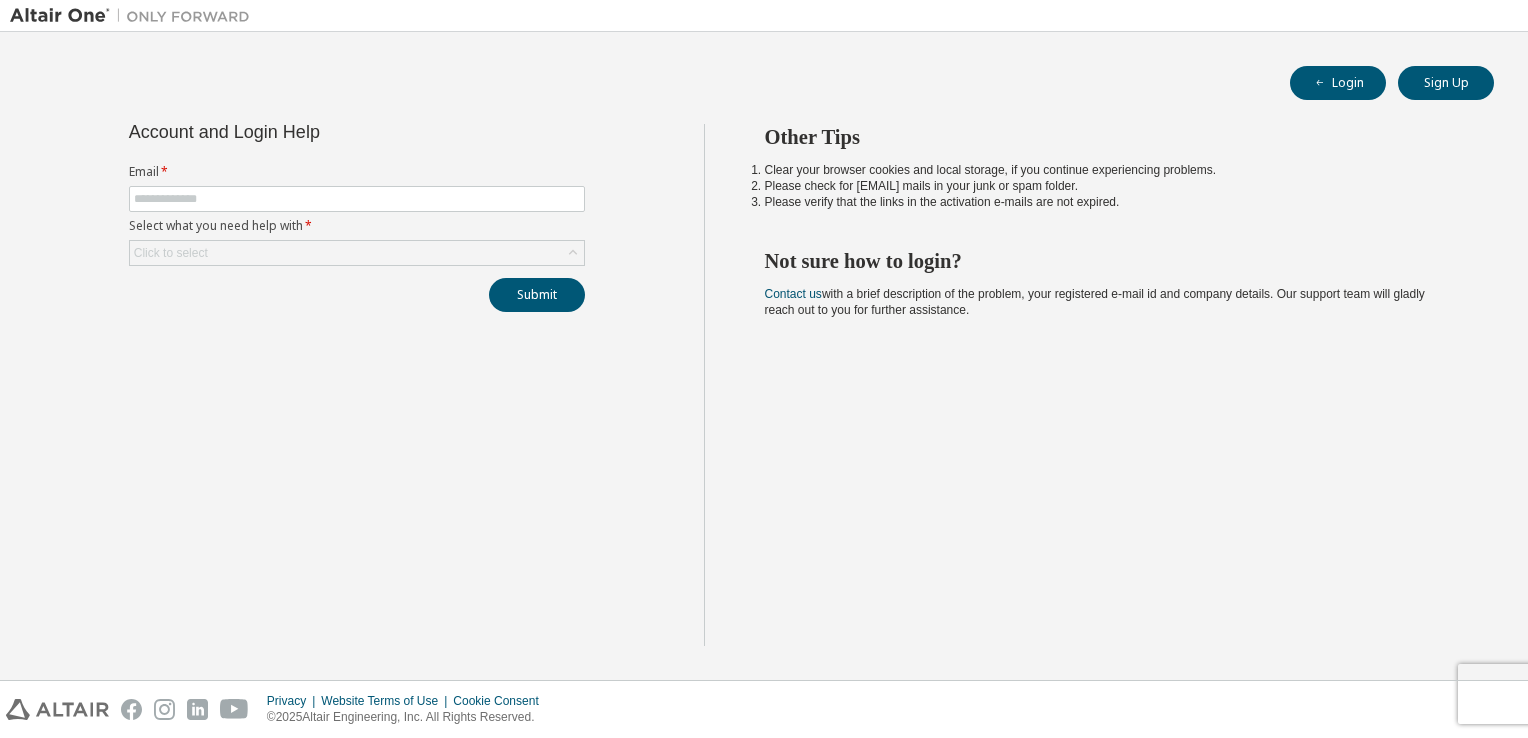 scroll, scrollTop: 0, scrollLeft: 0, axis: both 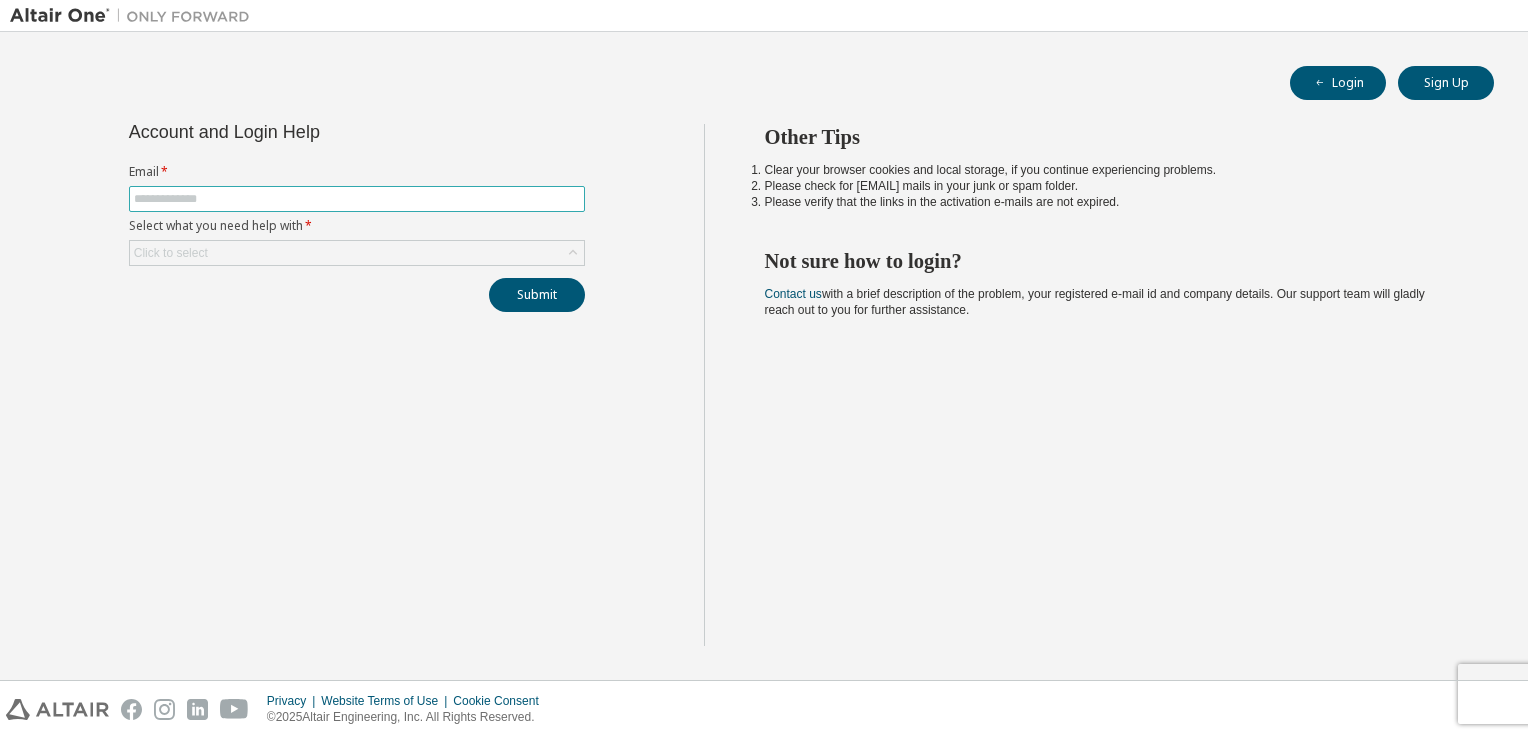 click at bounding box center [357, 199] 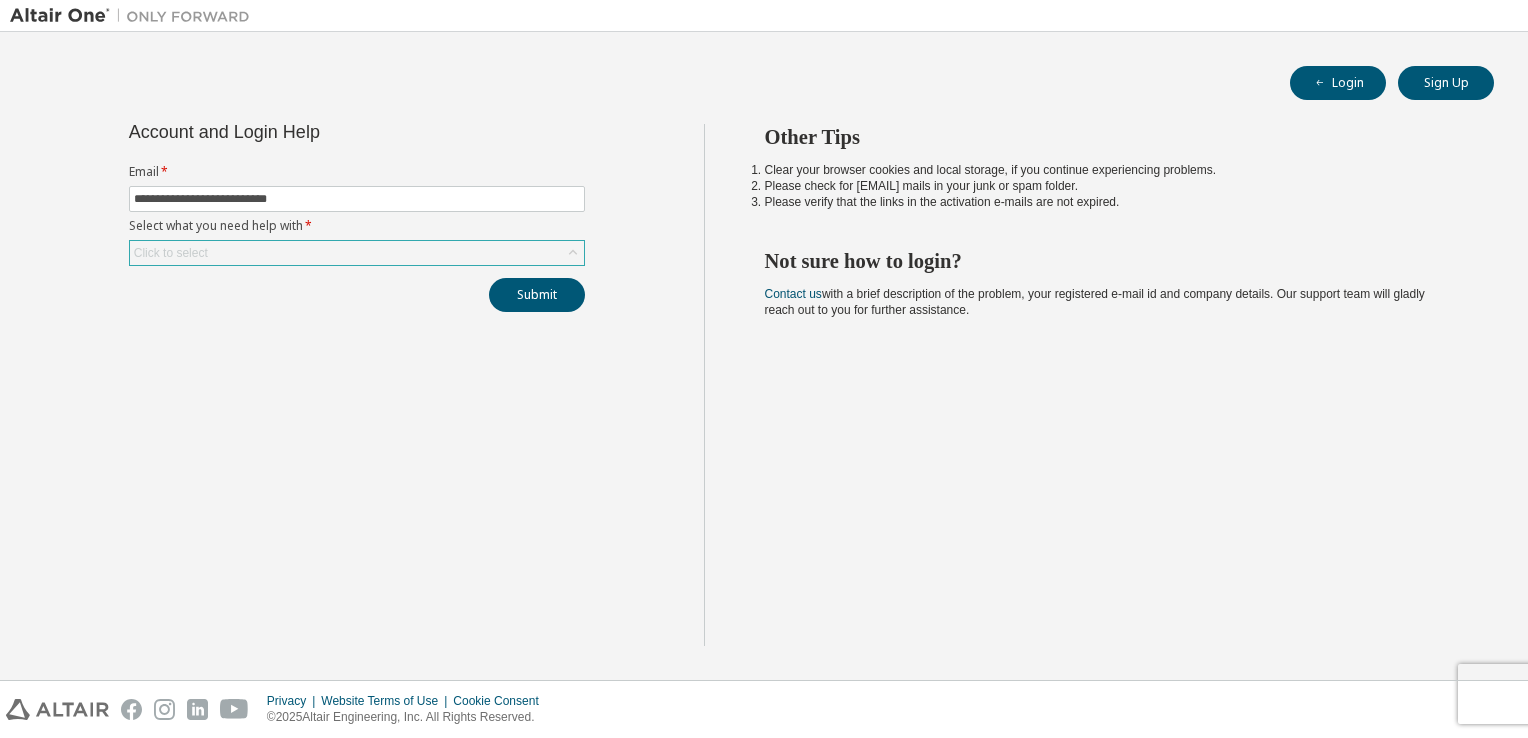 click on "Click to select" at bounding box center (357, 253) 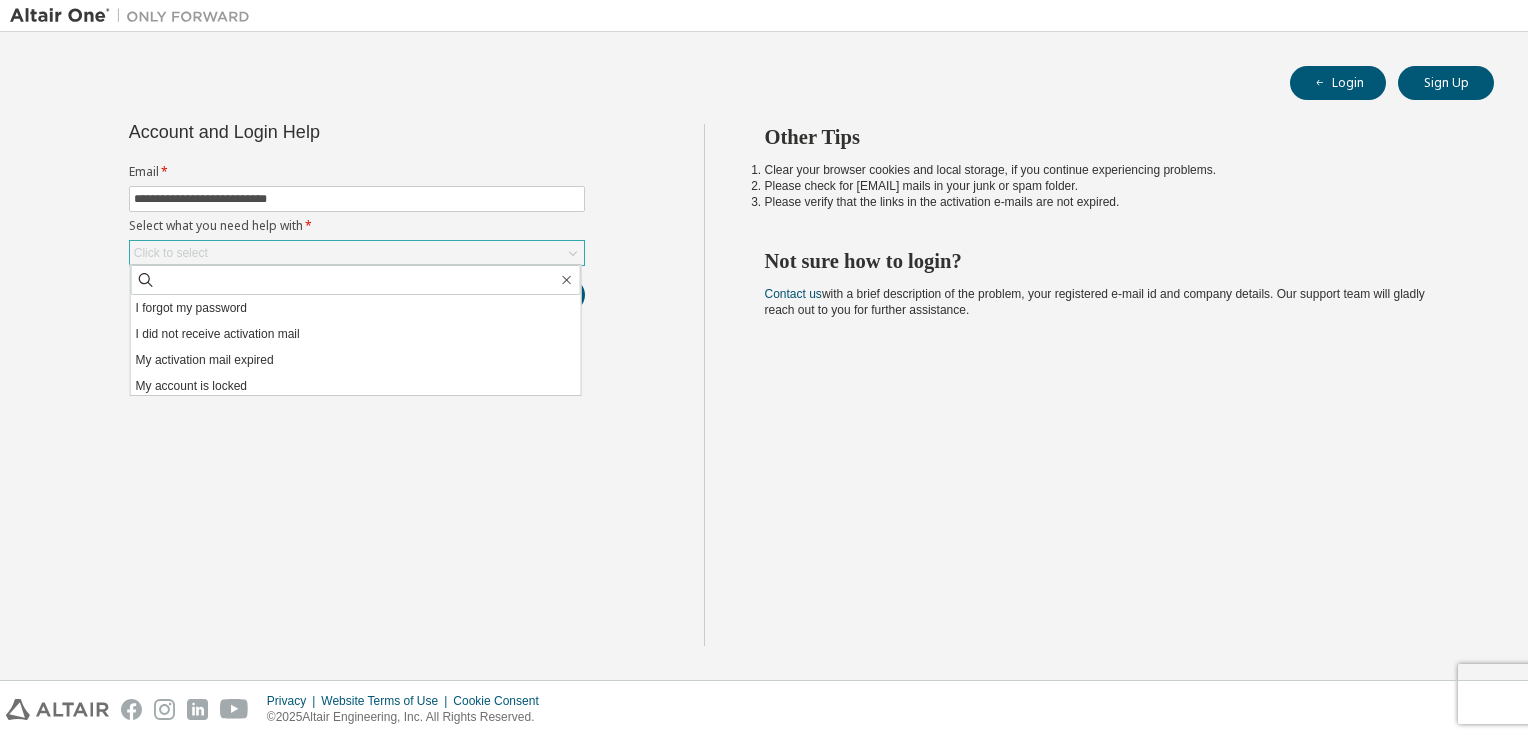 scroll, scrollTop: 56, scrollLeft: 0, axis: vertical 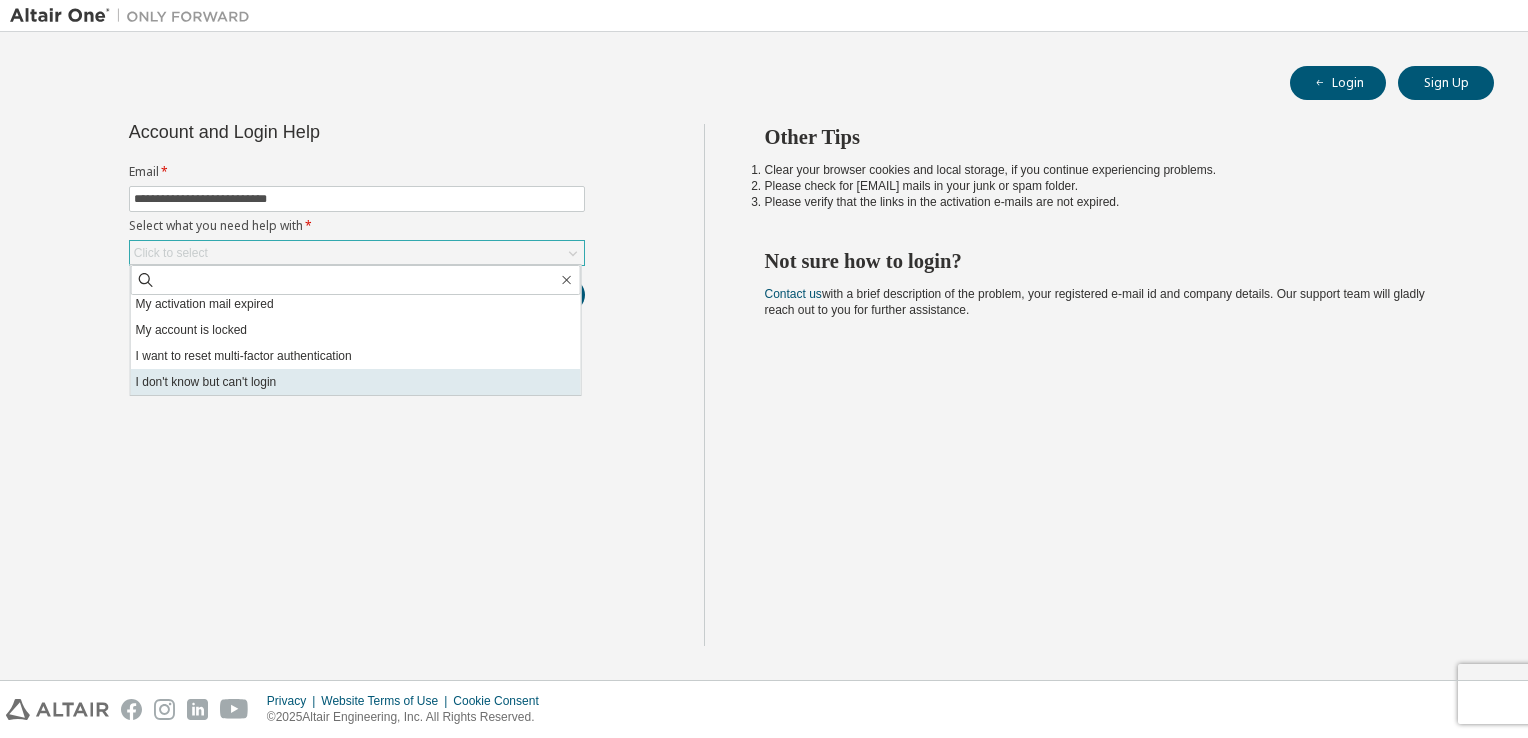 click on "I don't know but can't login" at bounding box center [356, 382] 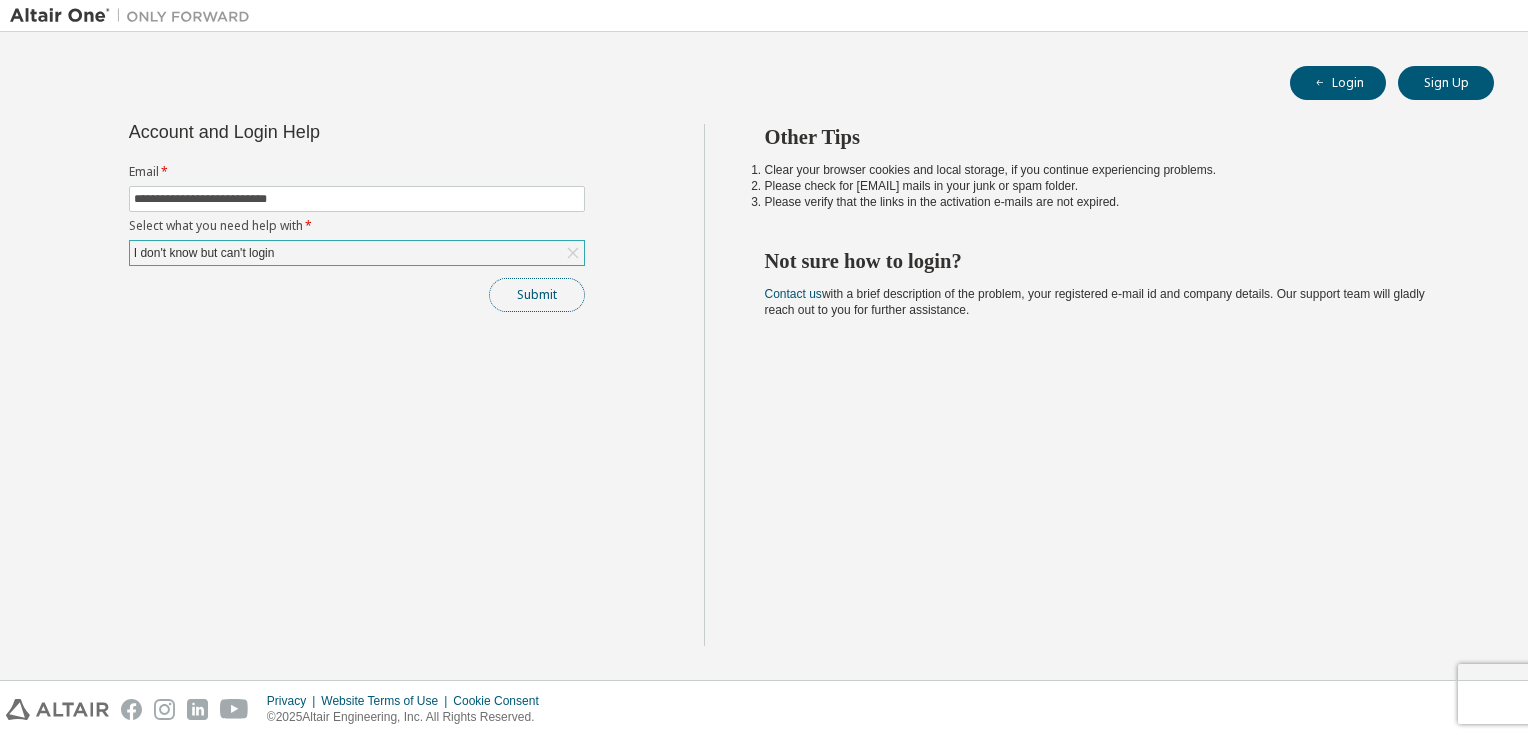click on "Submit" at bounding box center [537, 295] 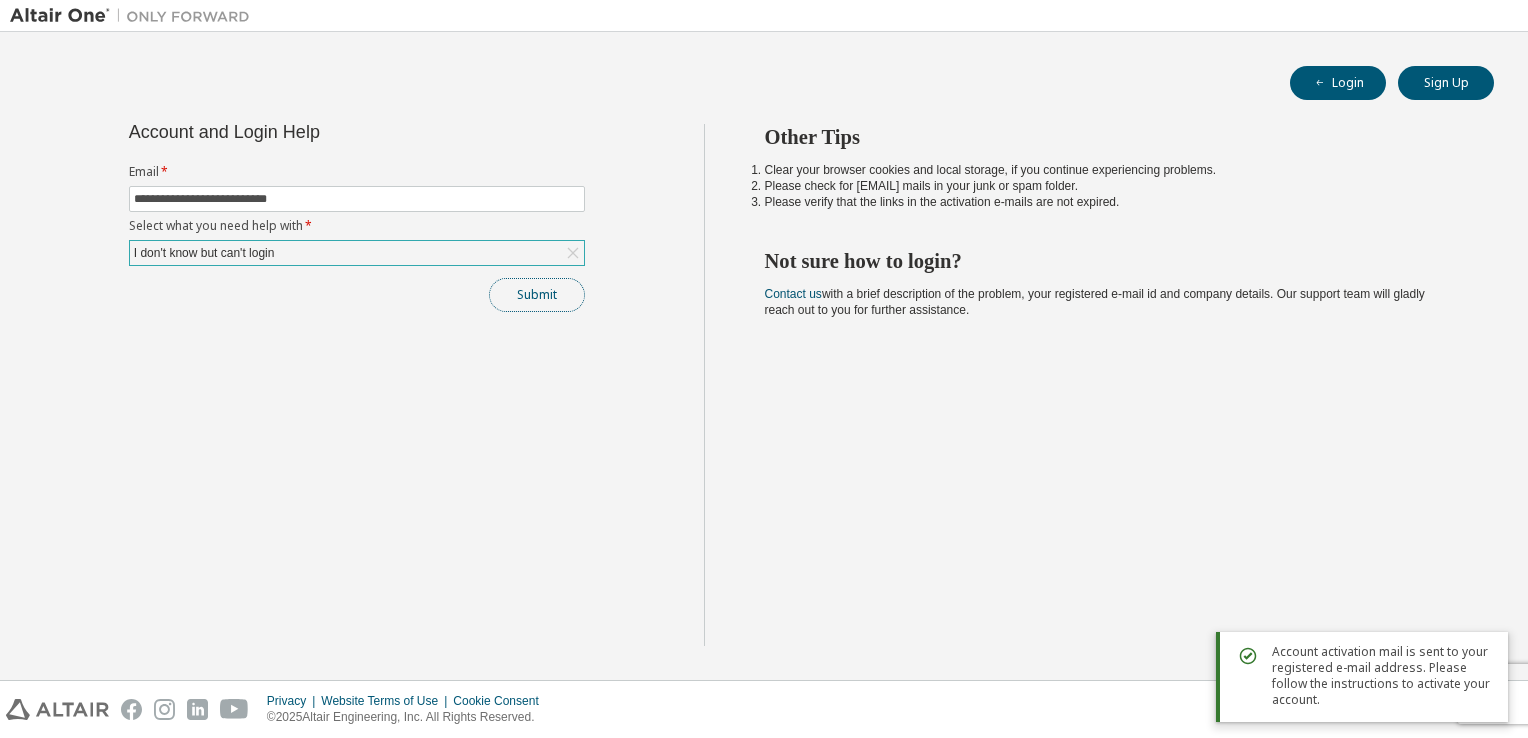 click on "Submit" at bounding box center (537, 295) 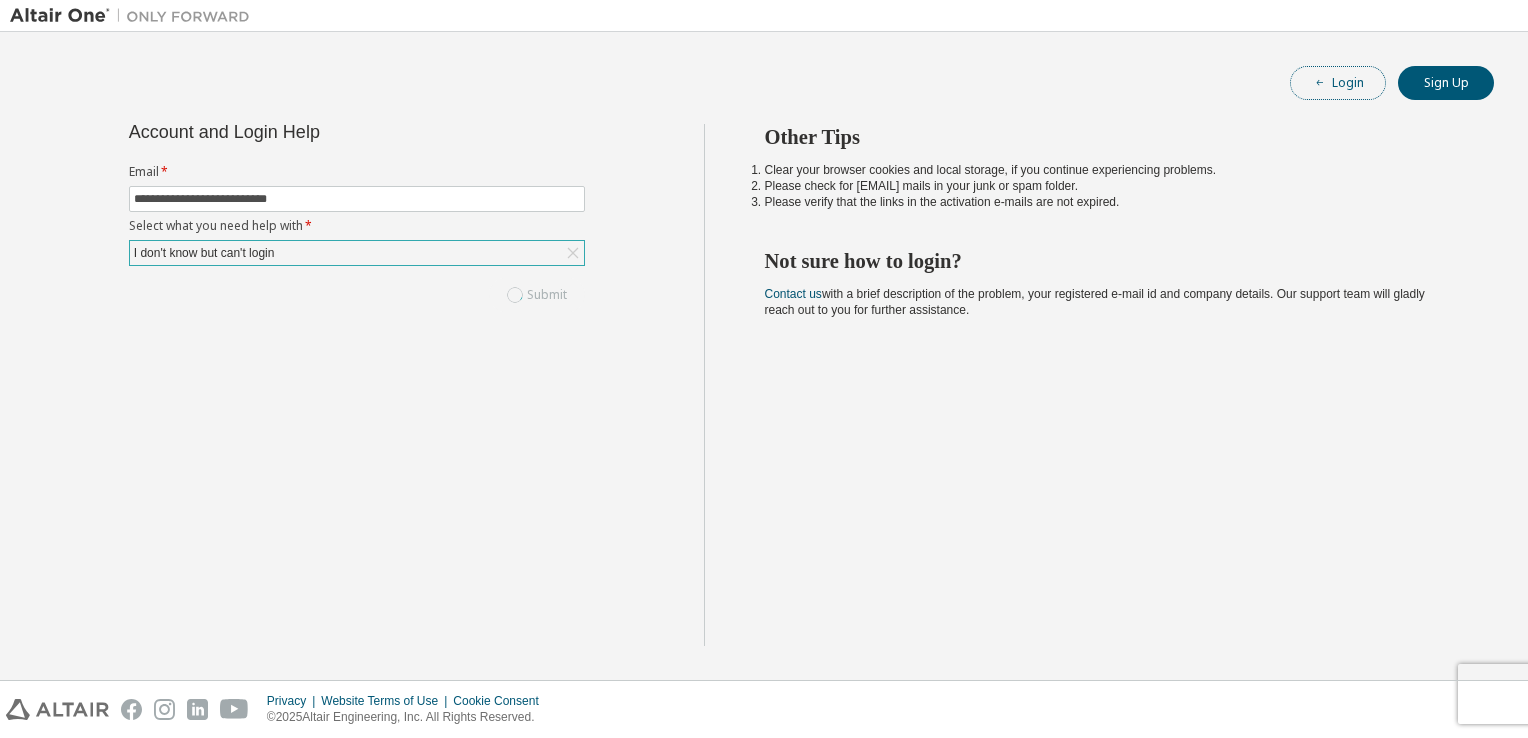 click on "Login" at bounding box center [1338, 83] 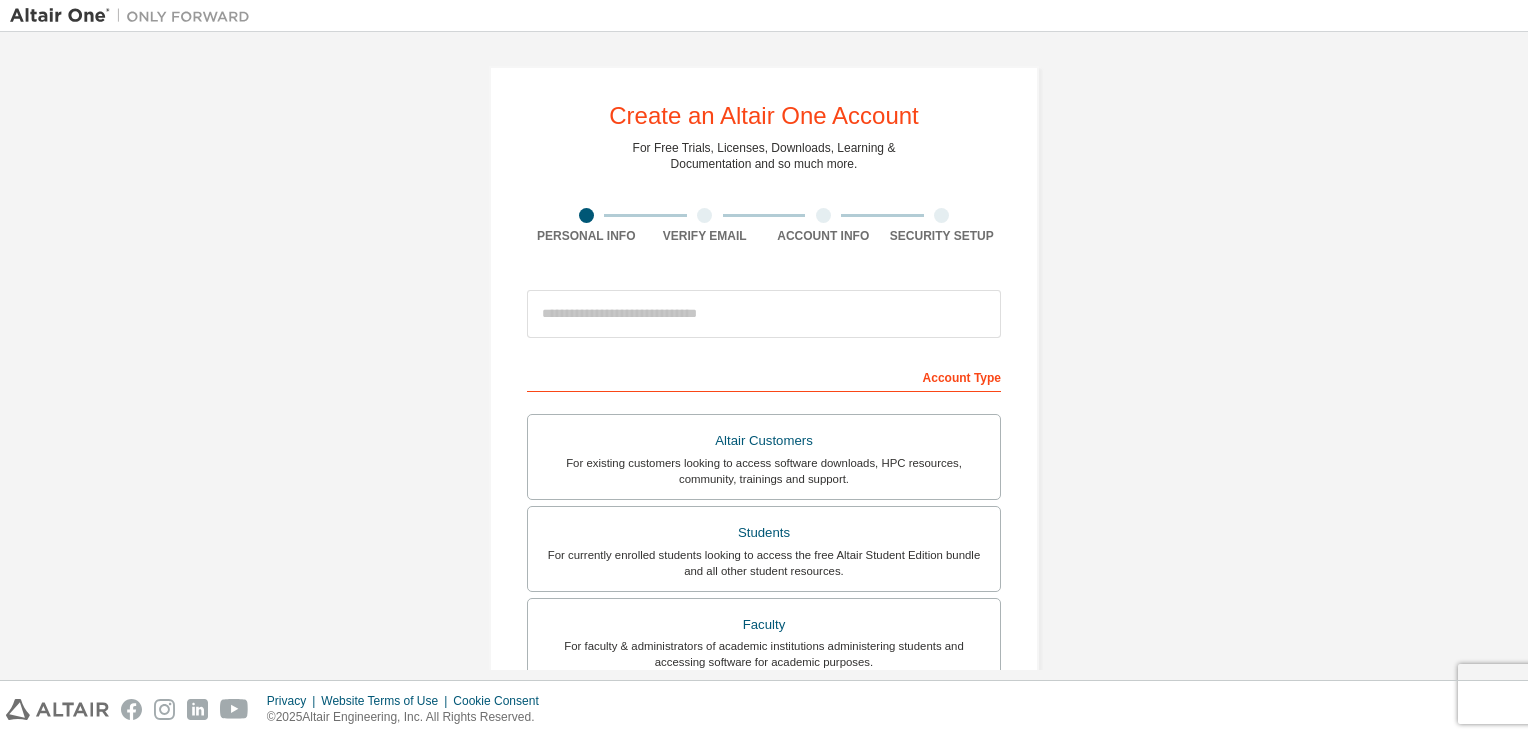 scroll, scrollTop: 0, scrollLeft: 0, axis: both 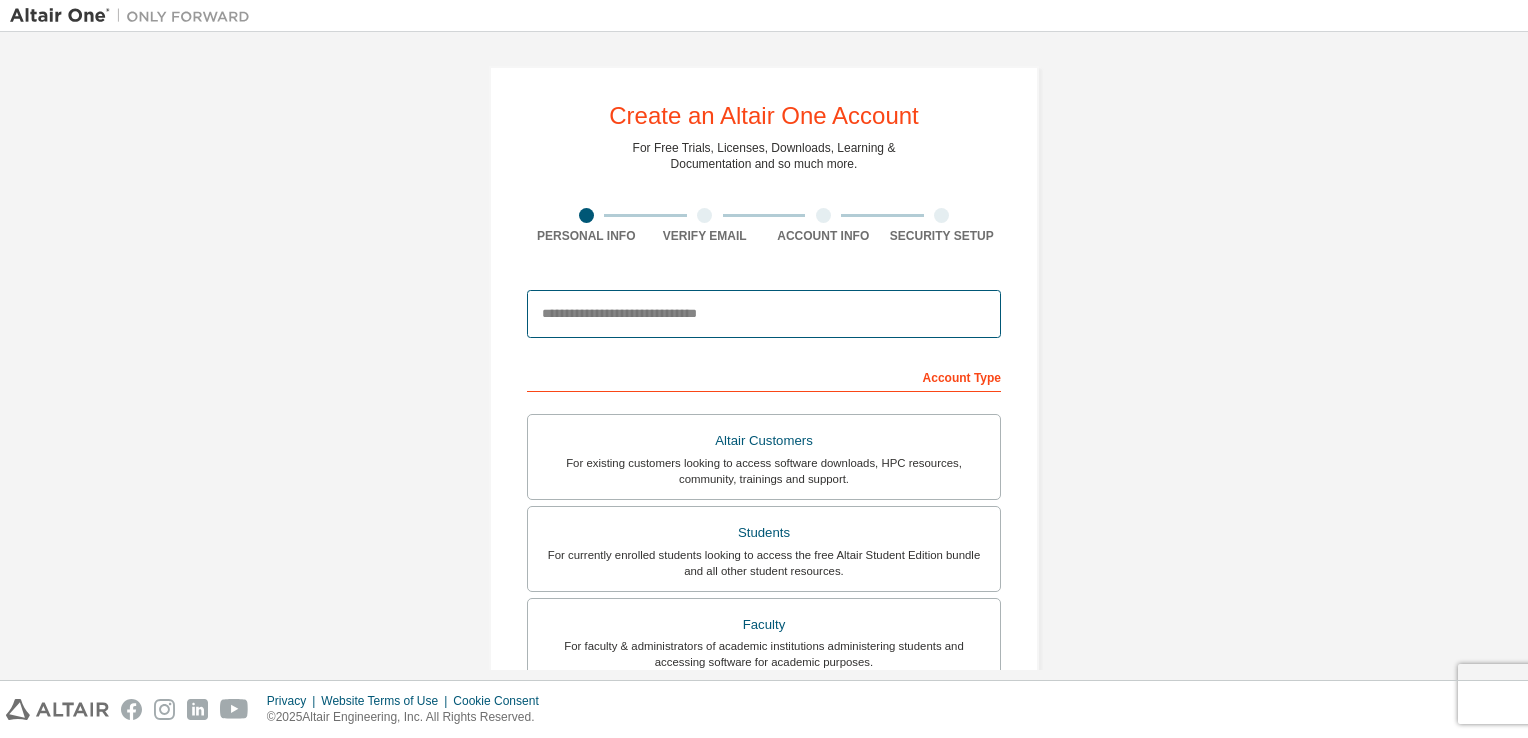 click at bounding box center [764, 314] 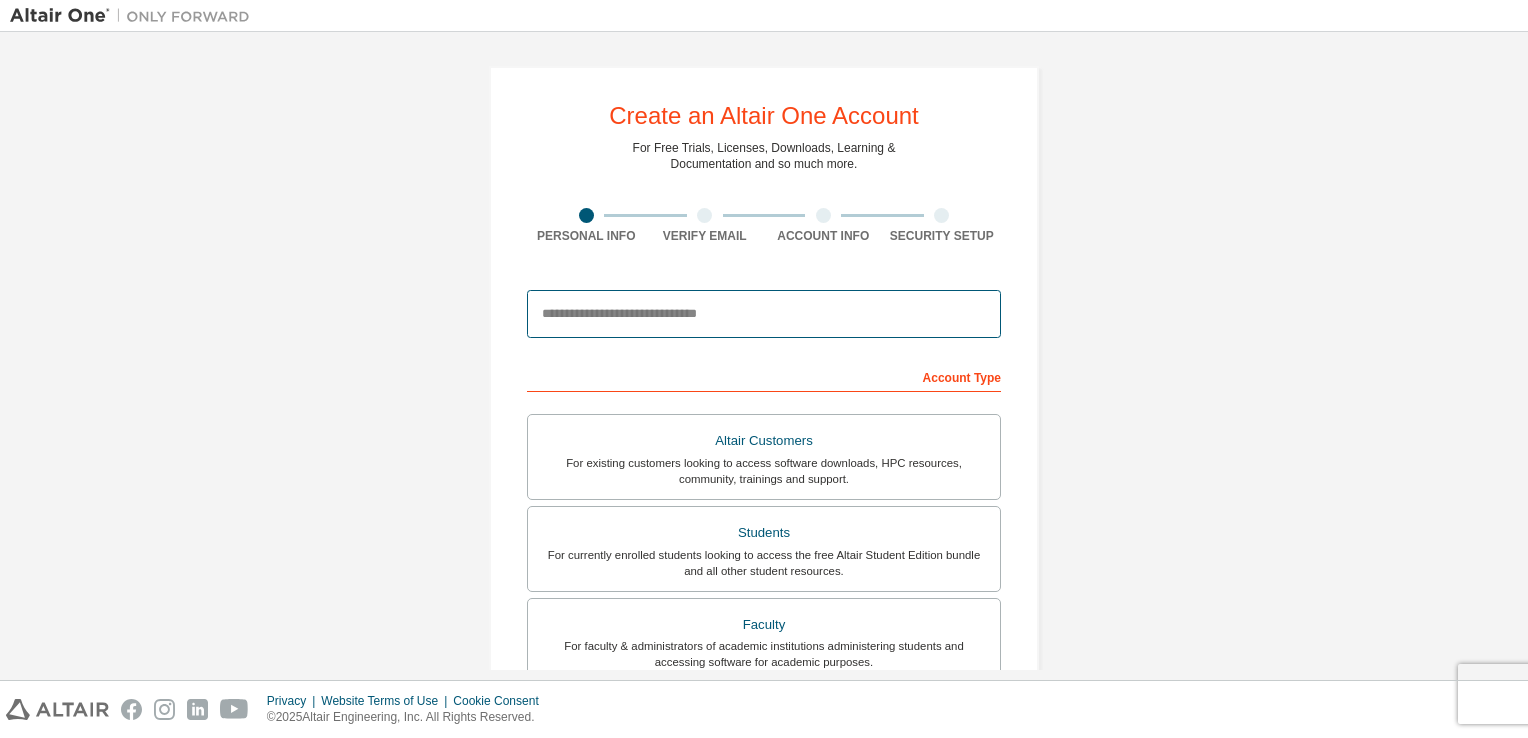 type on "**********" 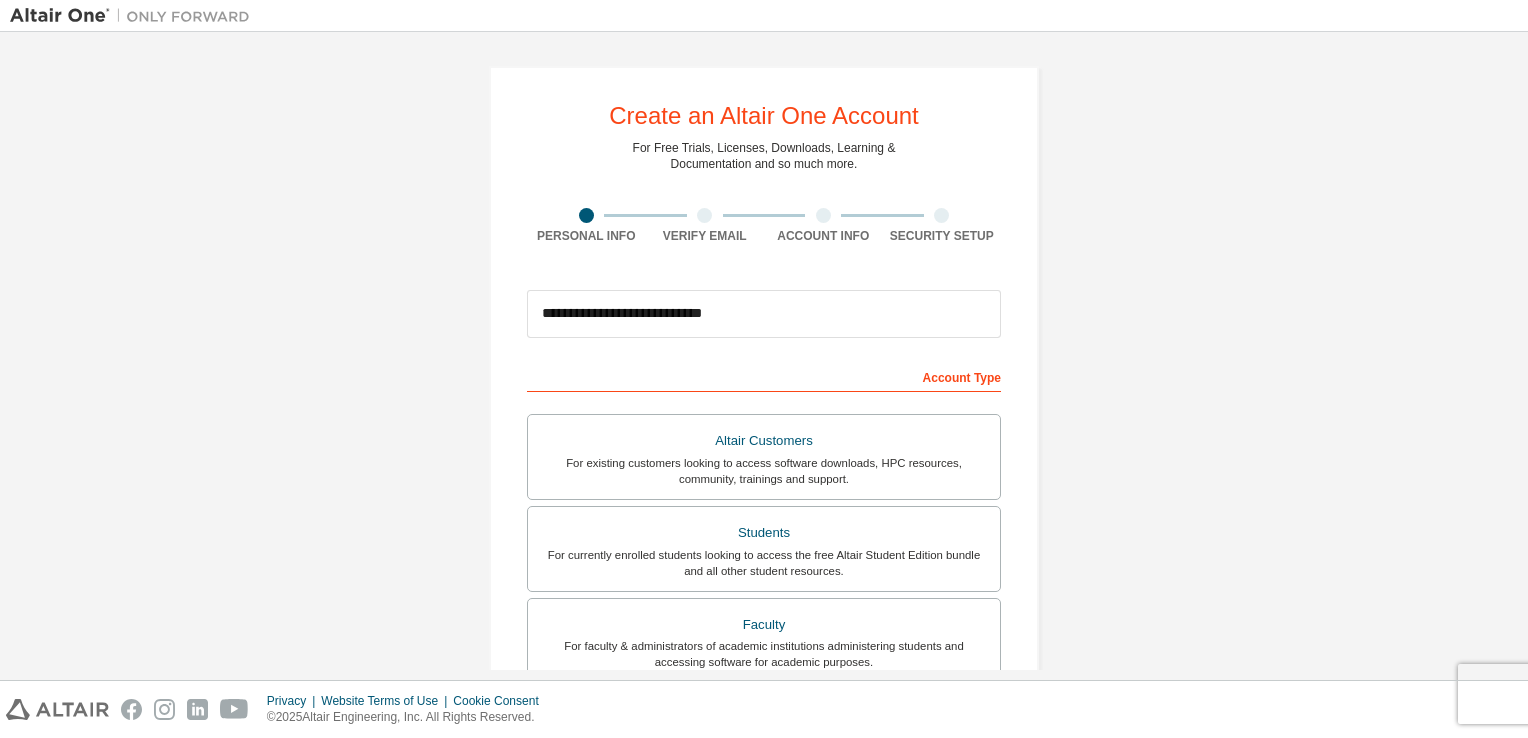 type on "*********" 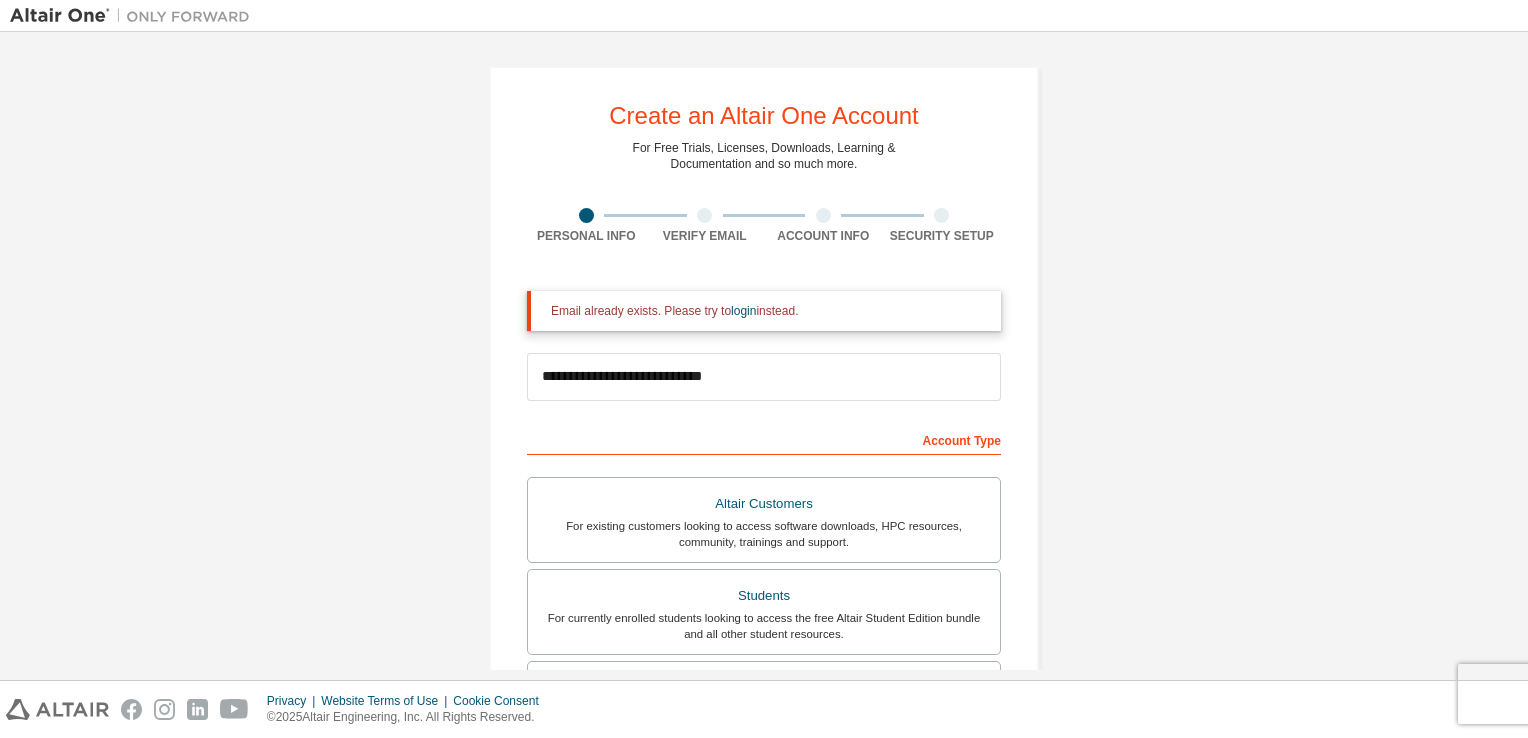 click on "Email already exists. Please try to  login  instead." at bounding box center [764, 311] 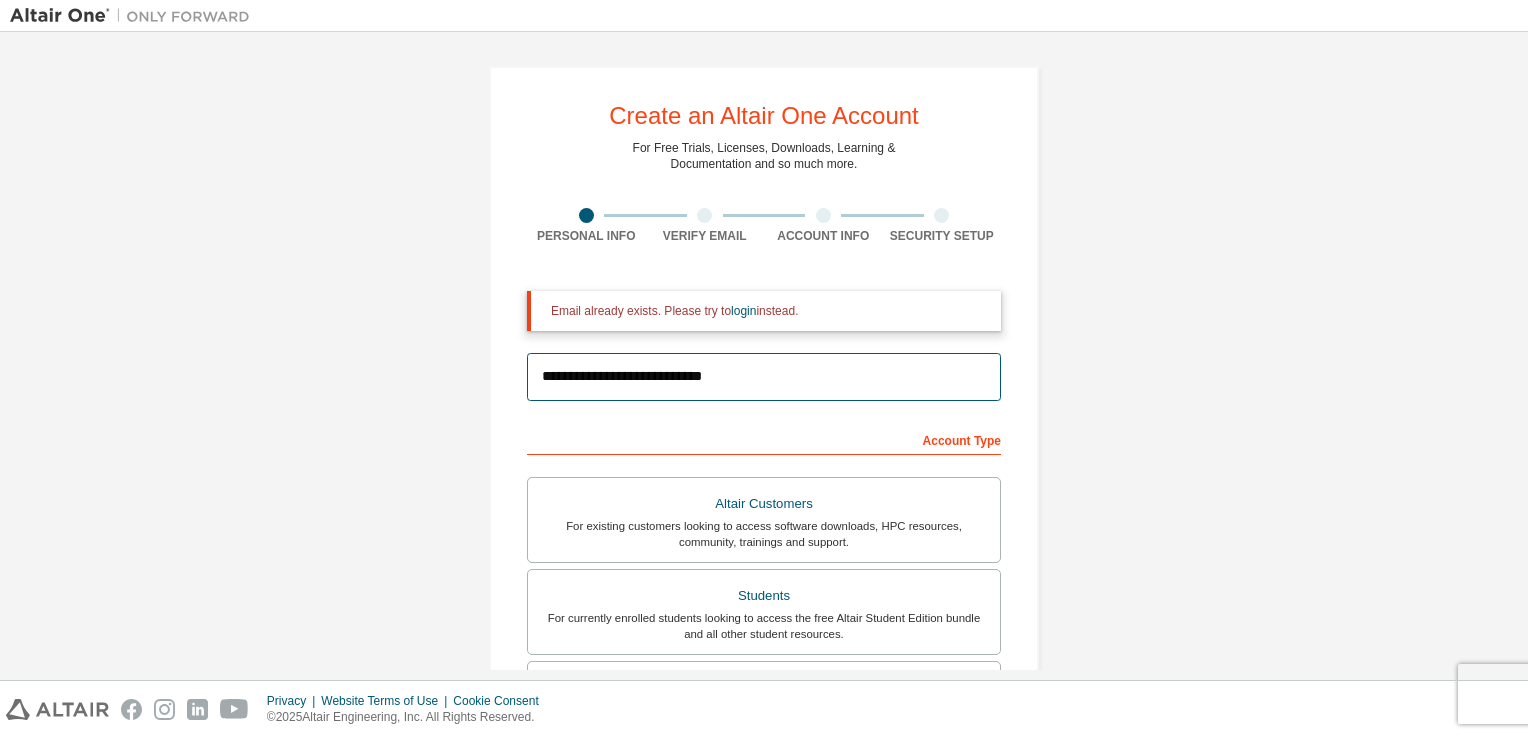 click on "**********" at bounding box center (764, 377) 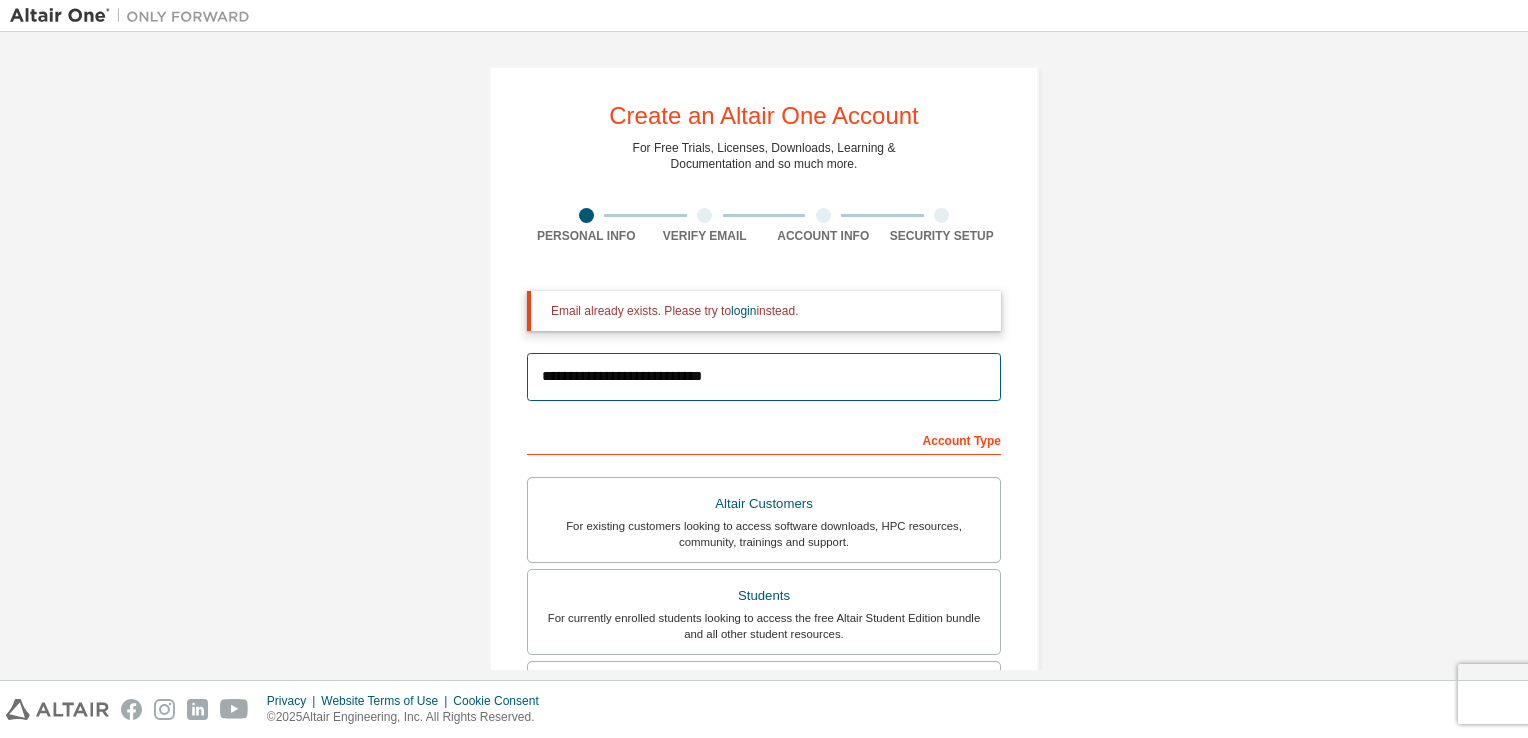 click on "**********" at bounding box center [764, 377] 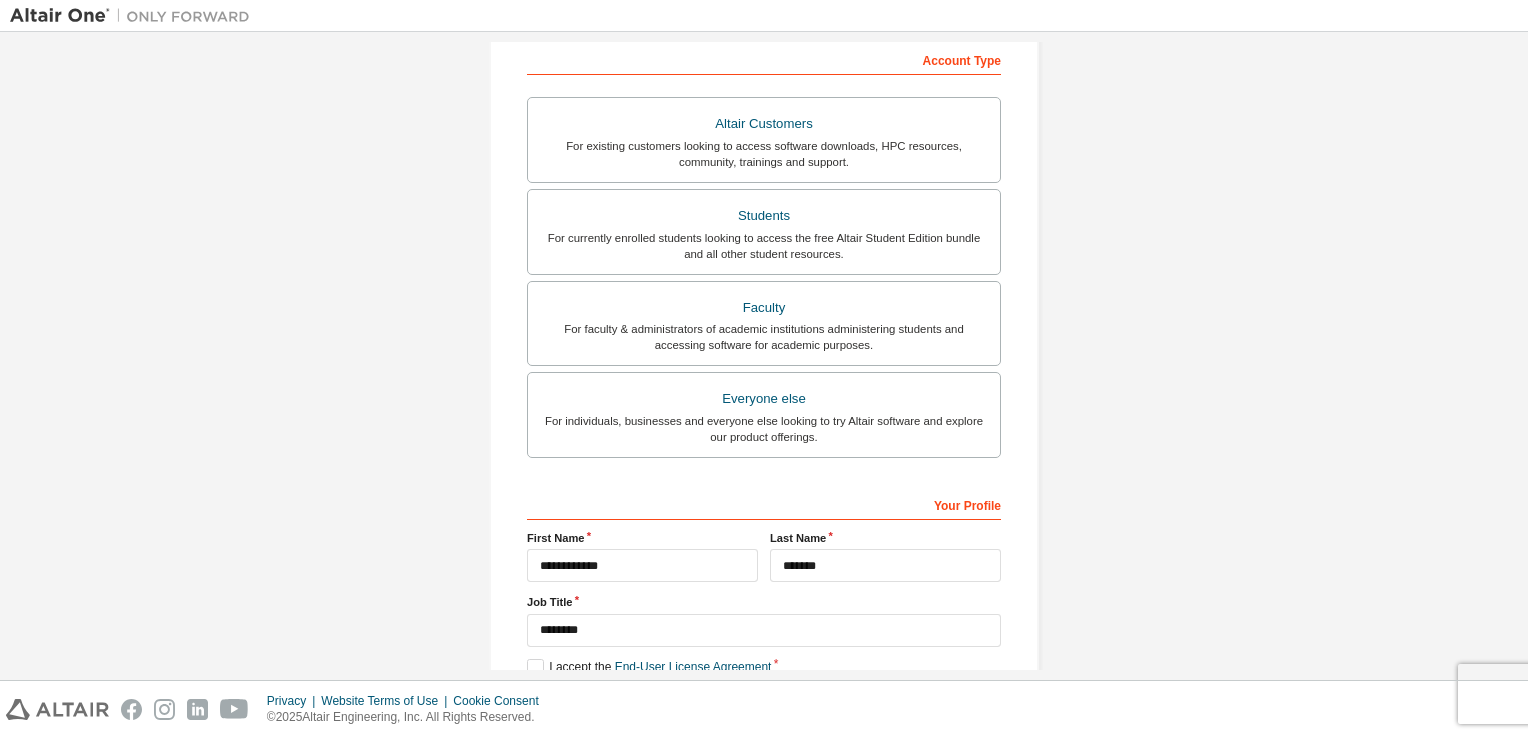 scroll, scrollTop: 399, scrollLeft: 0, axis: vertical 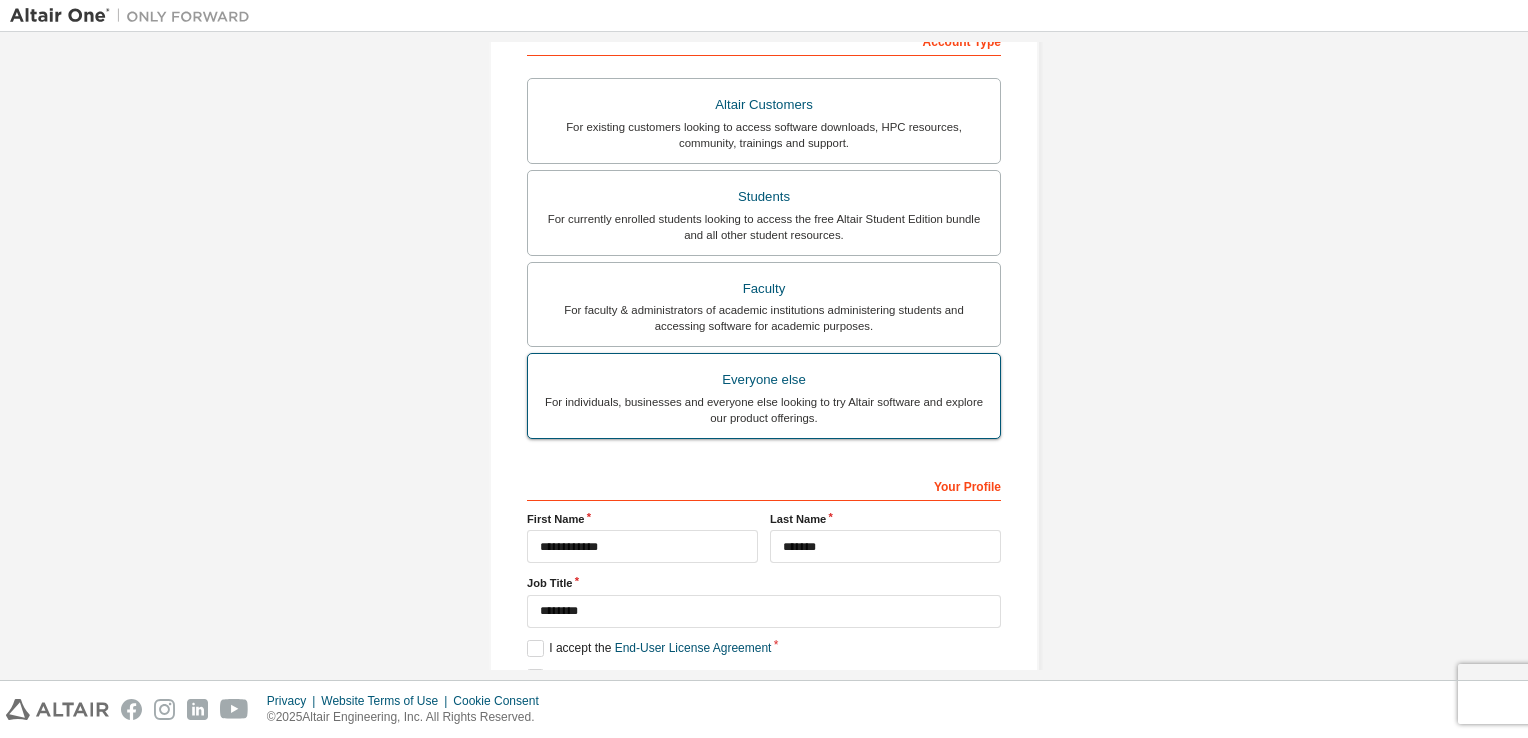 click on "Everyone else For individuals, businesses and everyone else looking to try Altair software and explore our product offerings." at bounding box center (764, 396) 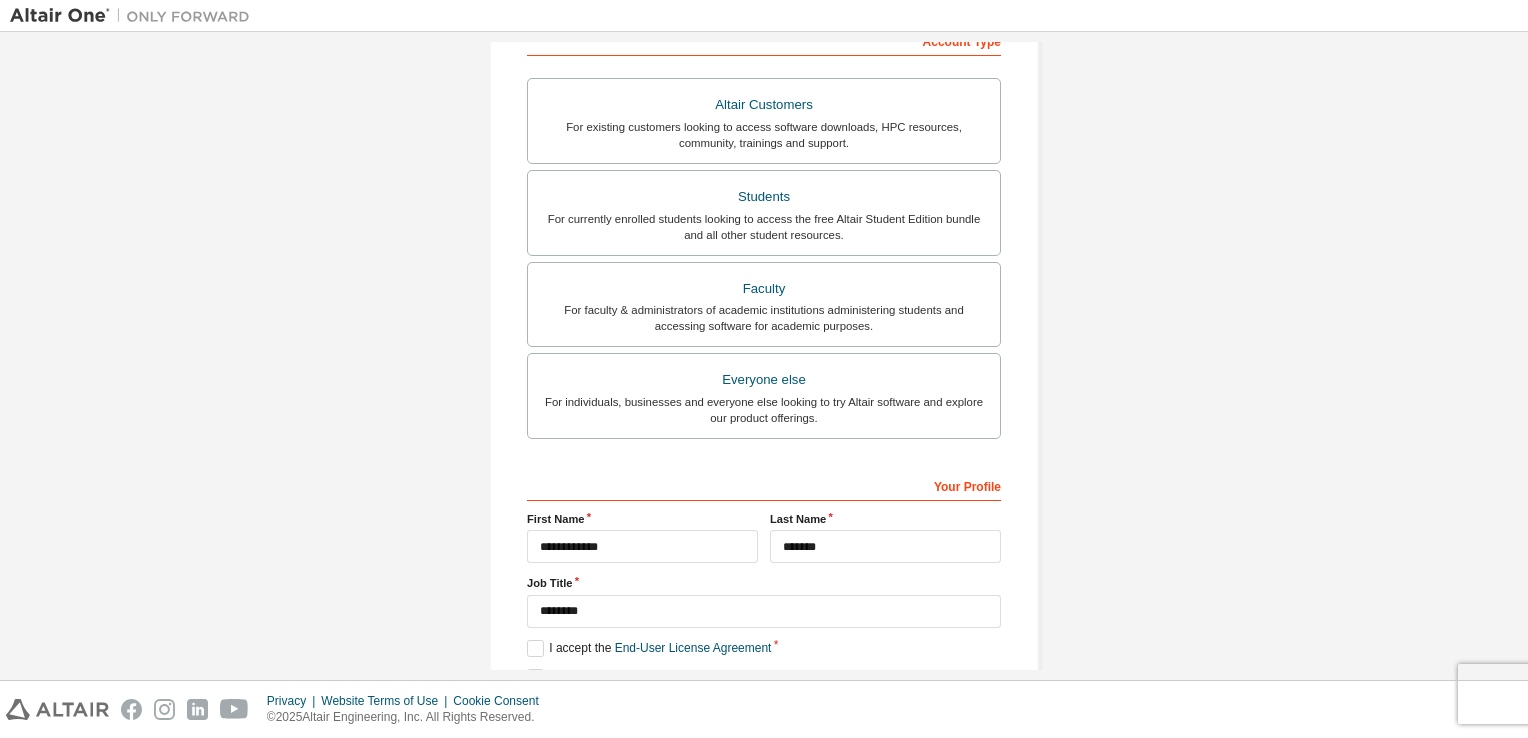 click on "Your Profile [FIRST] [LAST] Job Title ******* Please provide [STATE]/[PROVINCE] to help us route sales and support resources to you more efficiently. I accept the End-User License Agreement I would like to receive marketing emails from Altair Next" at bounding box center [764, 598] 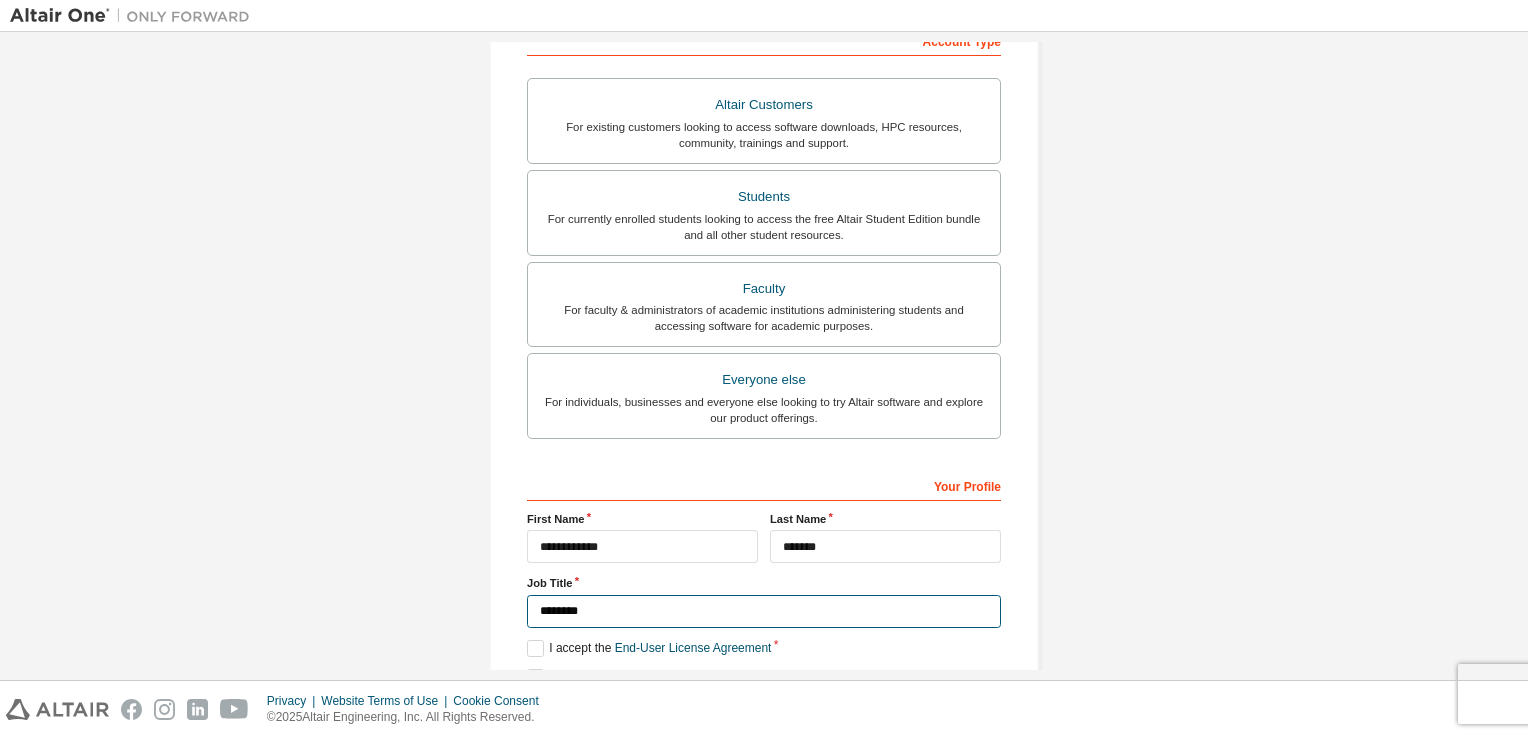 click on "*******" at bounding box center [764, 611] 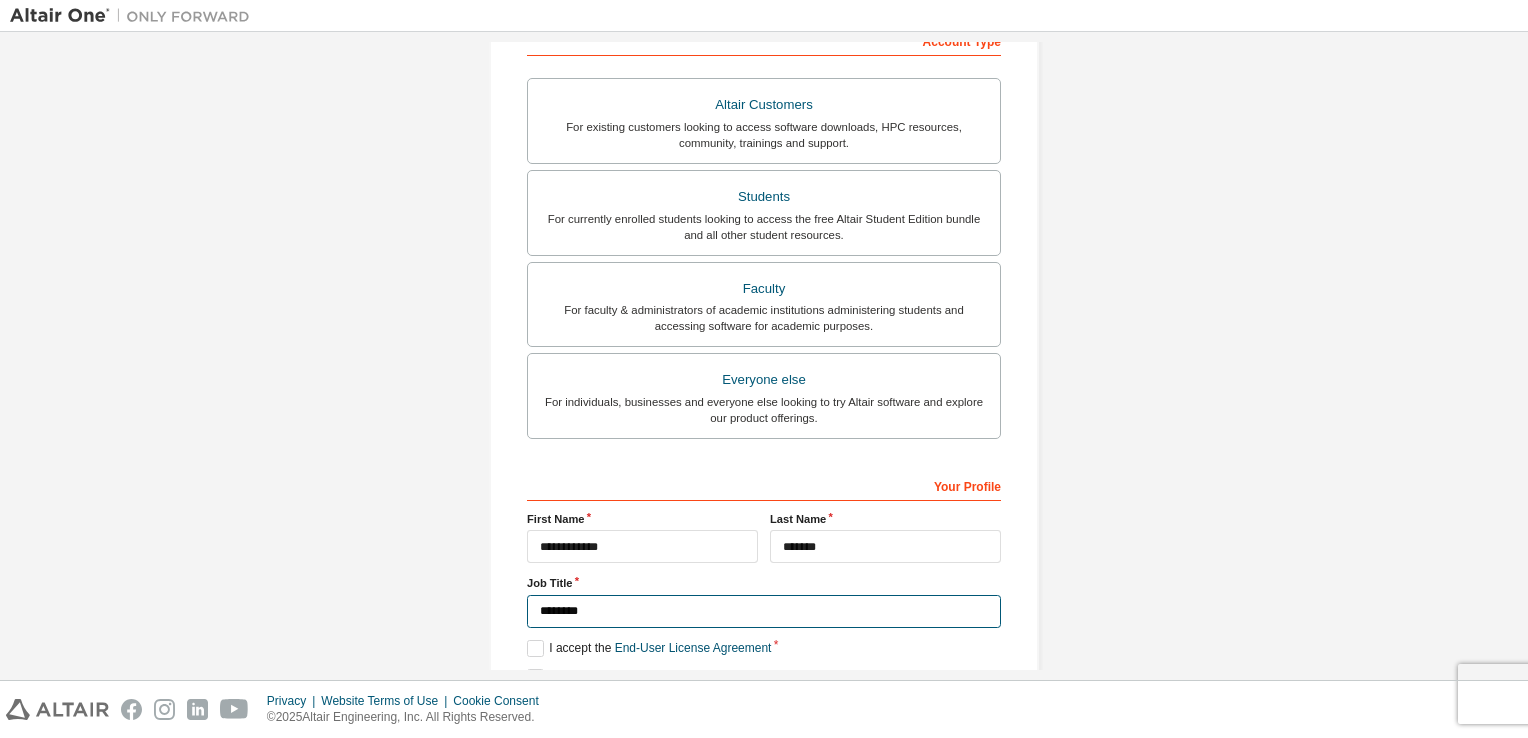 type 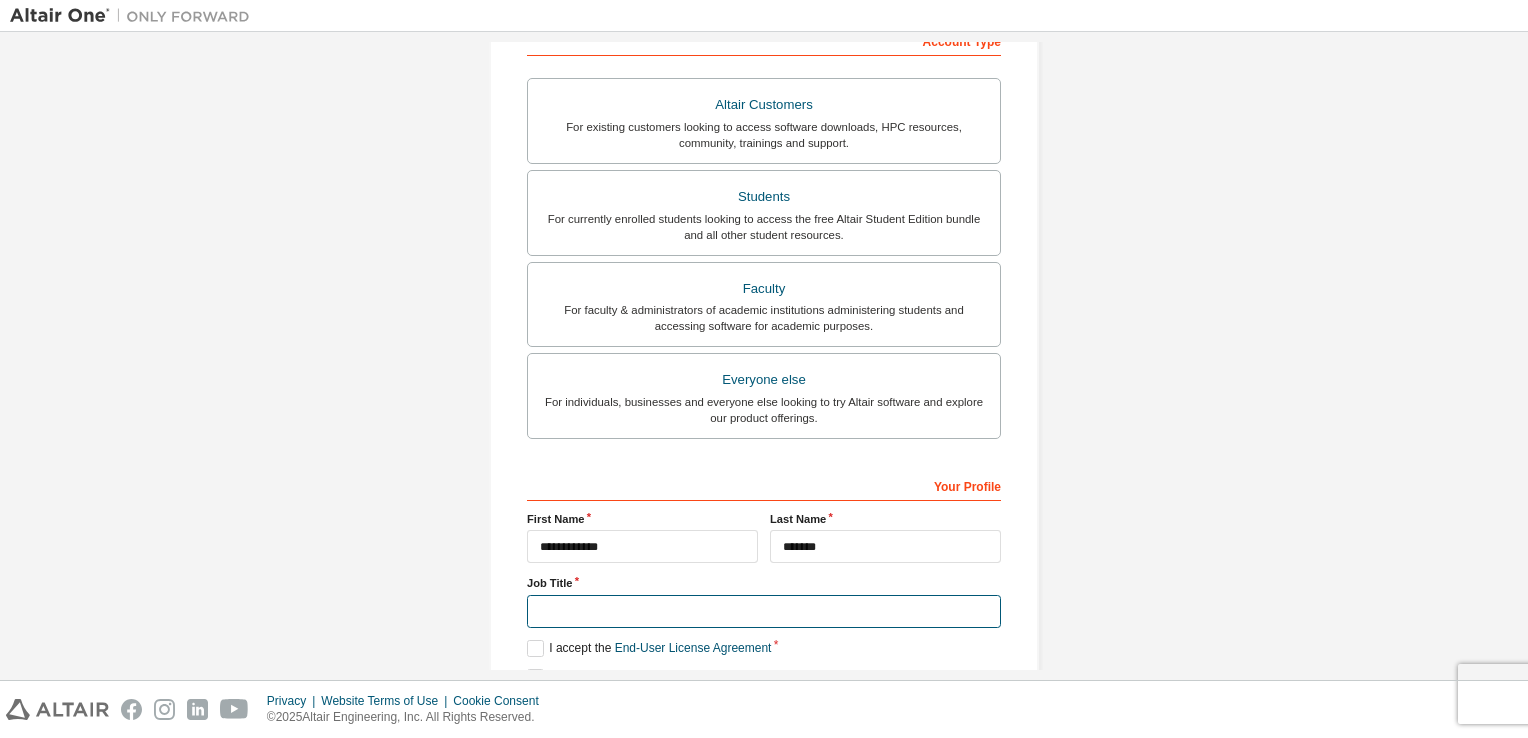 type 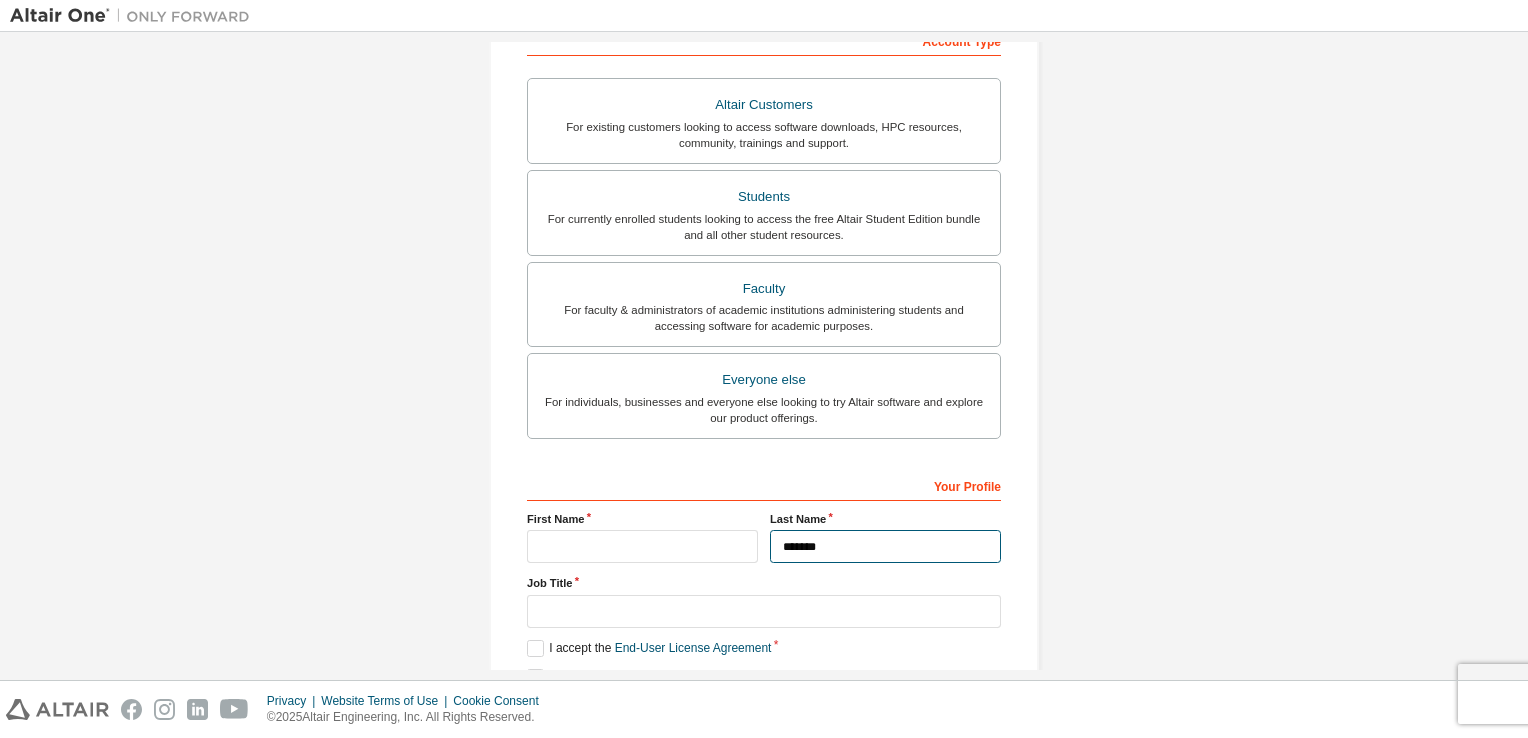 type 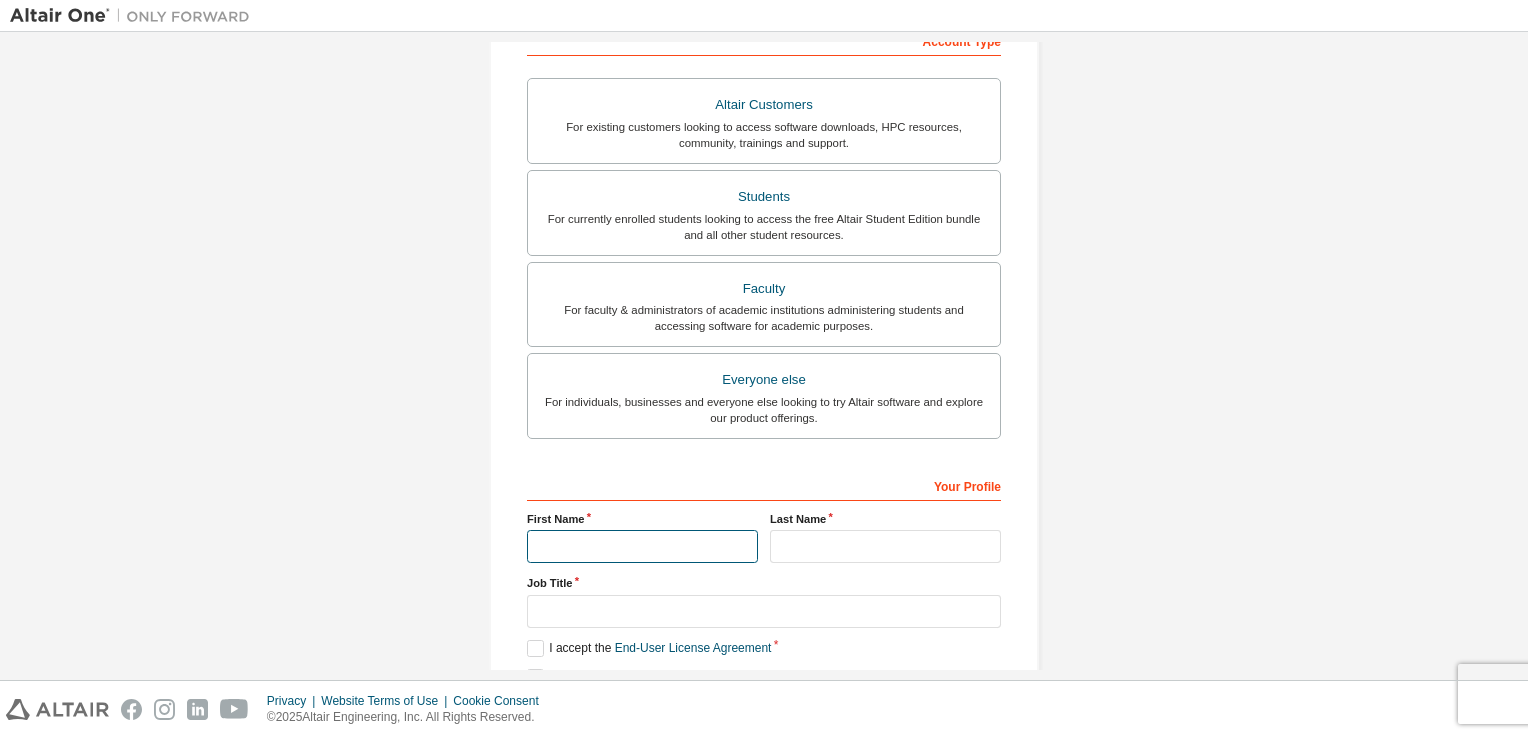 click at bounding box center [642, 546] 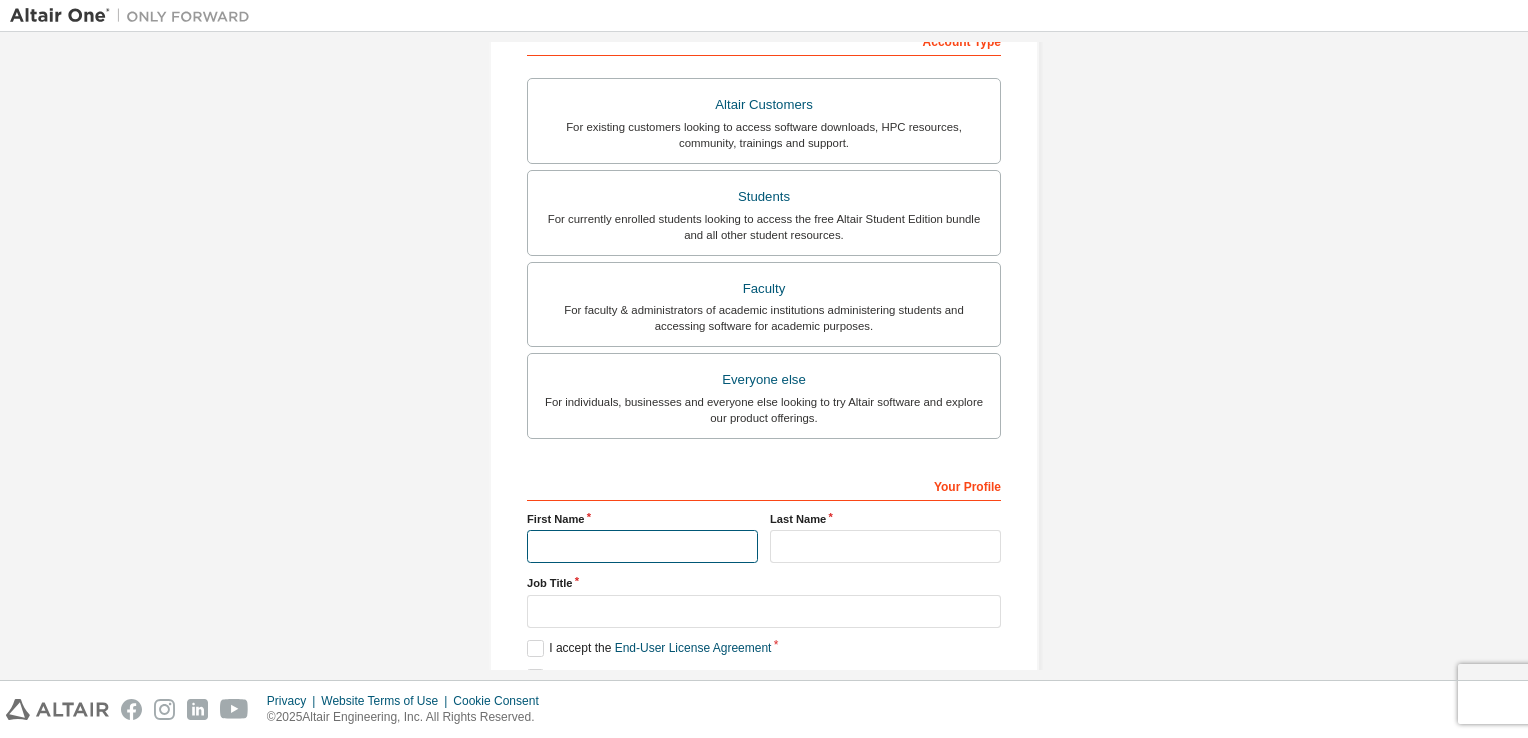 type on "*********" 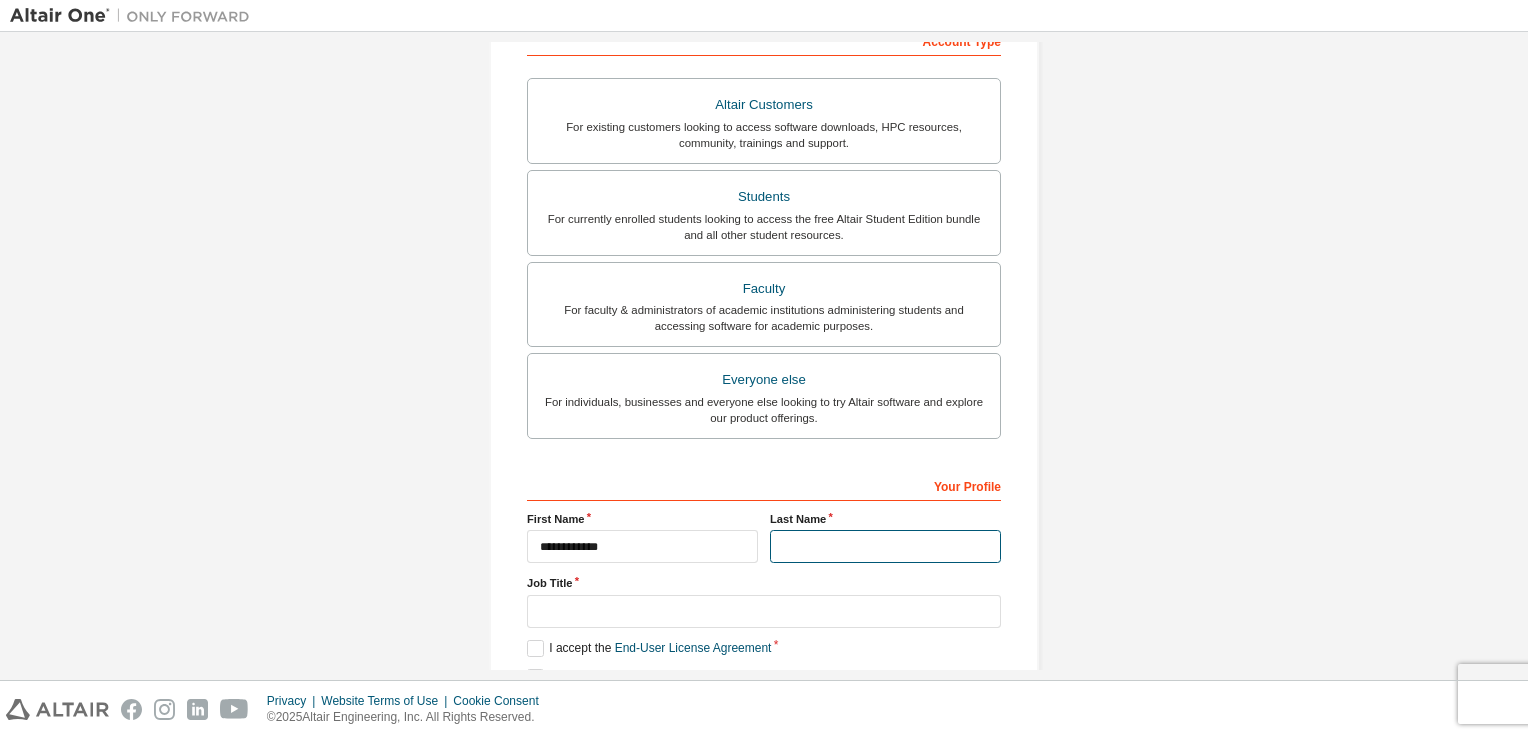 type on "******" 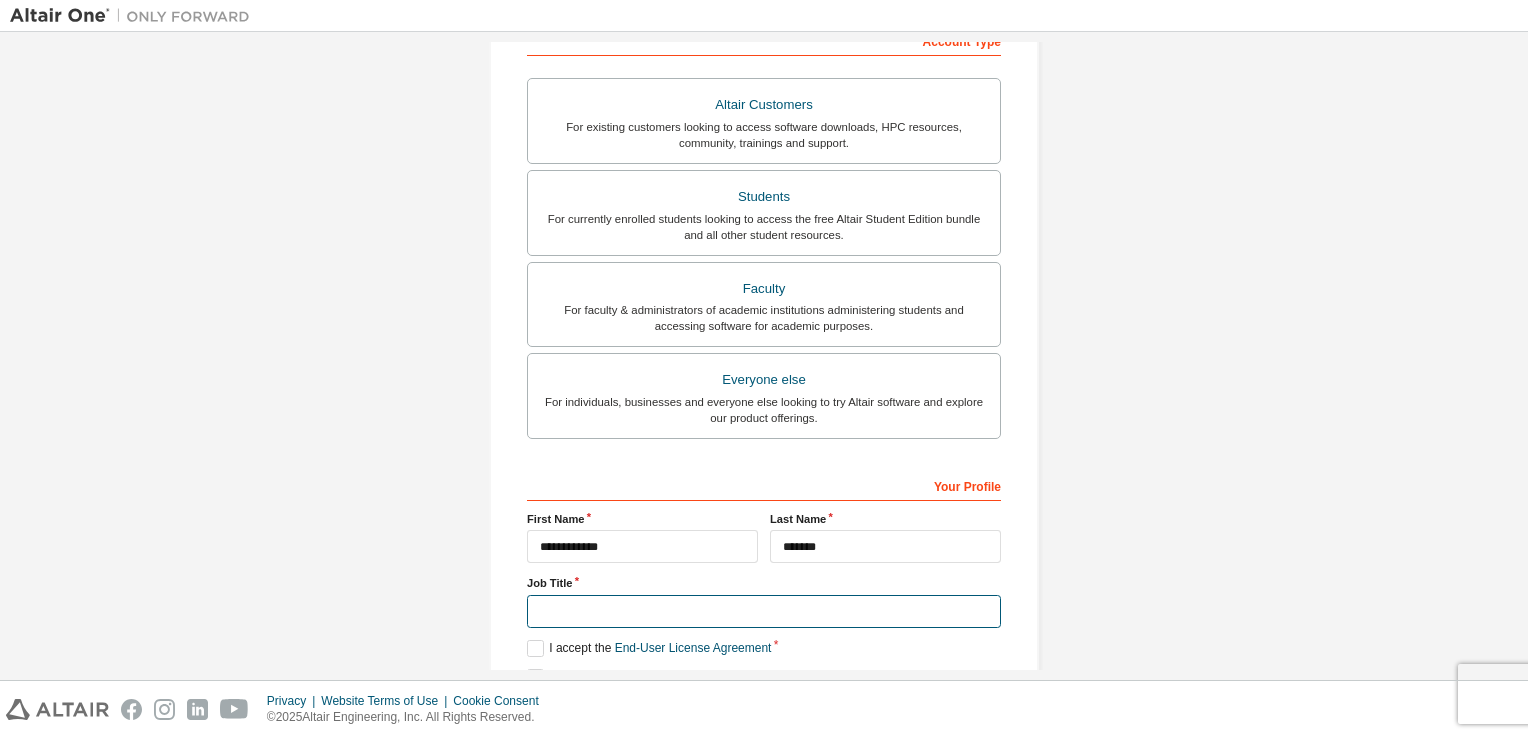 type on "*******" 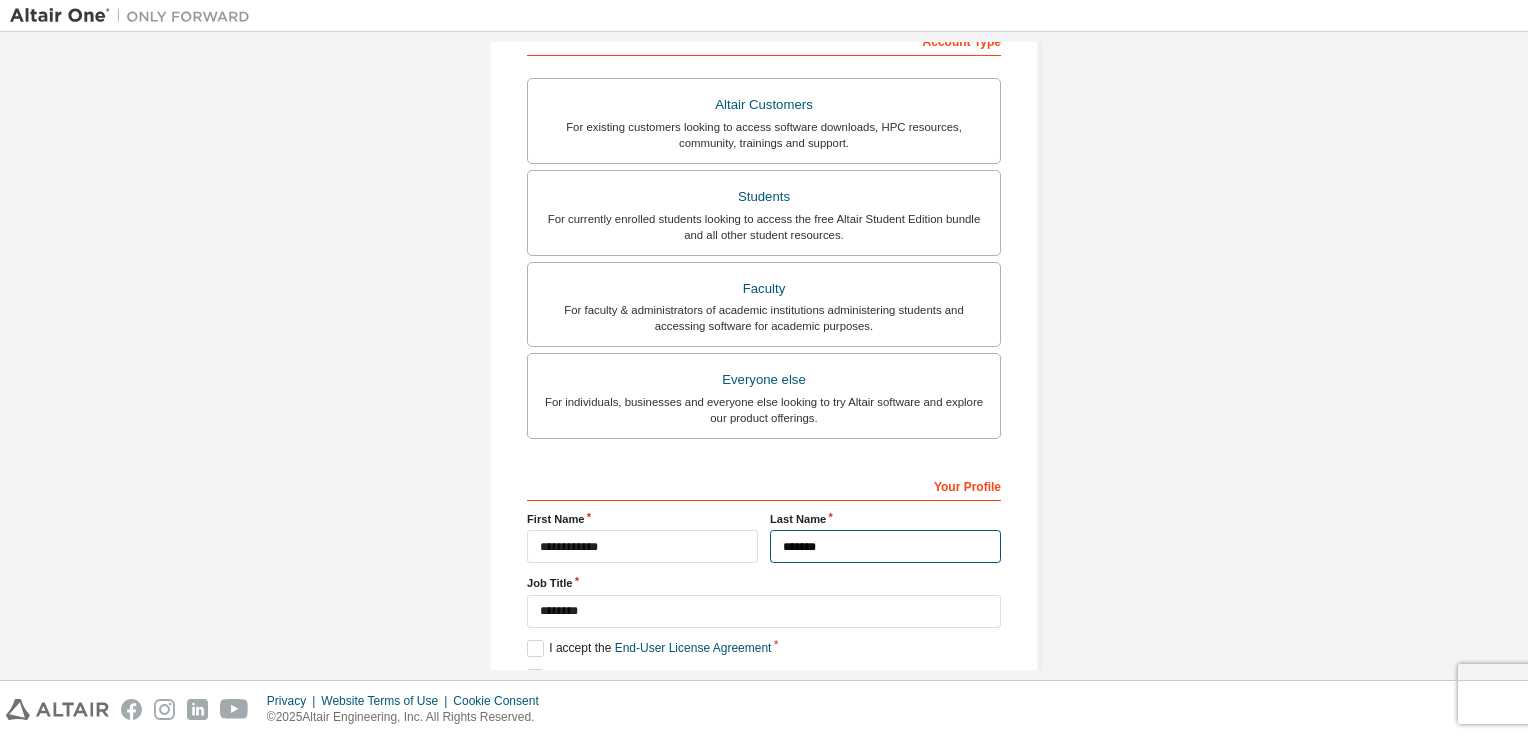 click on "******" at bounding box center (885, 546) 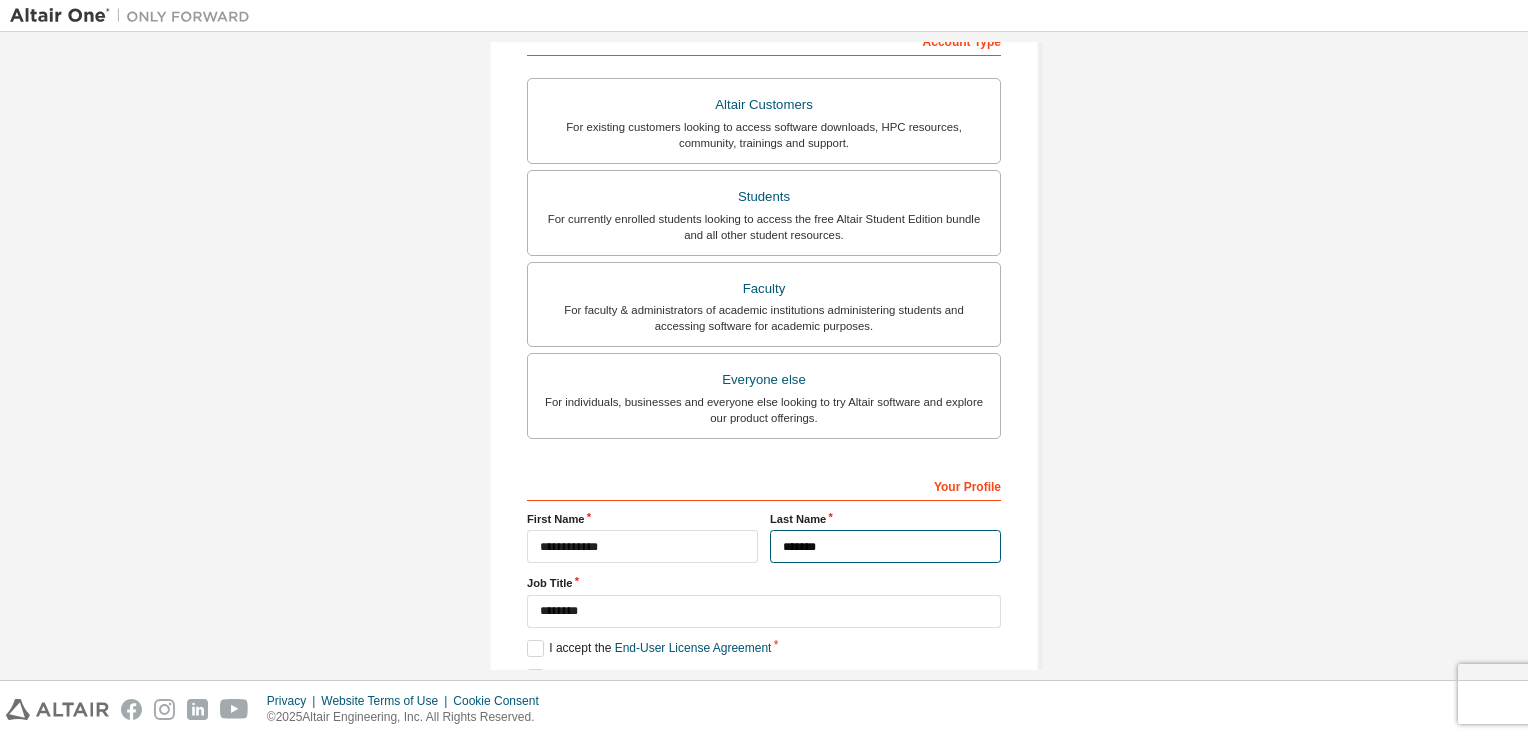 type on "******" 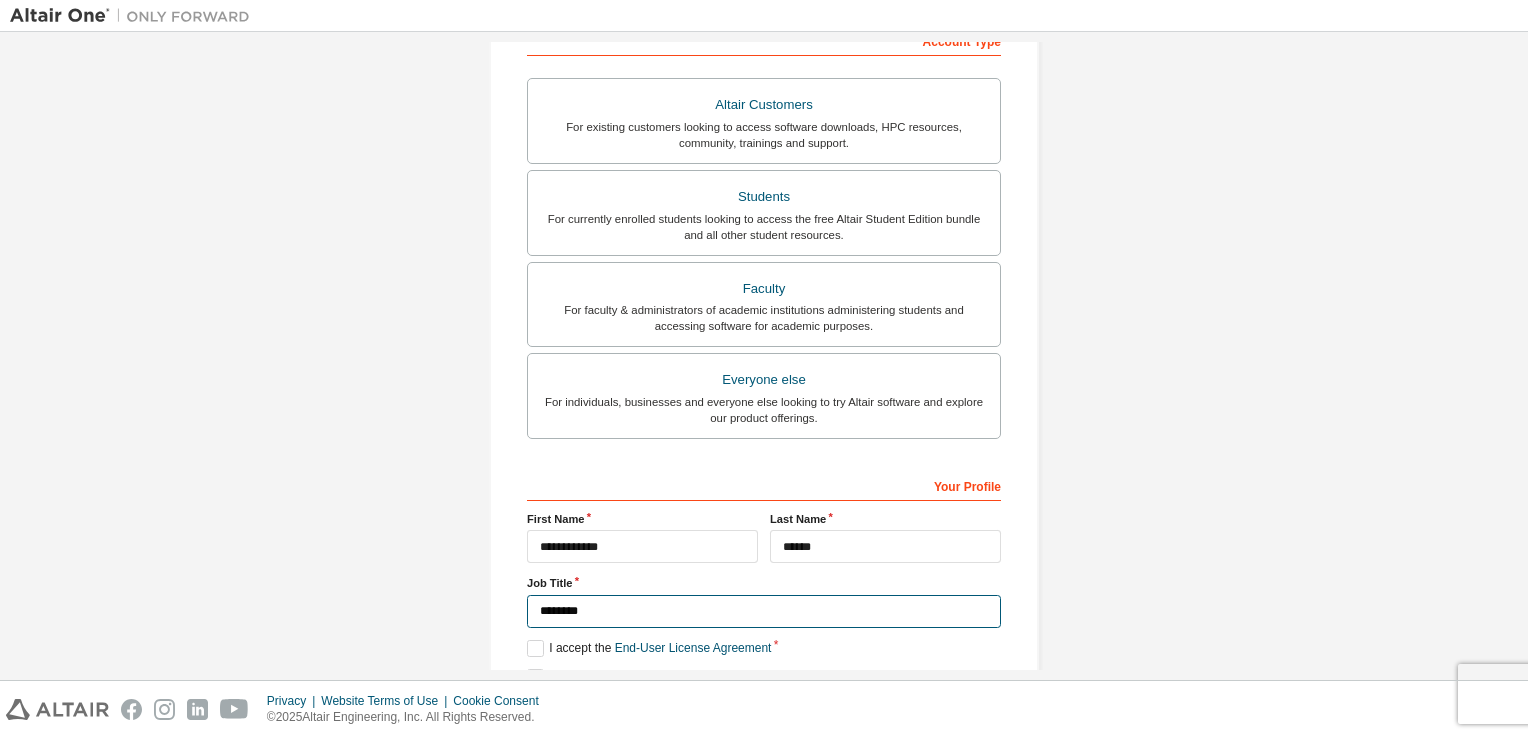 click on "*******" at bounding box center (764, 611) 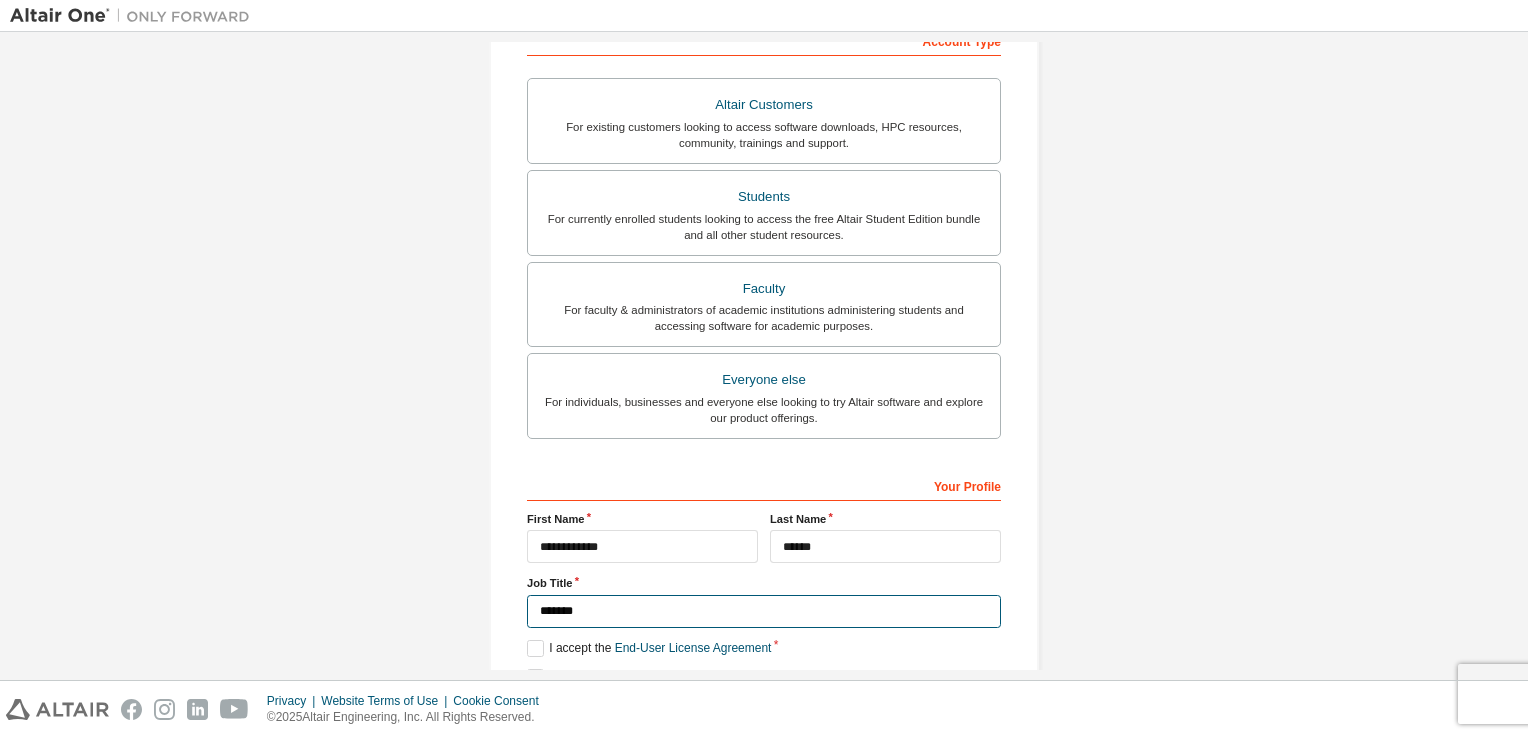 click on "*******" at bounding box center [764, 611] 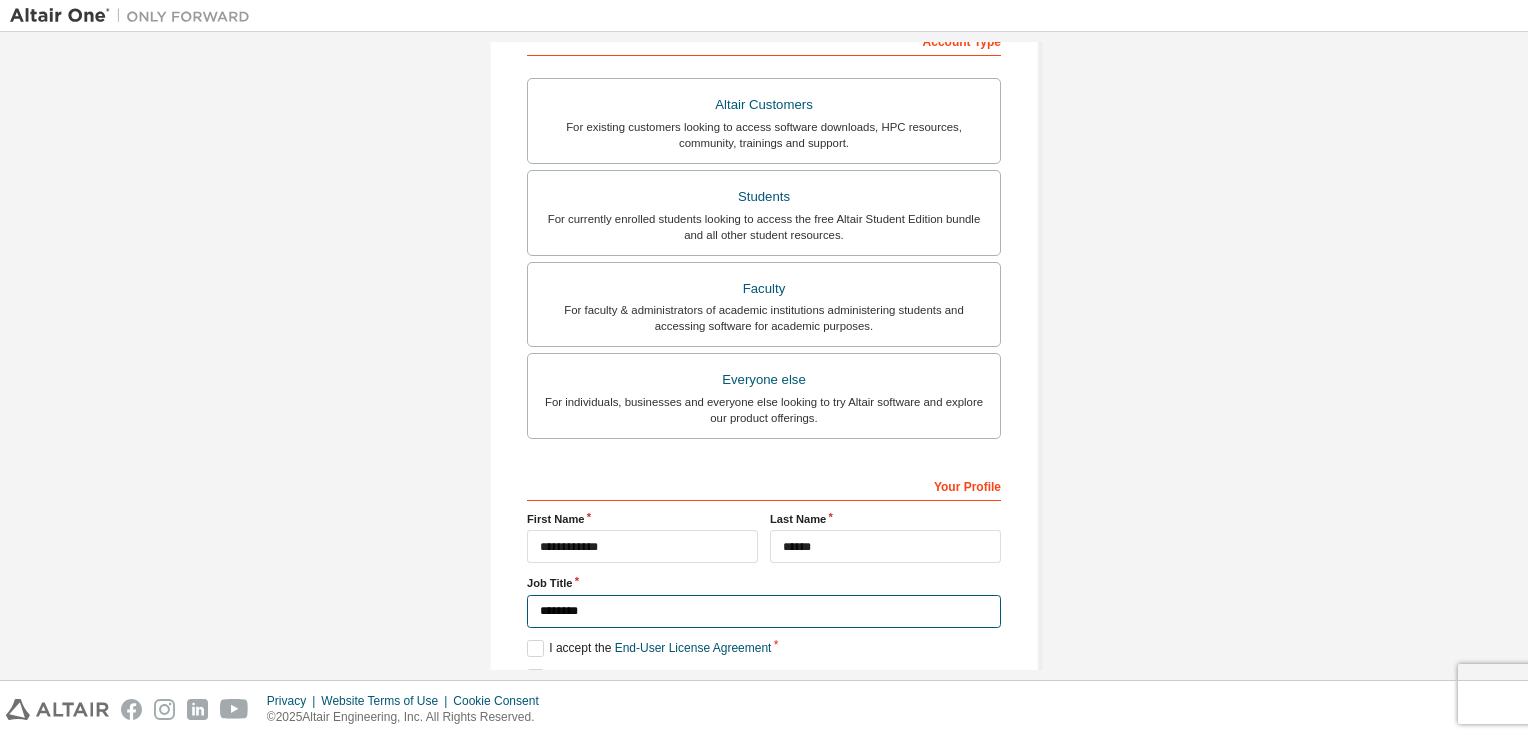 type on "*******" 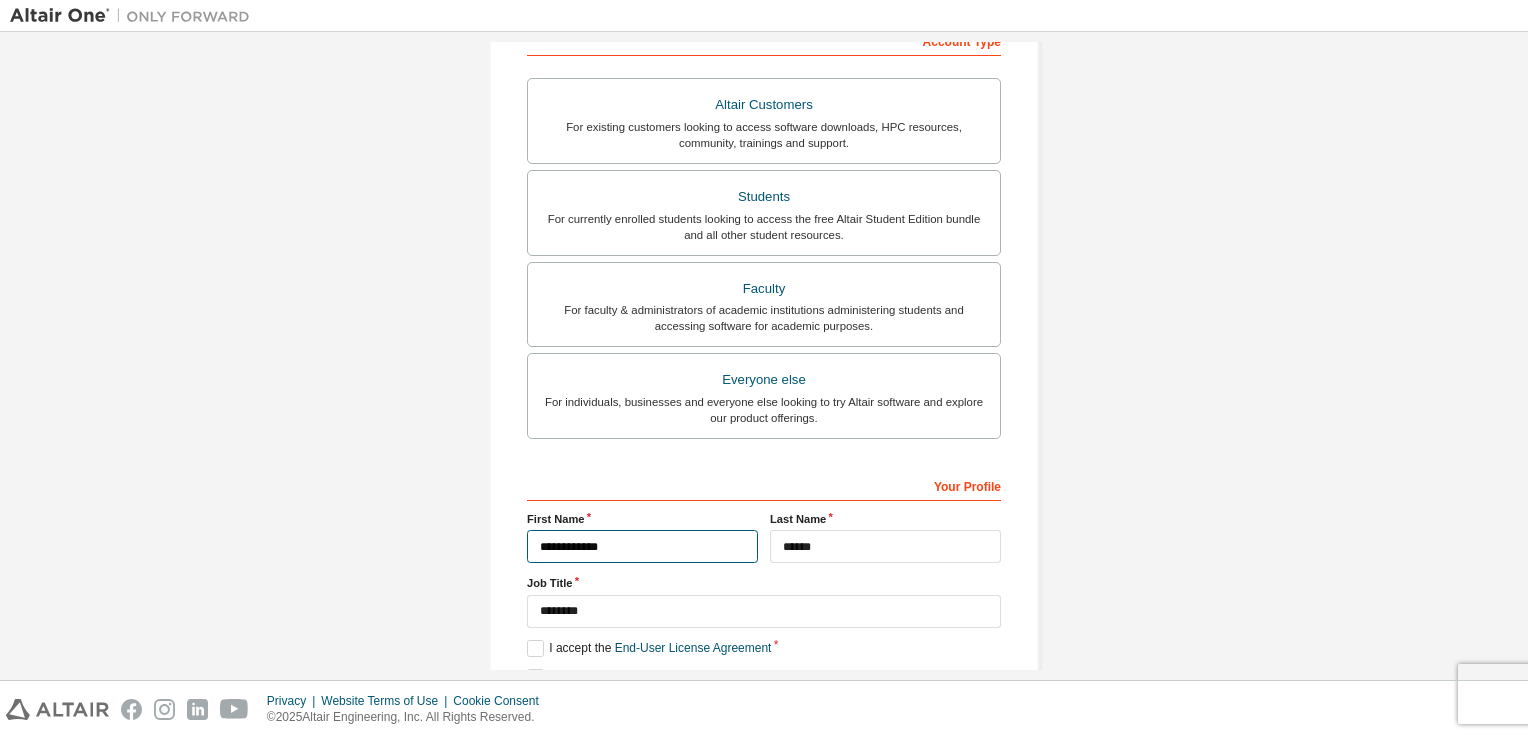 click on "*********" at bounding box center [642, 546] 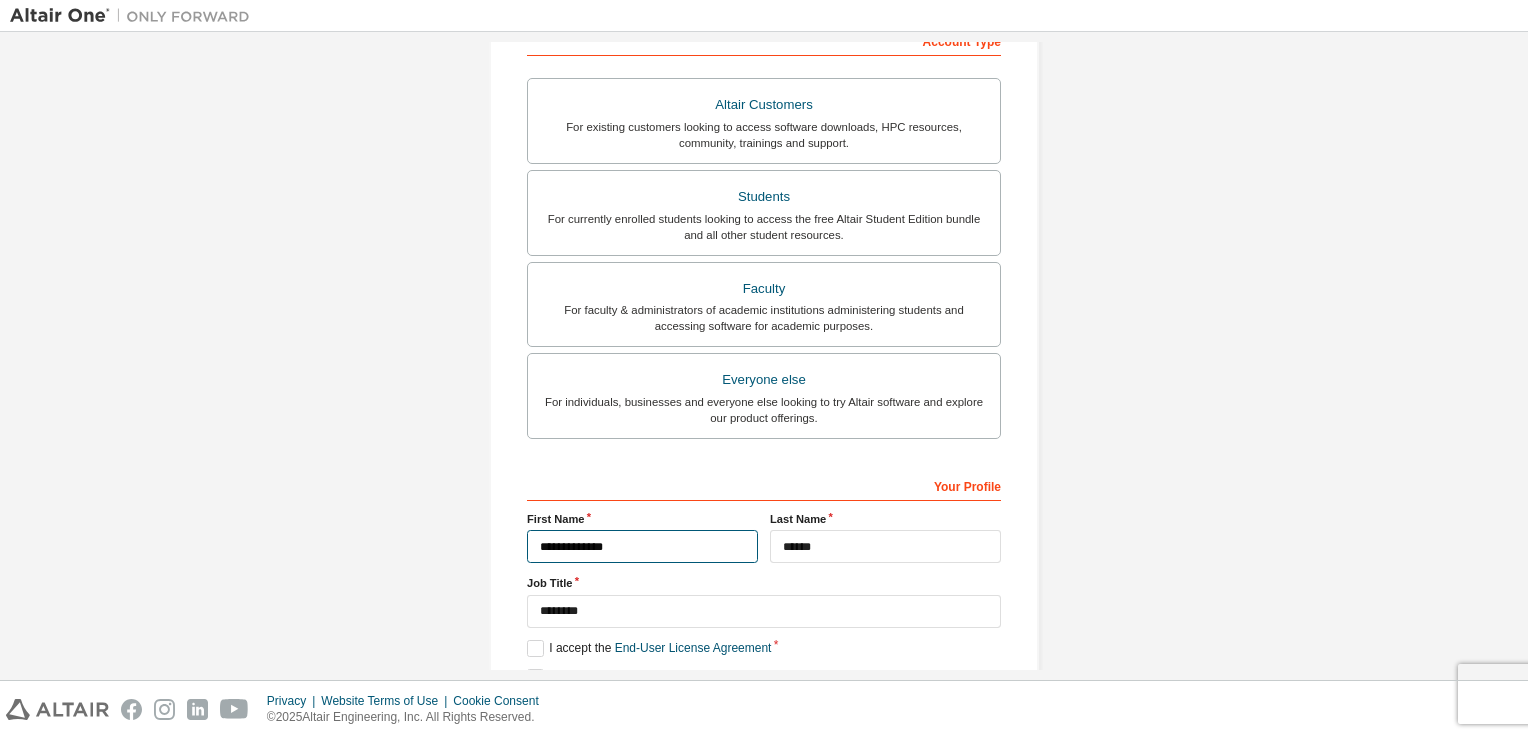 type on "*********" 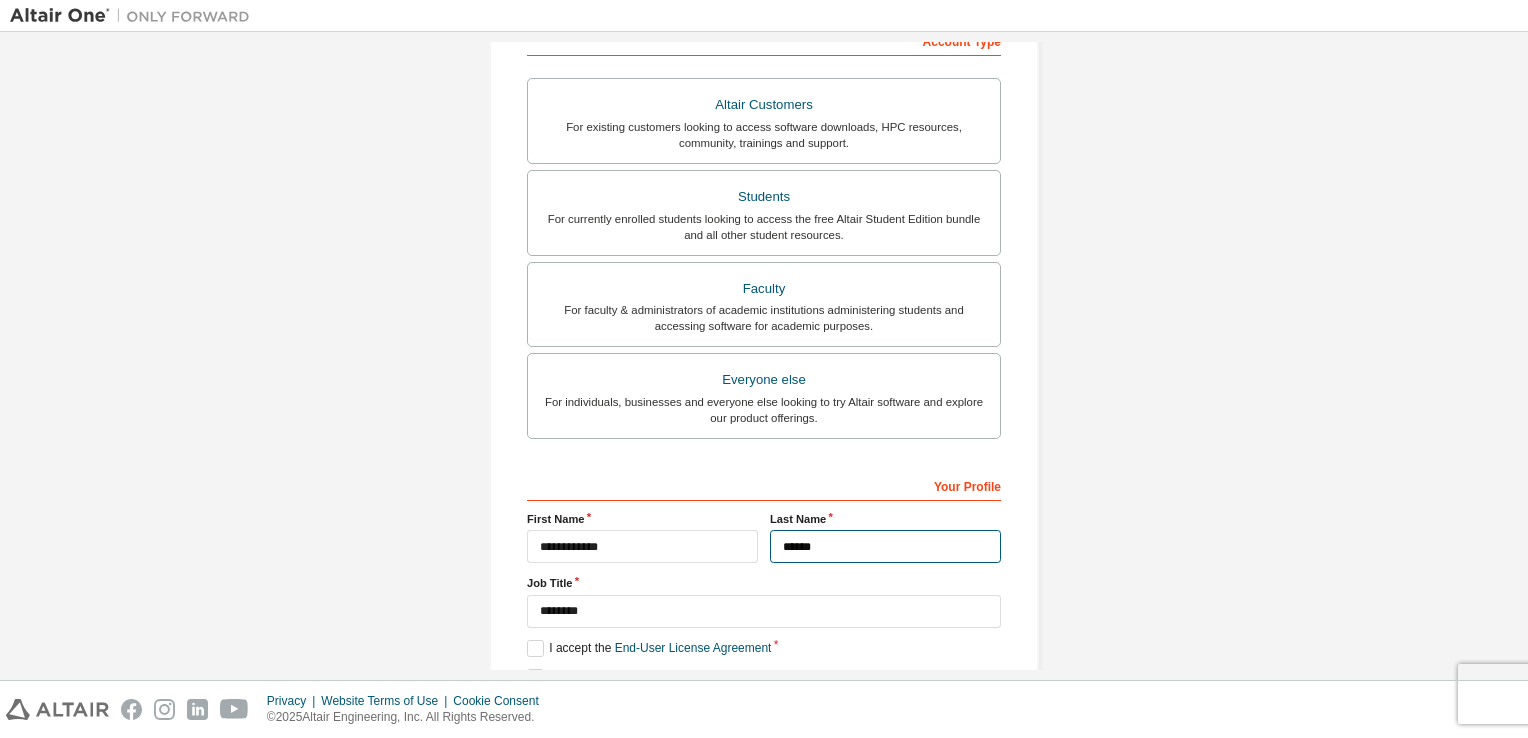 click on "******" at bounding box center (885, 546) 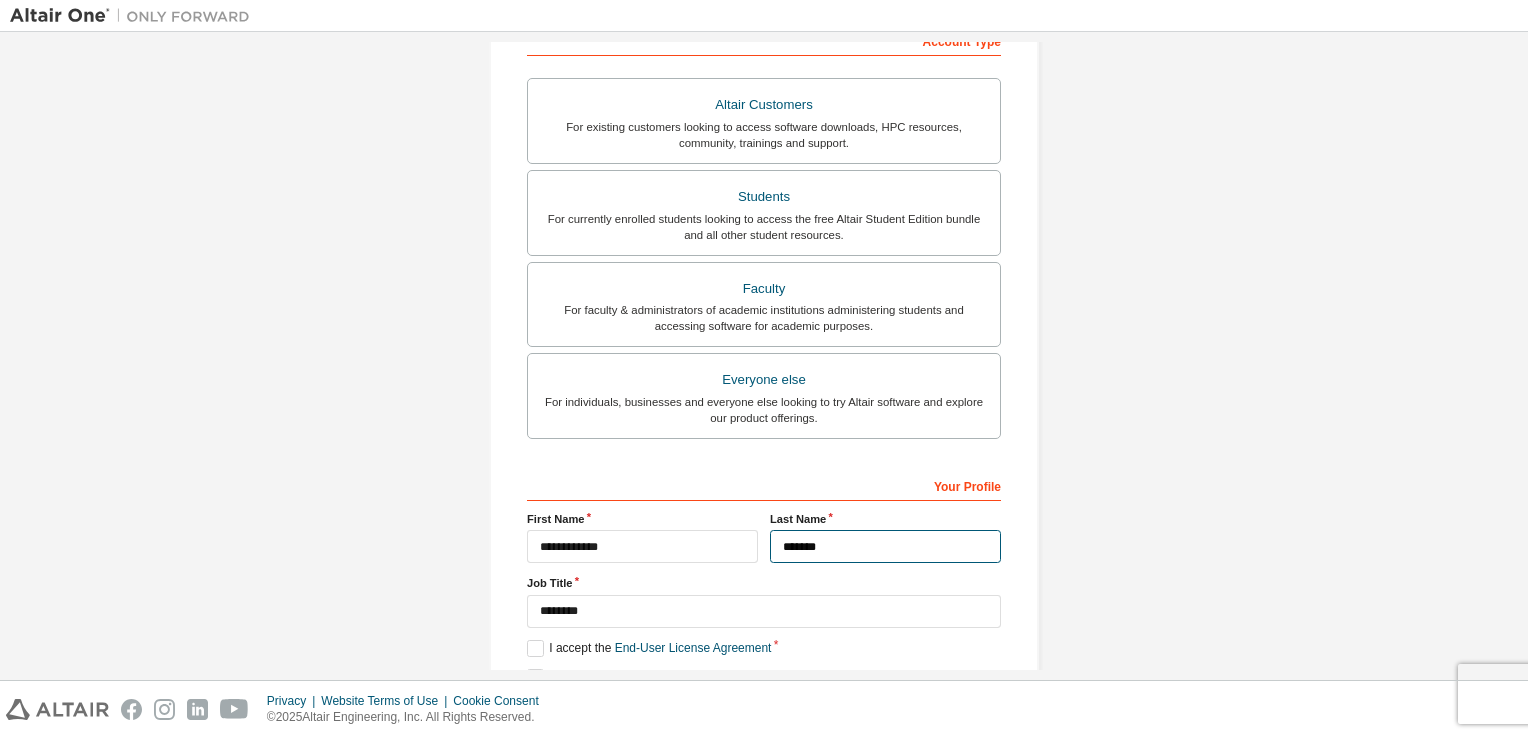 type on "******" 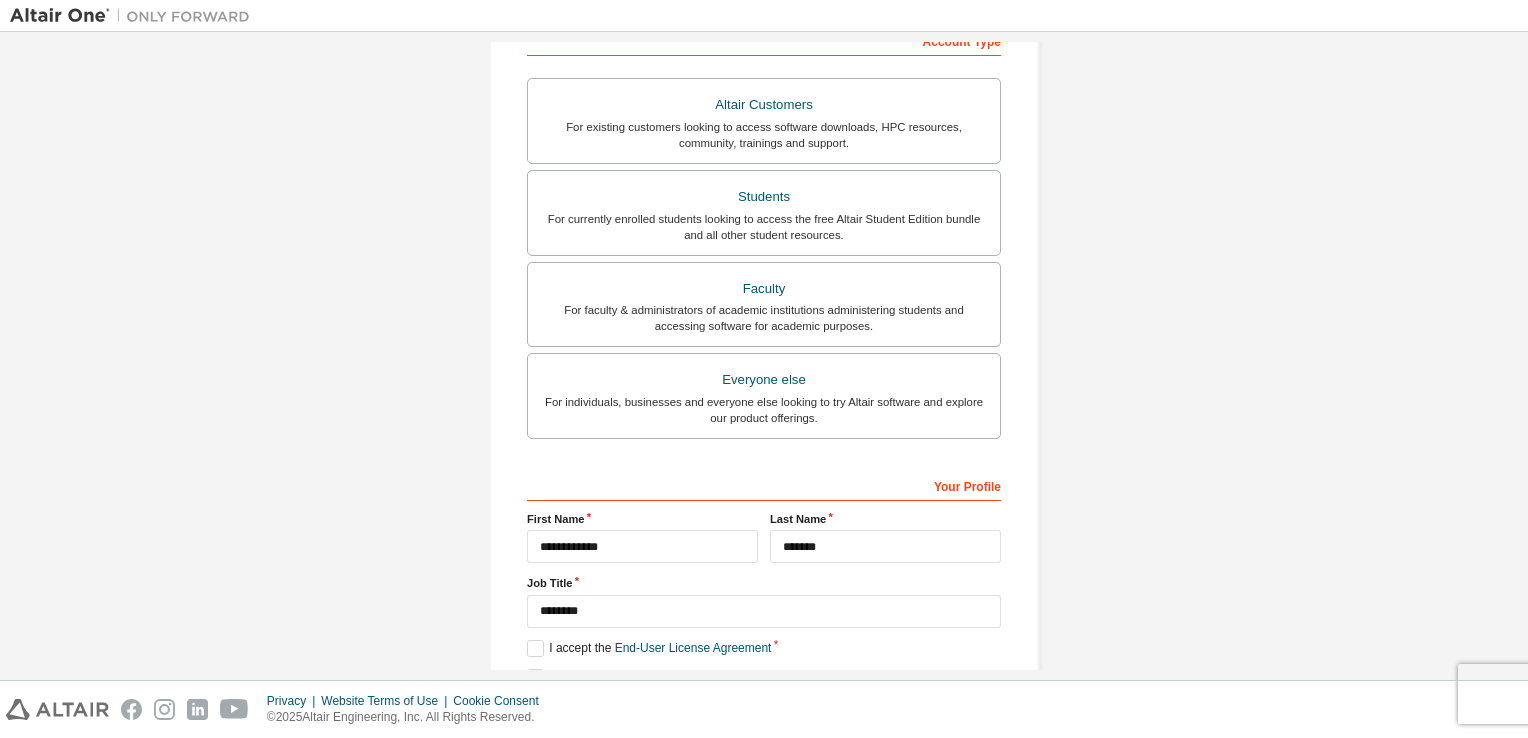 click on "**********" at bounding box center [764, 204] 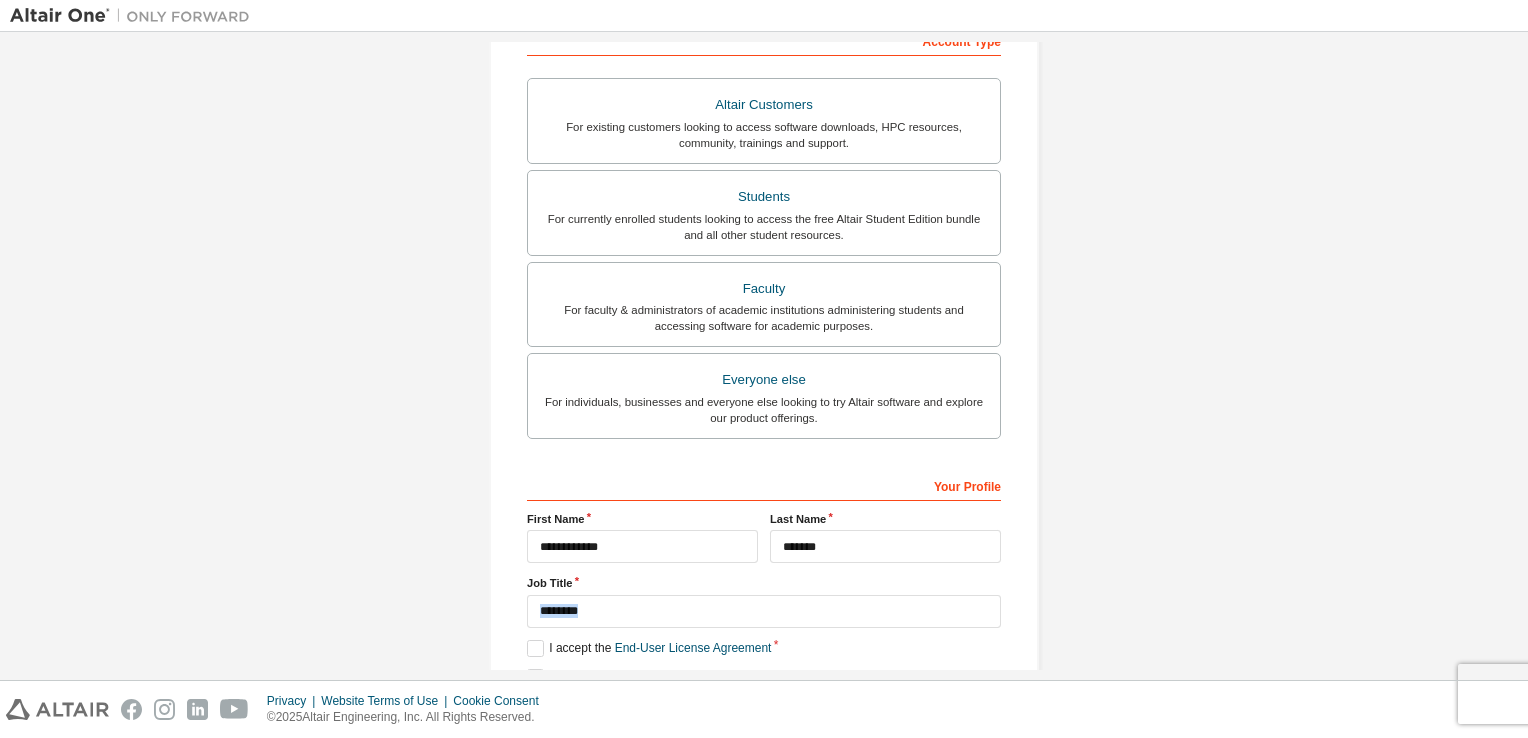 click on "**********" at bounding box center [764, 204] 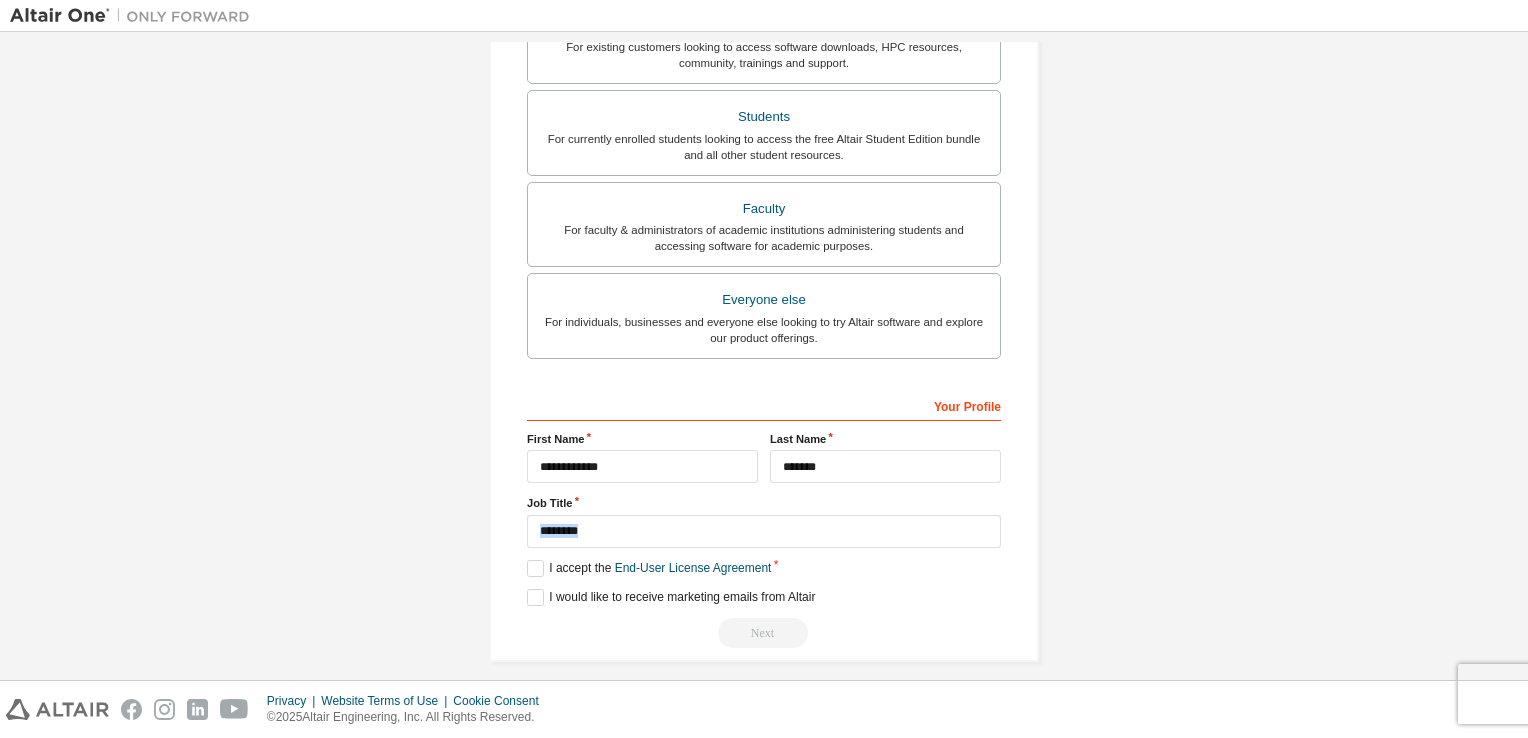 scroll, scrollTop: 489, scrollLeft: 0, axis: vertical 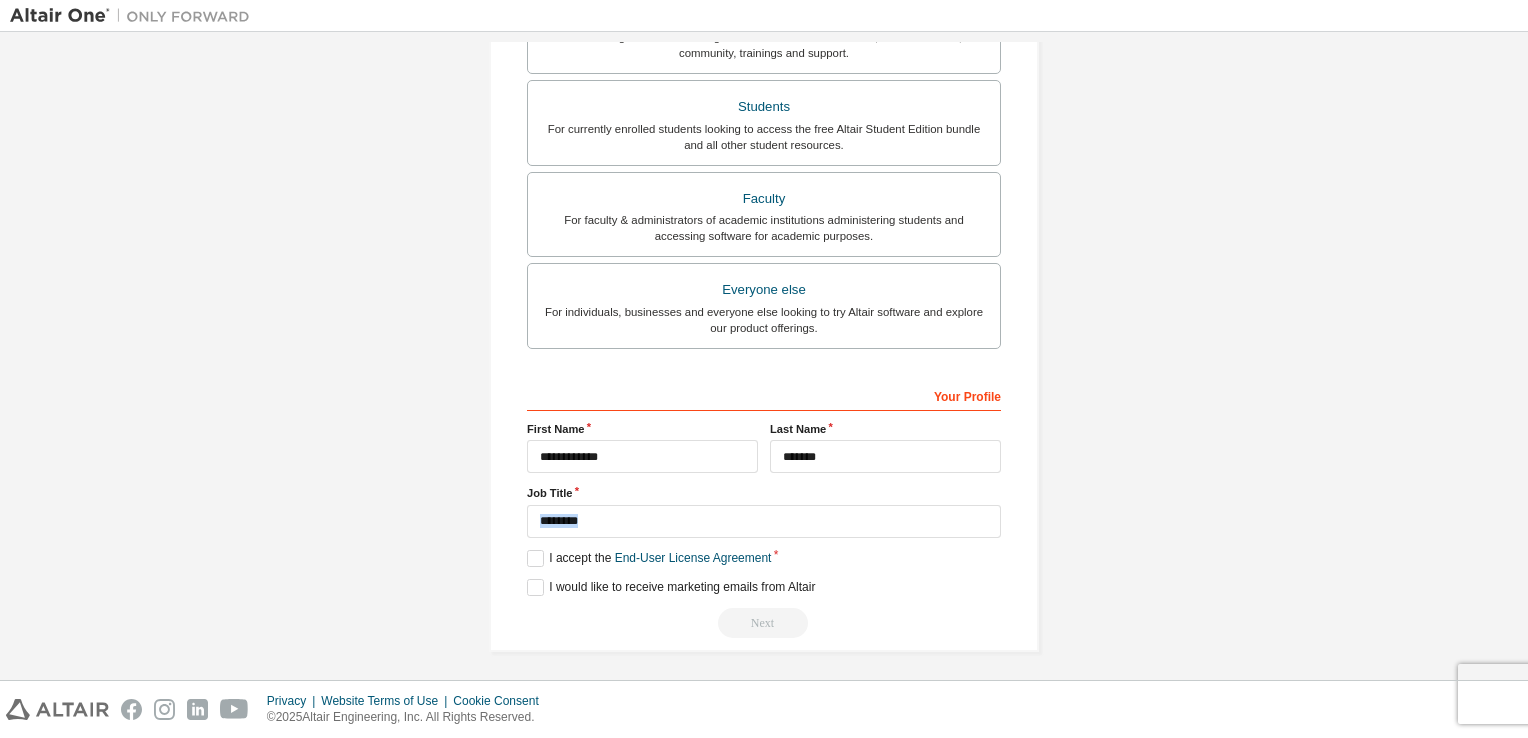 click on "Your Profile [FIRST] [LAST] Job Title ******* Please provide [STATE]/[PROVINCE] to help us route sales and support resources to you more efficiently. I accept the End-User License Agreement I would like to receive marketing emails from Altair Next" at bounding box center (764, 508) 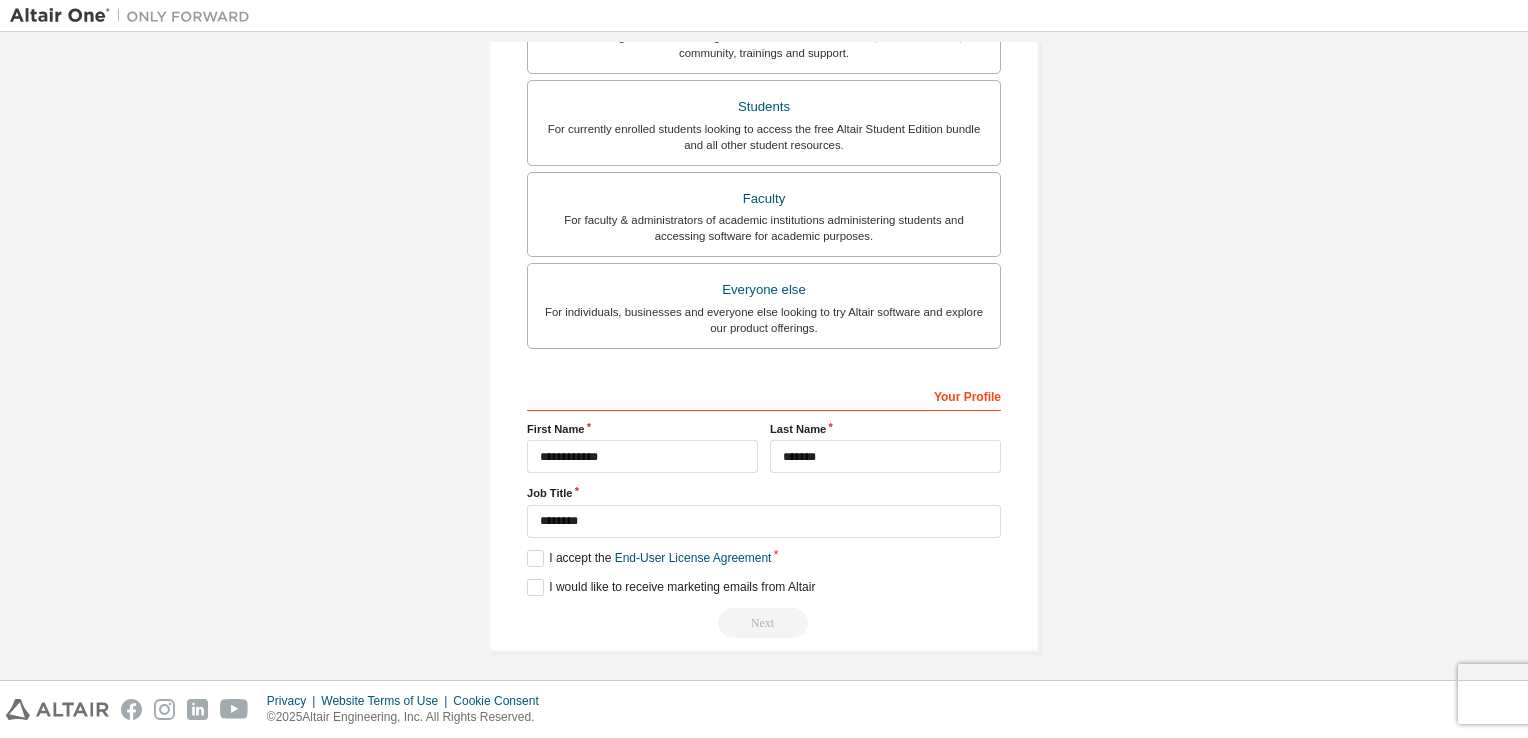 click on "Your Profile [FIRST] [LAST] Job Title ******* Please provide [STATE]/[PROVINCE] to help us route sales and support resources to you more efficiently. I accept the End-User License Agreement I would like to receive marketing emails from Altair Next" at bounding box center [764, 508] 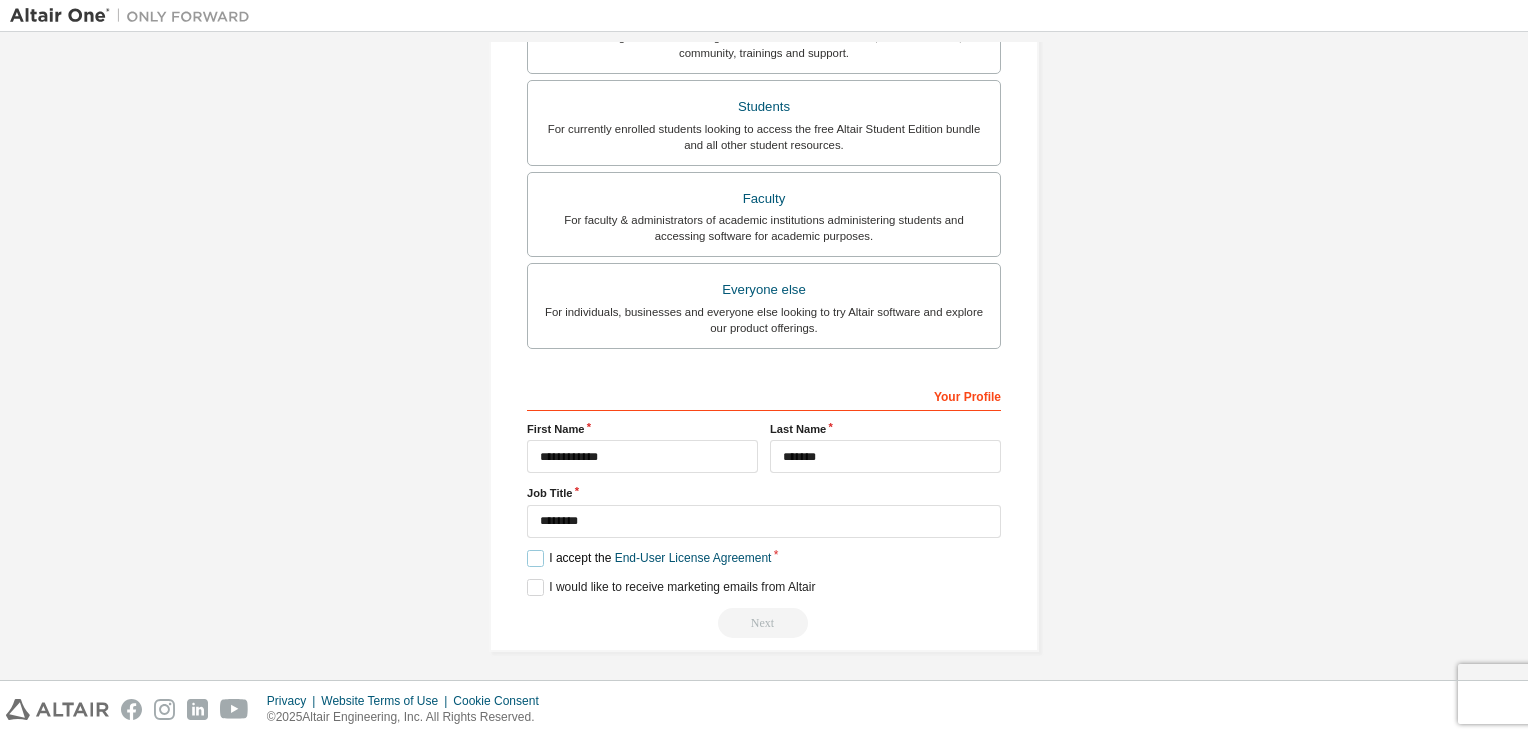 click on "I accept the    End-User License Agreement" at bounding box center [649, 558] 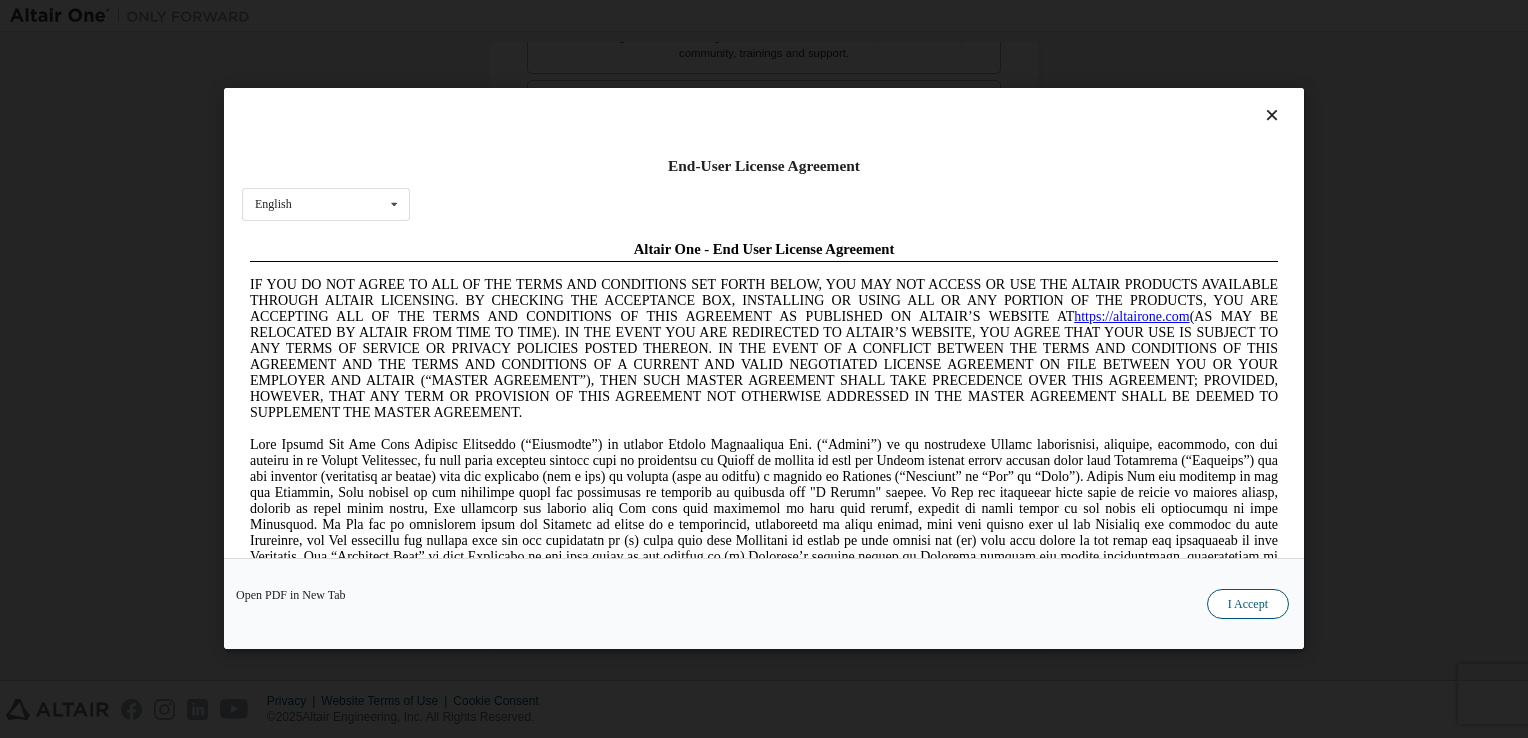 scroll, scrollTop: 0, scrollLeft: 0, axis: both 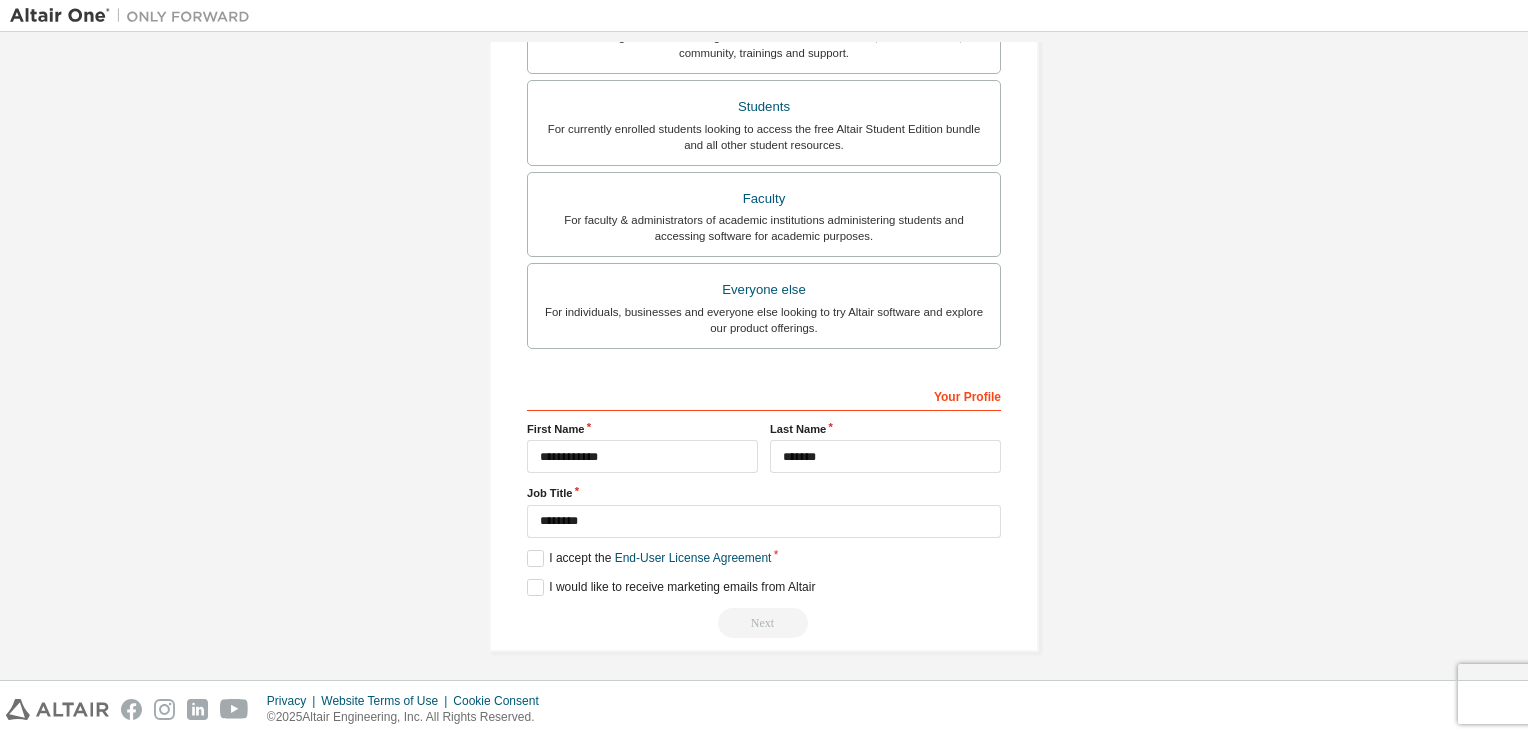 click on "**********" at bounding box center [764, 508] 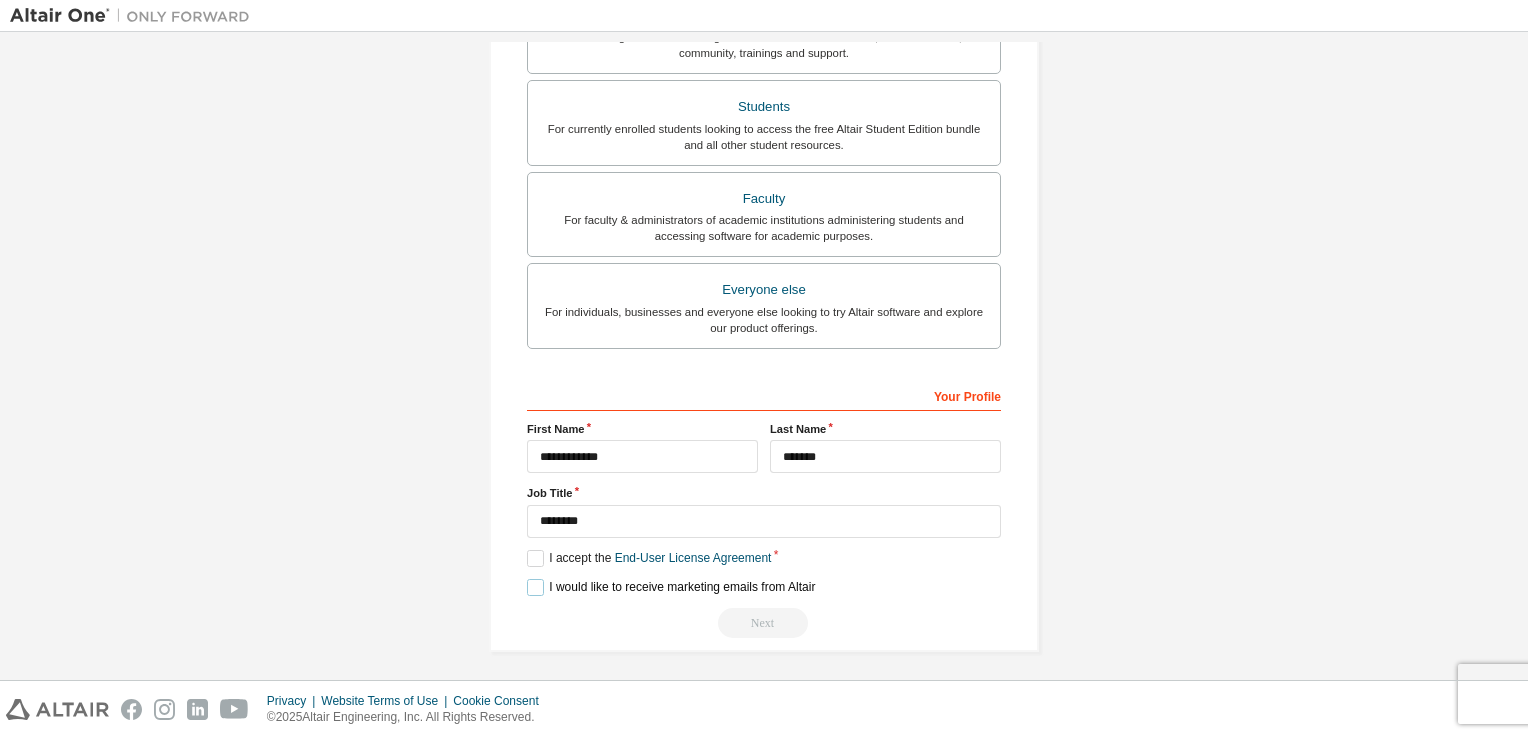click on "I would like to receive marketing emails from Altair" at bounding box center (671, 587) 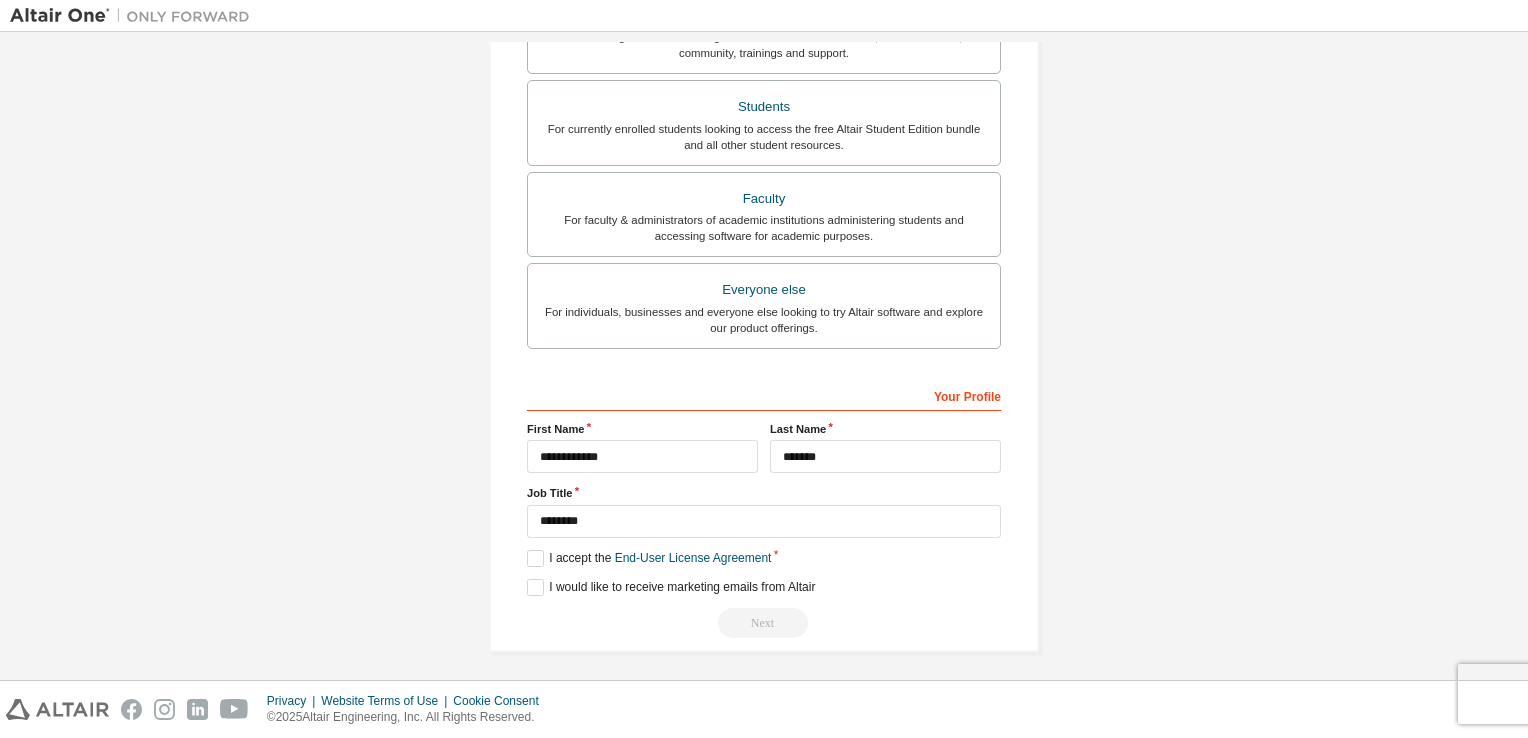 click on "Next" at bounding box center [764, 623] 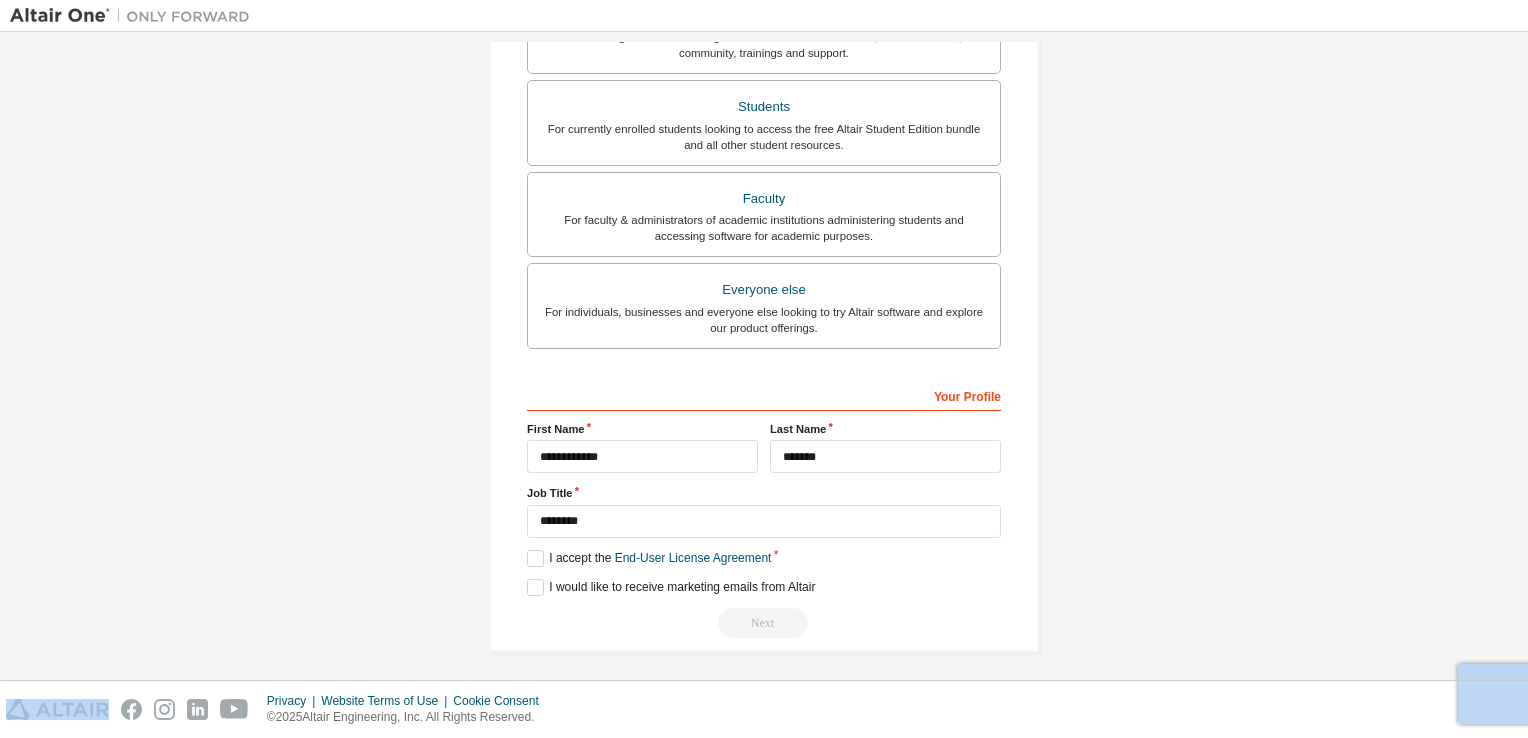 drag, startPoint x: 736, startPoint y: 613, endPoint x: 1020, endPoint y: 646, distance: 285.91083 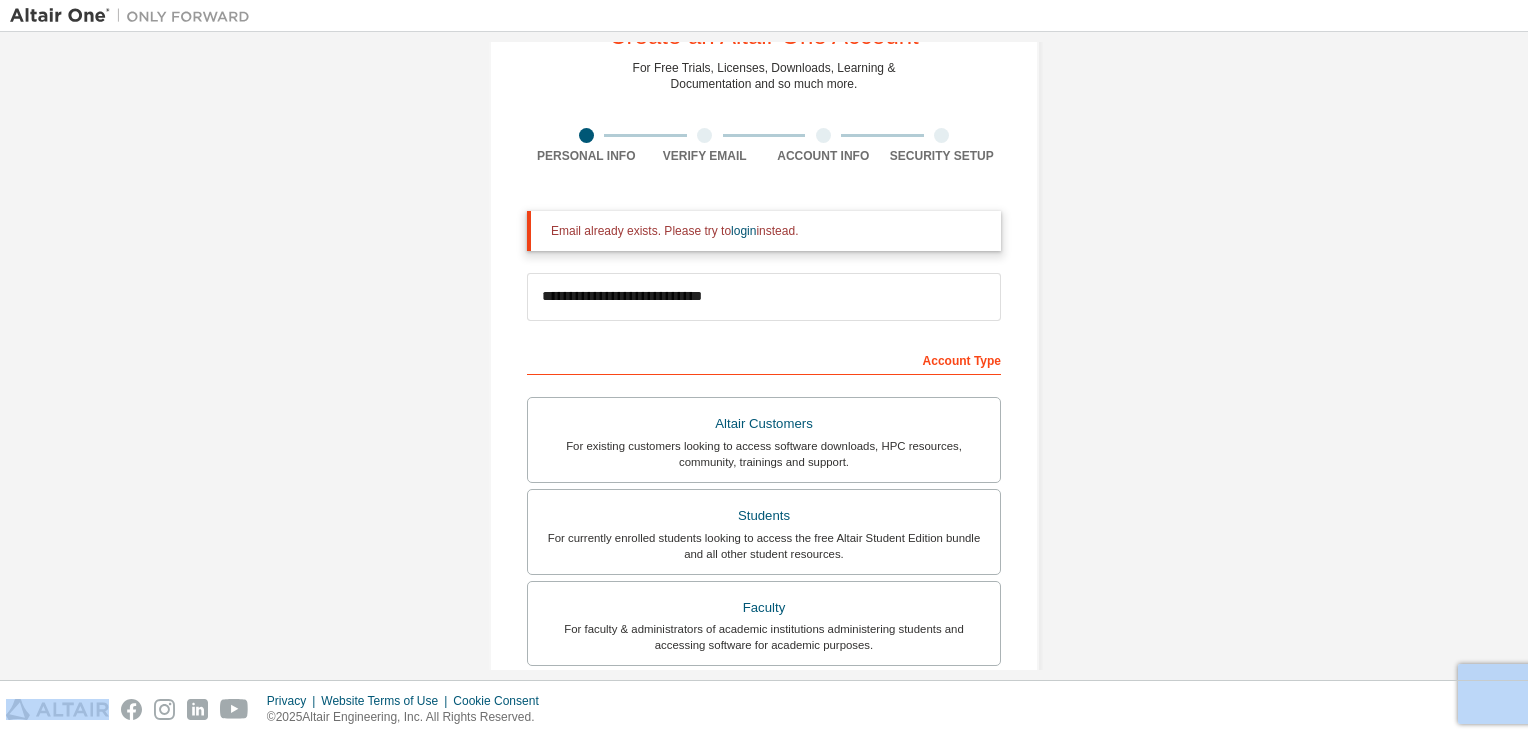 scroll, scrollTop: 56, scrollLeft: 0, axis: vertical 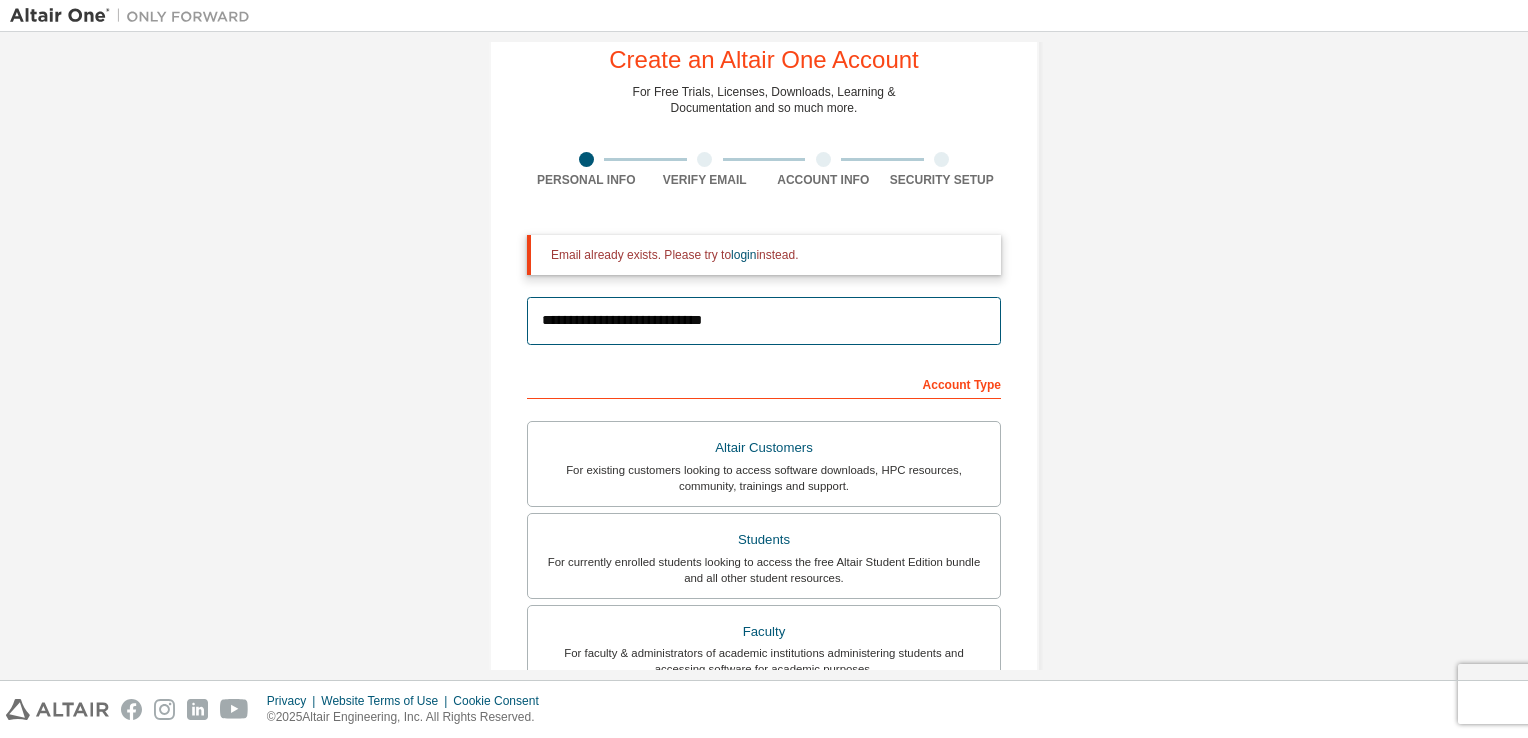 click on "**********" at bounding box center [764, 321] 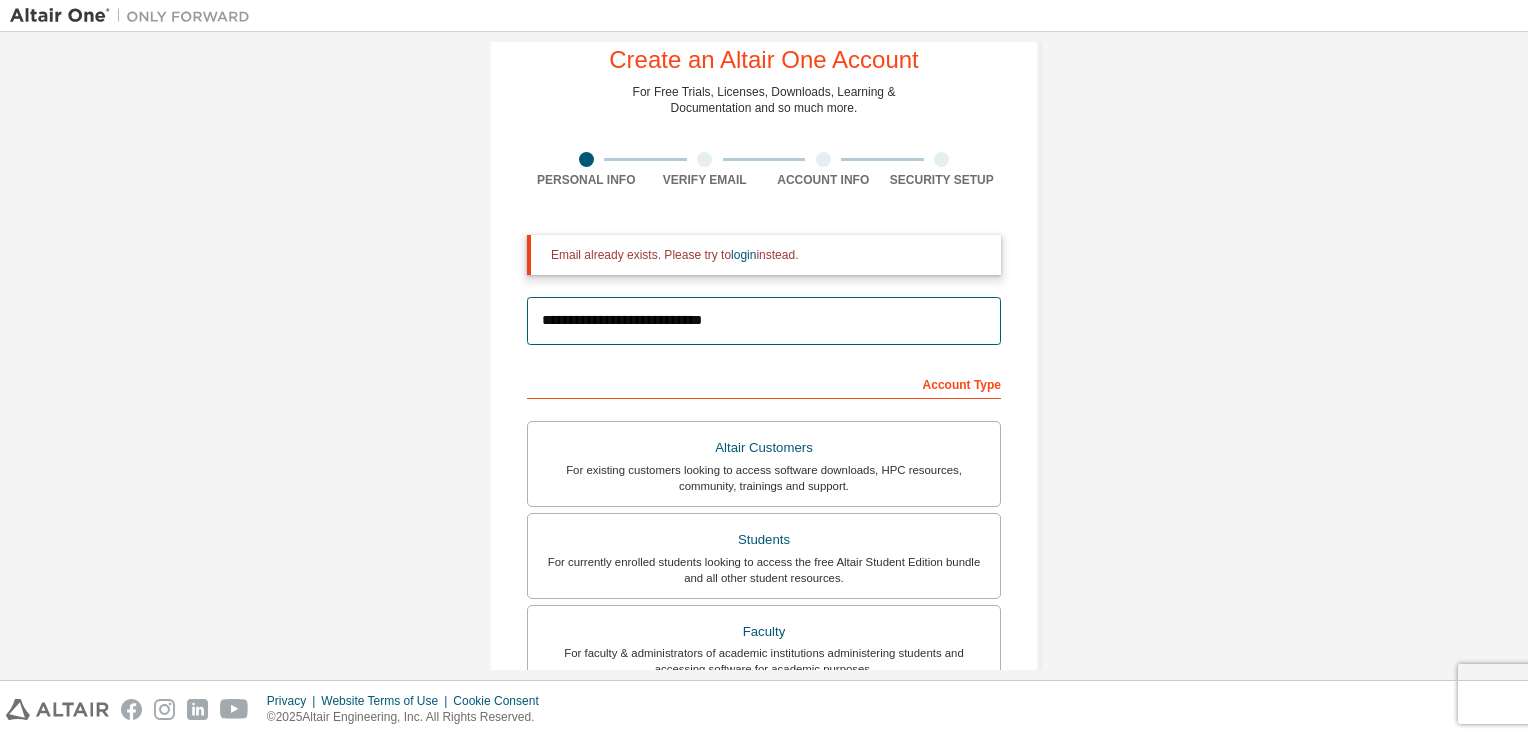 drag, startPoint x: 764, startPoint y: 304, endPoint x: 533, endPoint y: 321, distance: 231.6247 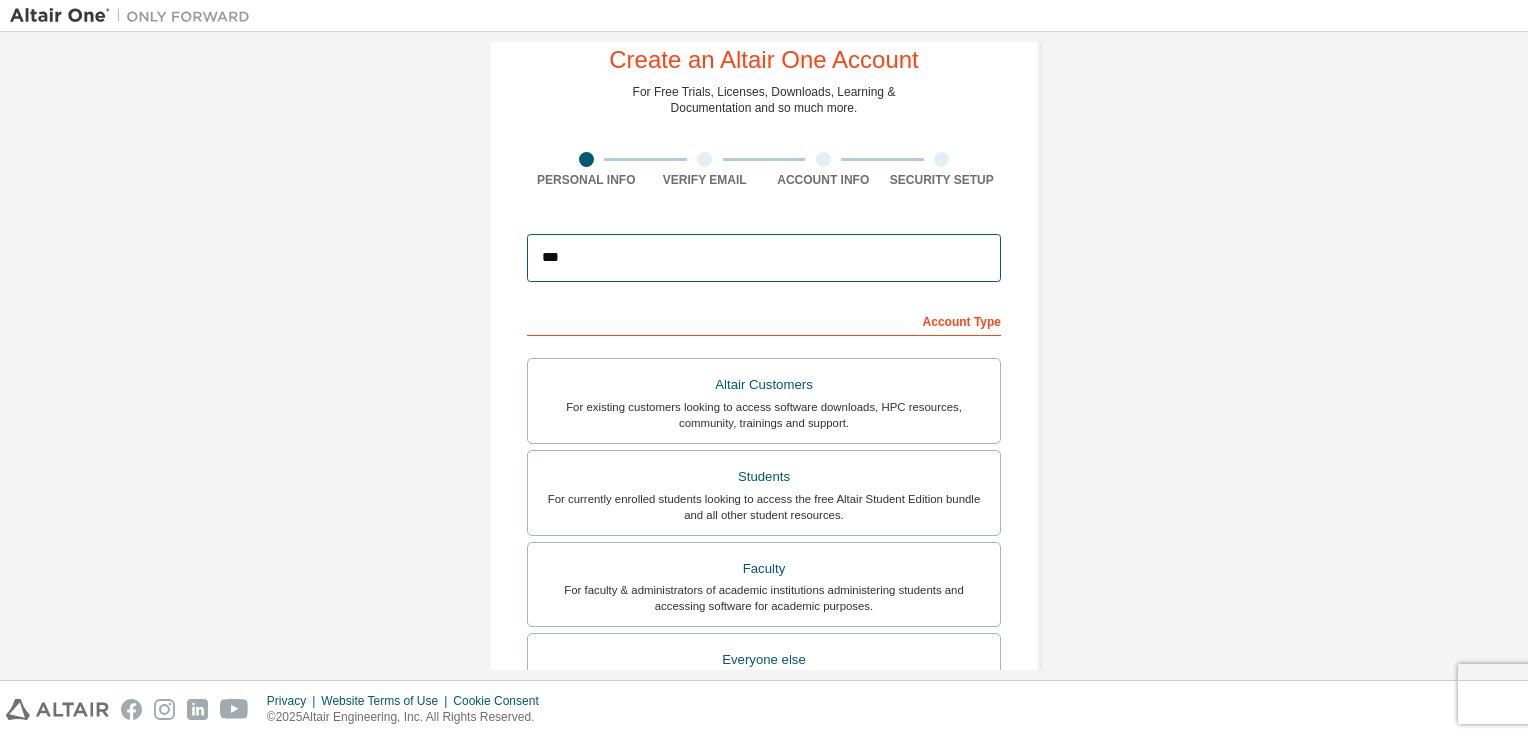 type on "**********" 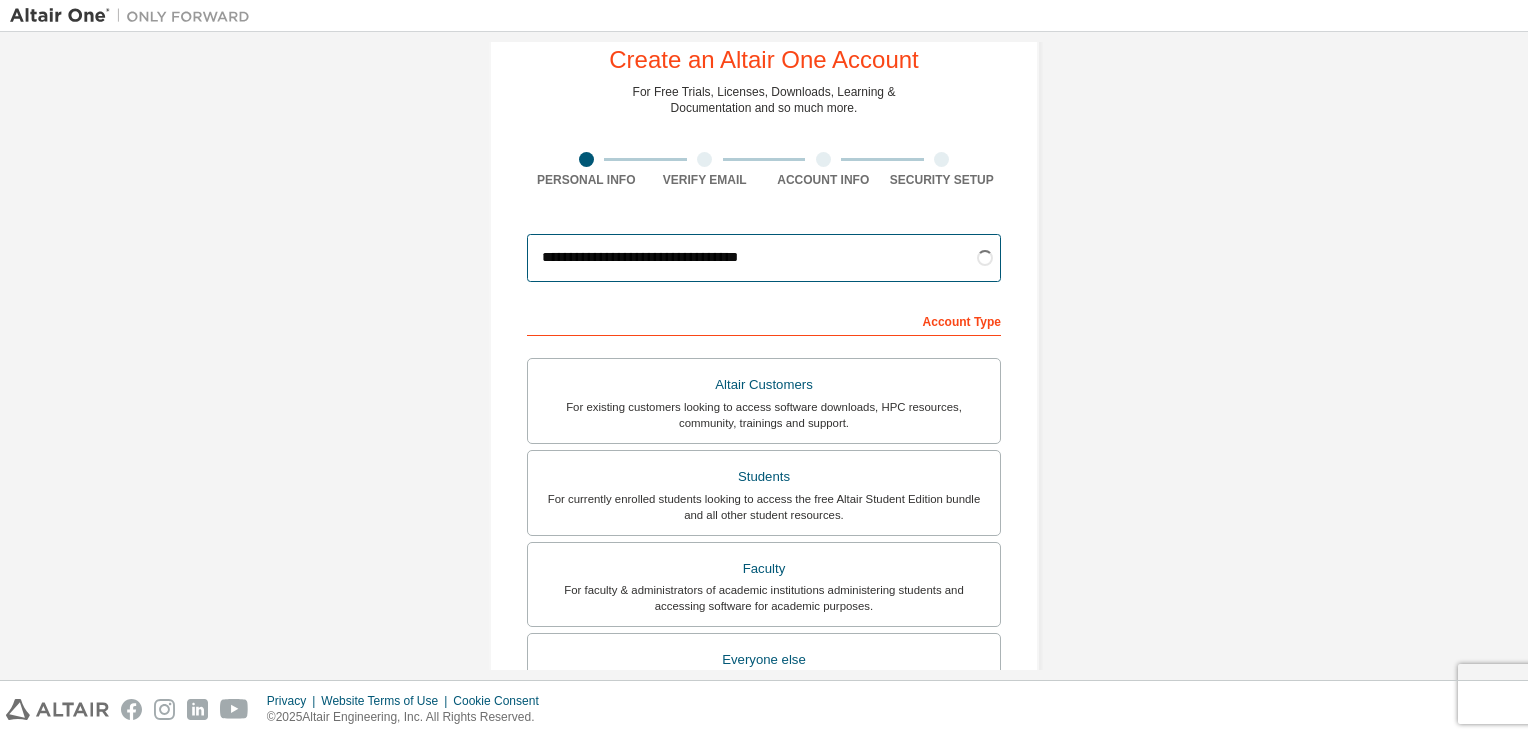 click on "**********" at bounding box center [764, 258] 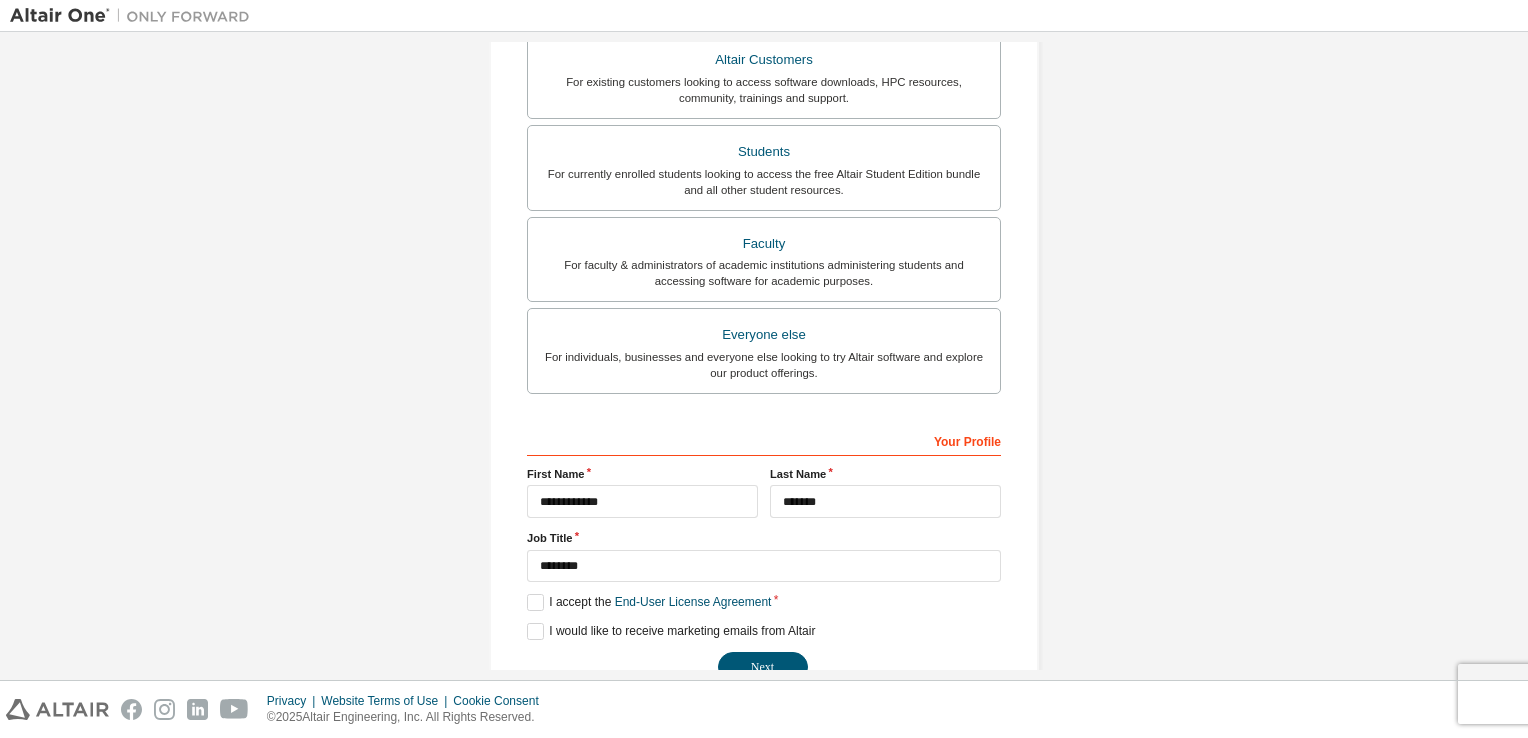 scroll, scrollTop: 426, scrollLeft: 0, axis: vertical 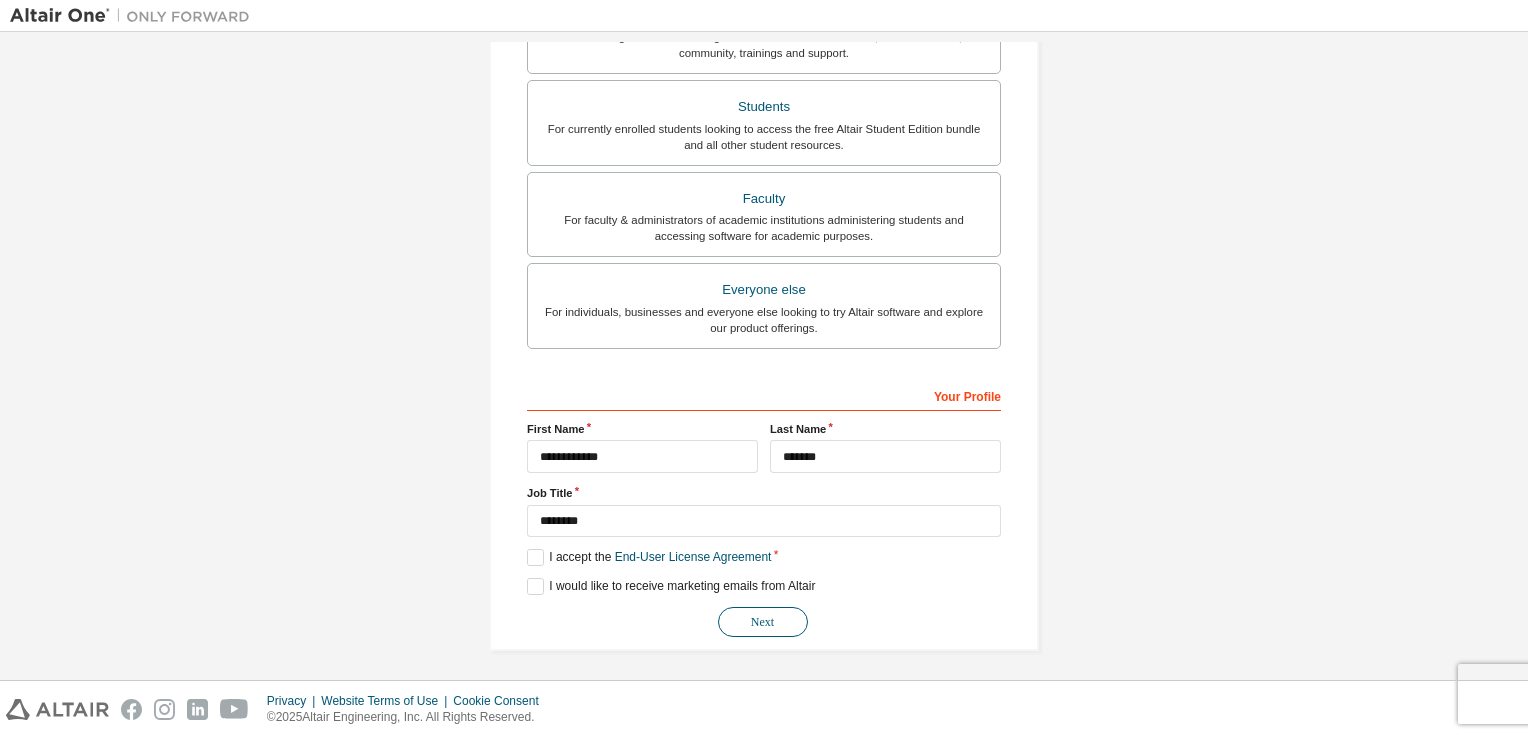 click on "Next" at bounding box center [763, 622] 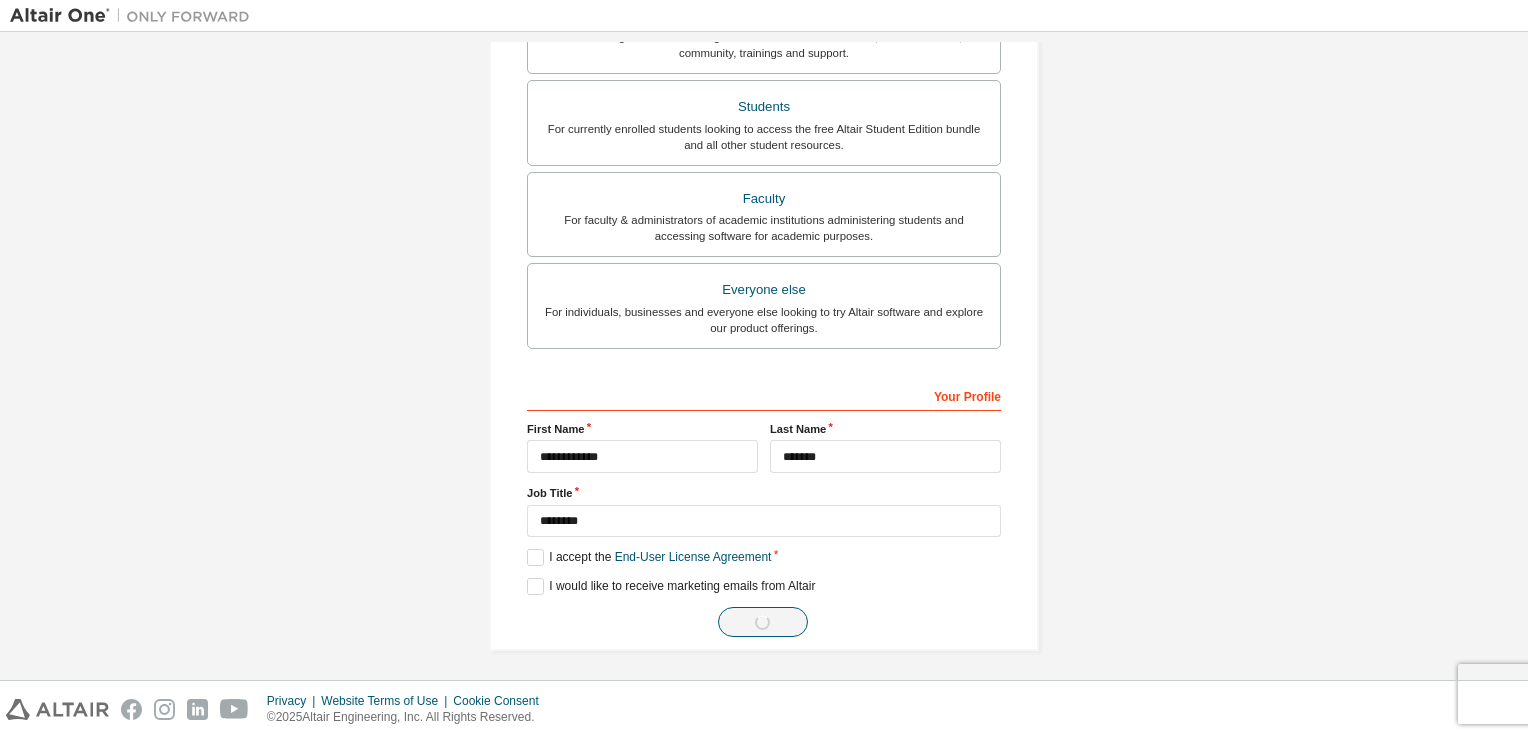scroll, scrollTop: 0, scrollLeft: 0, axis: both 